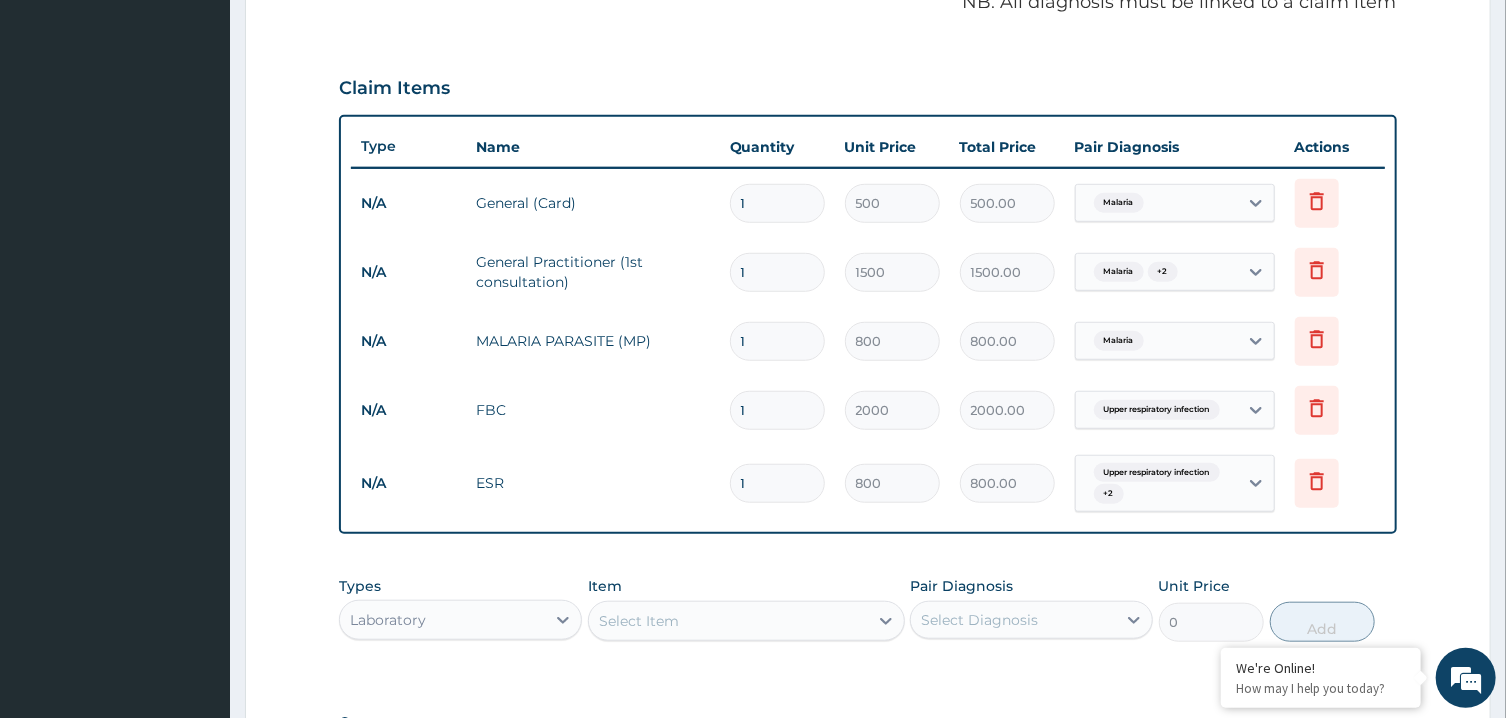 scroll, scrollTop: 912, scrollLeft: 0, axis: vertical 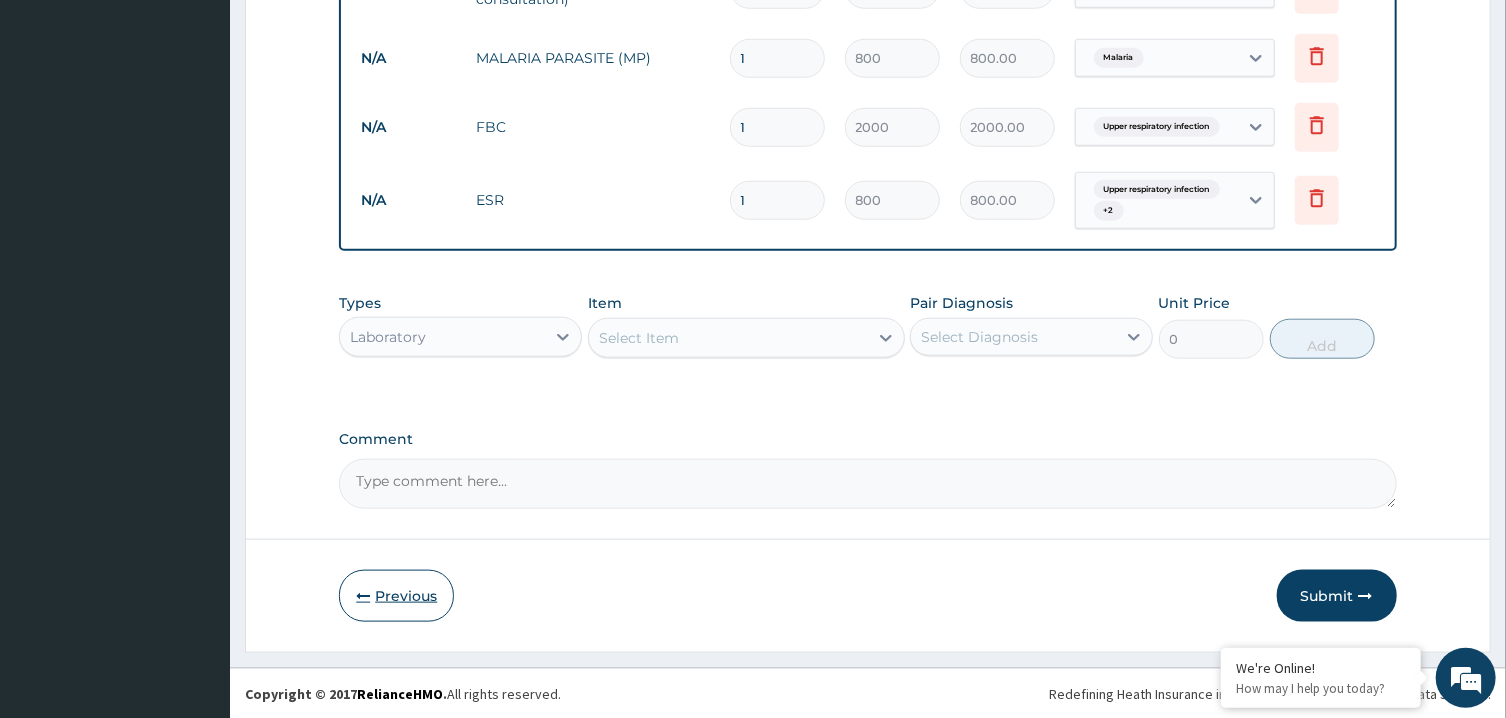 click on "Previous" at bounding box center (396, 596) 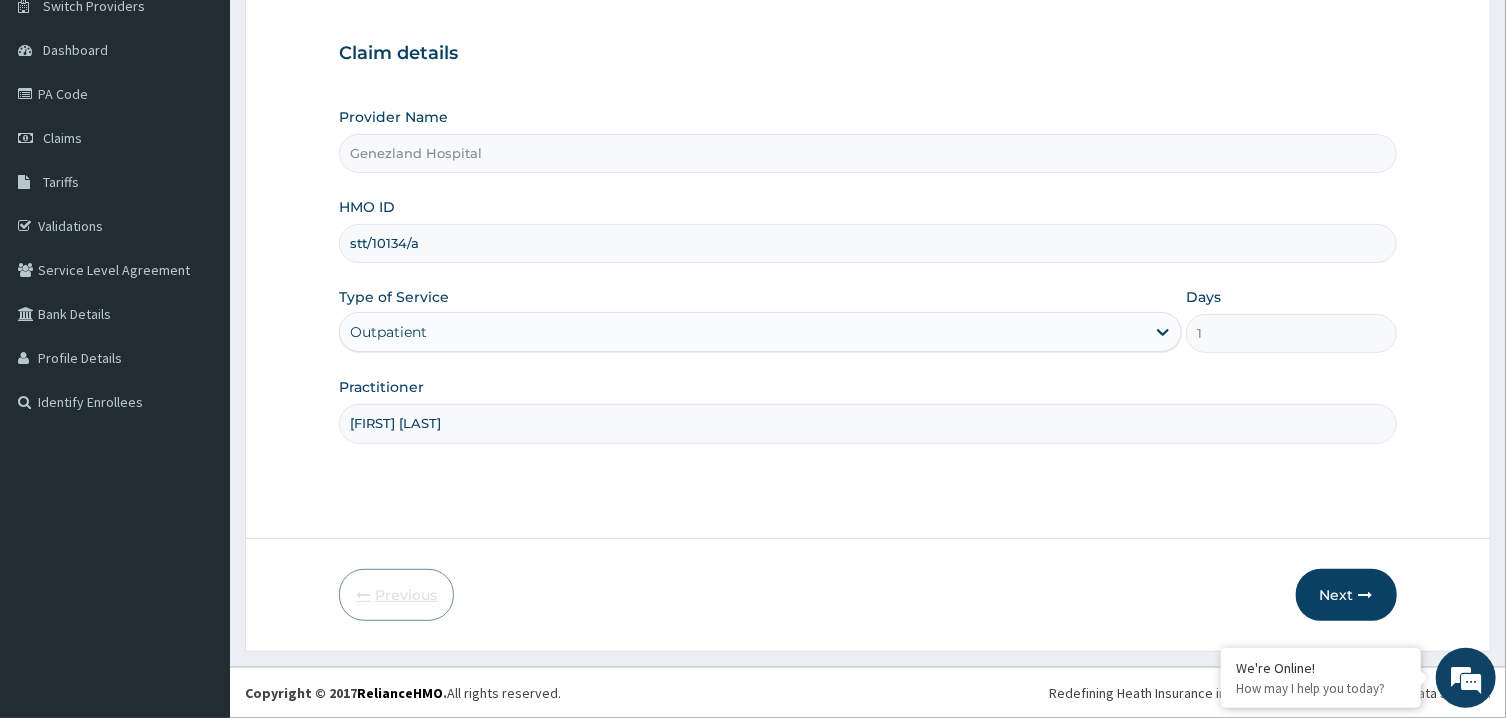 scroll, scrollTop: 168, scrollLeft: 0, axis: vertical 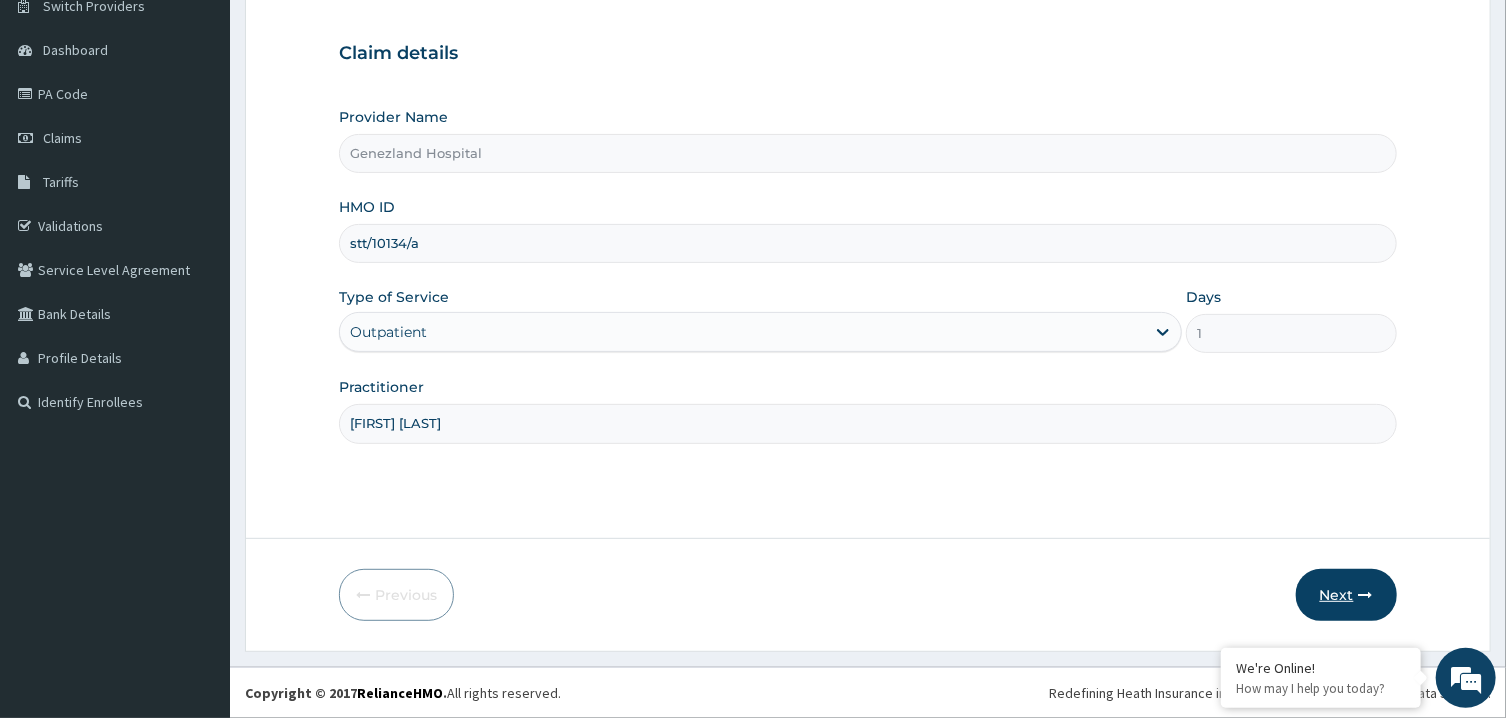 click on "Next" at bounding box center (1346, 595) 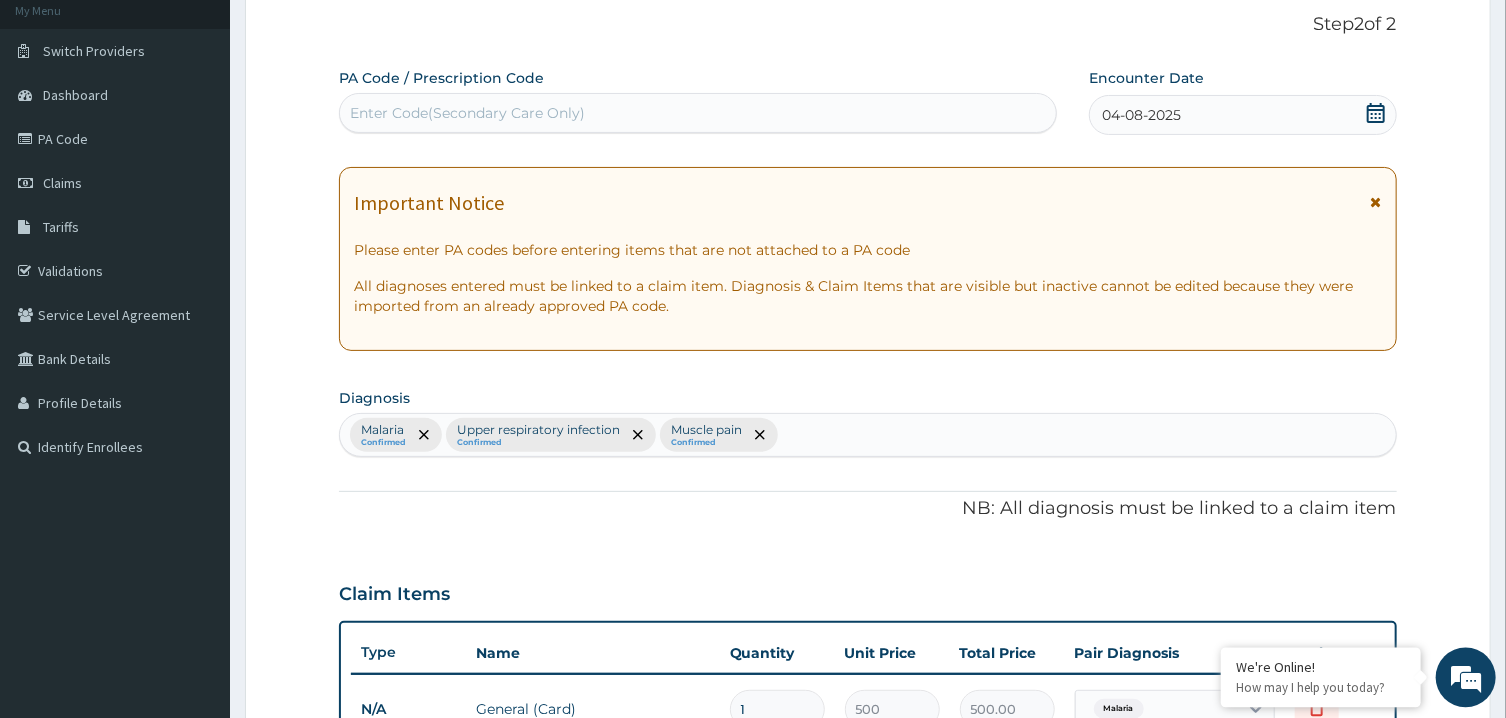 scroll, scrollTop: 96, scrollLeft: 0, axis: vertical 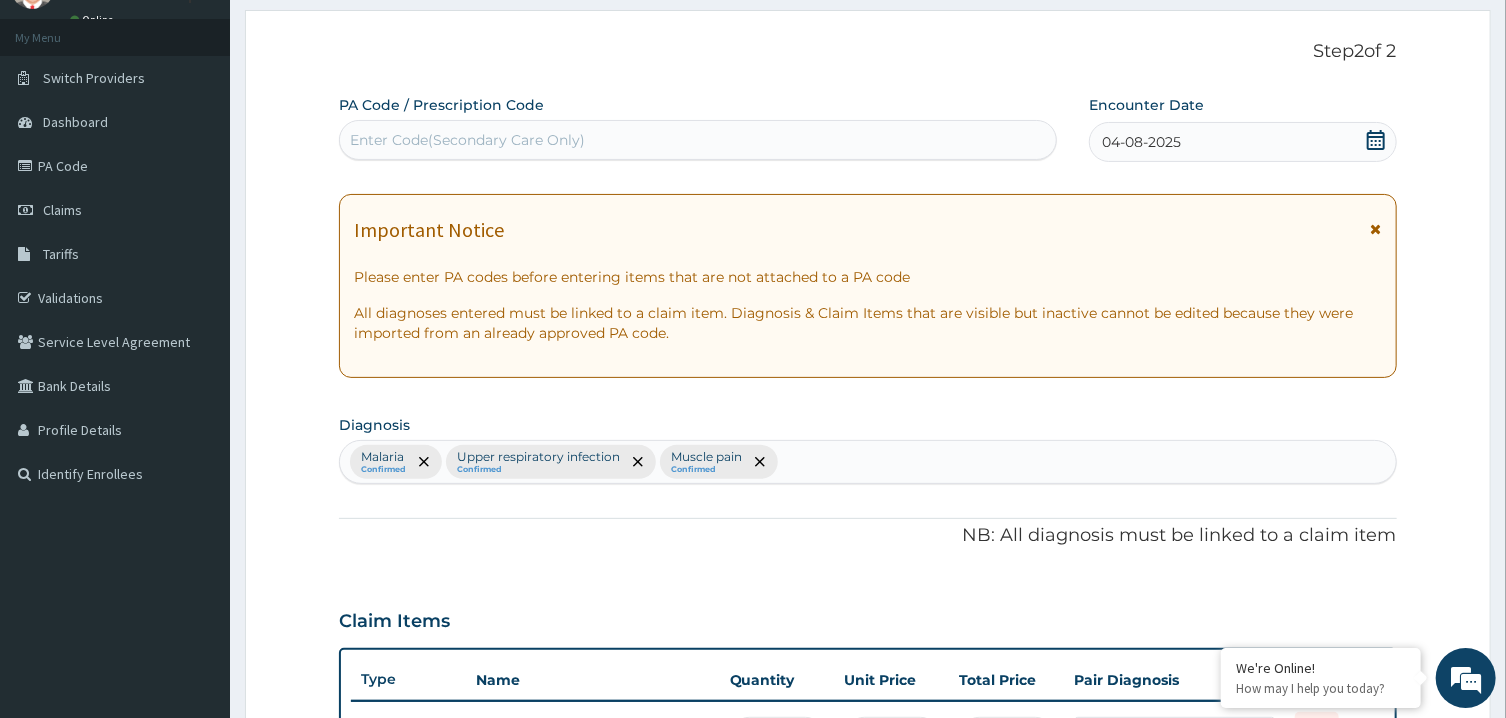 click 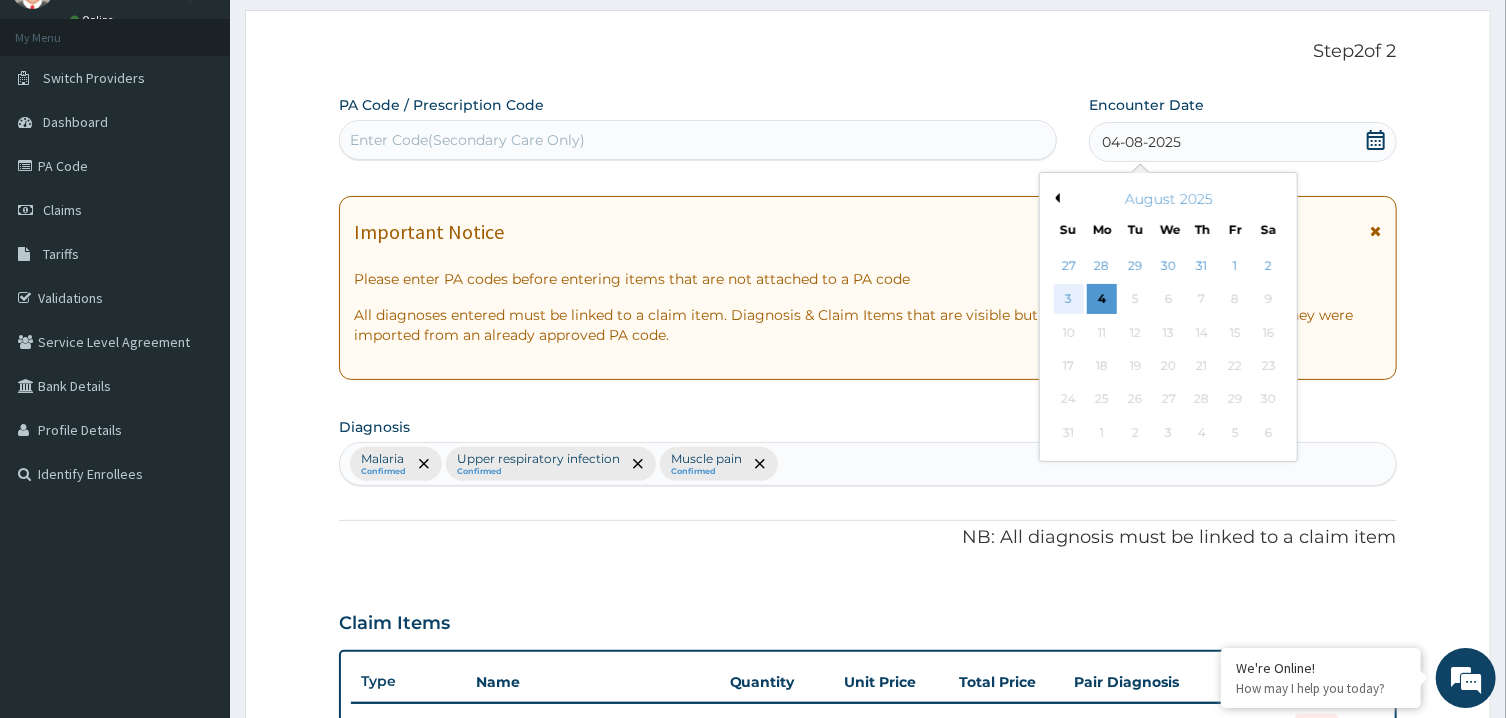 click on "3" at bounding box center [1069, 300] 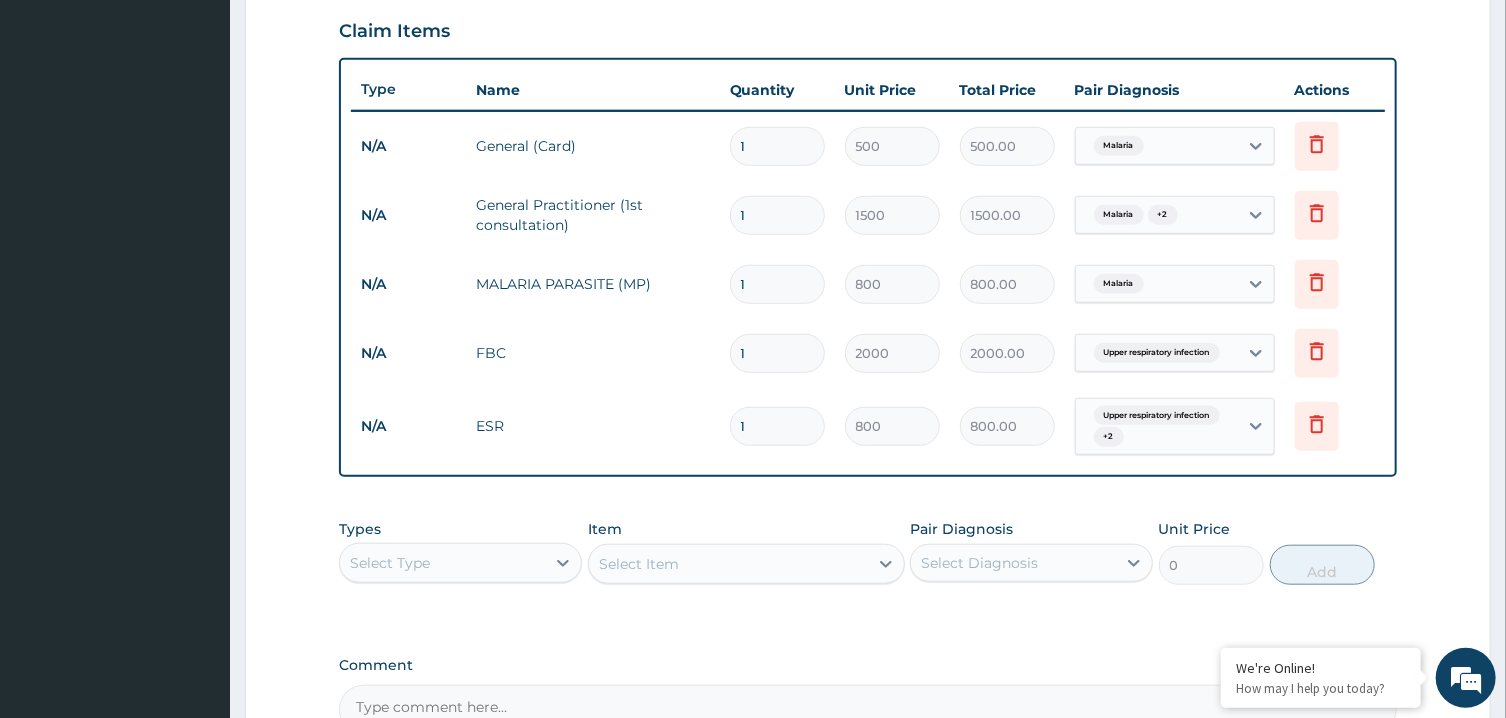 scroll, scrollTop: 818, scrollLeft: 0, axis: vertical 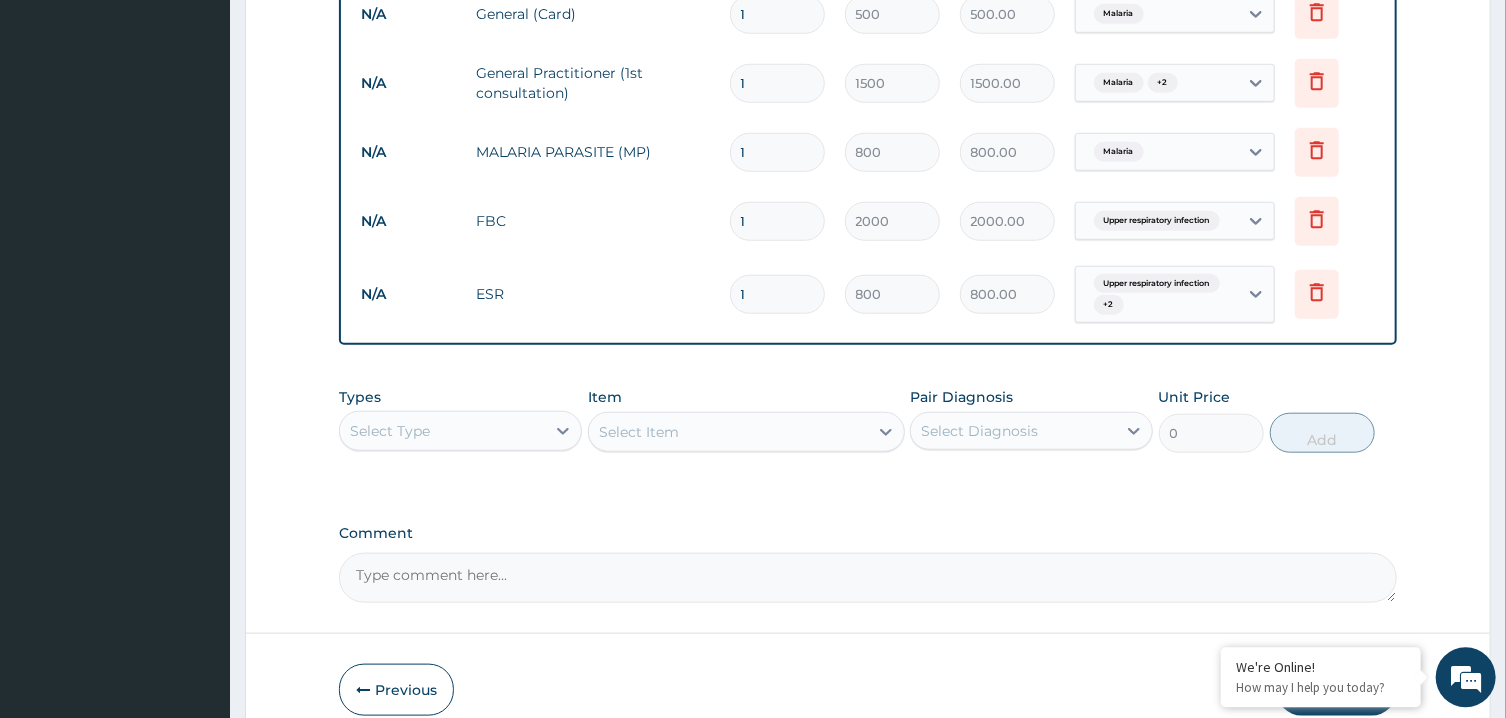click on "Select Item" at bounding box center (746, 432) 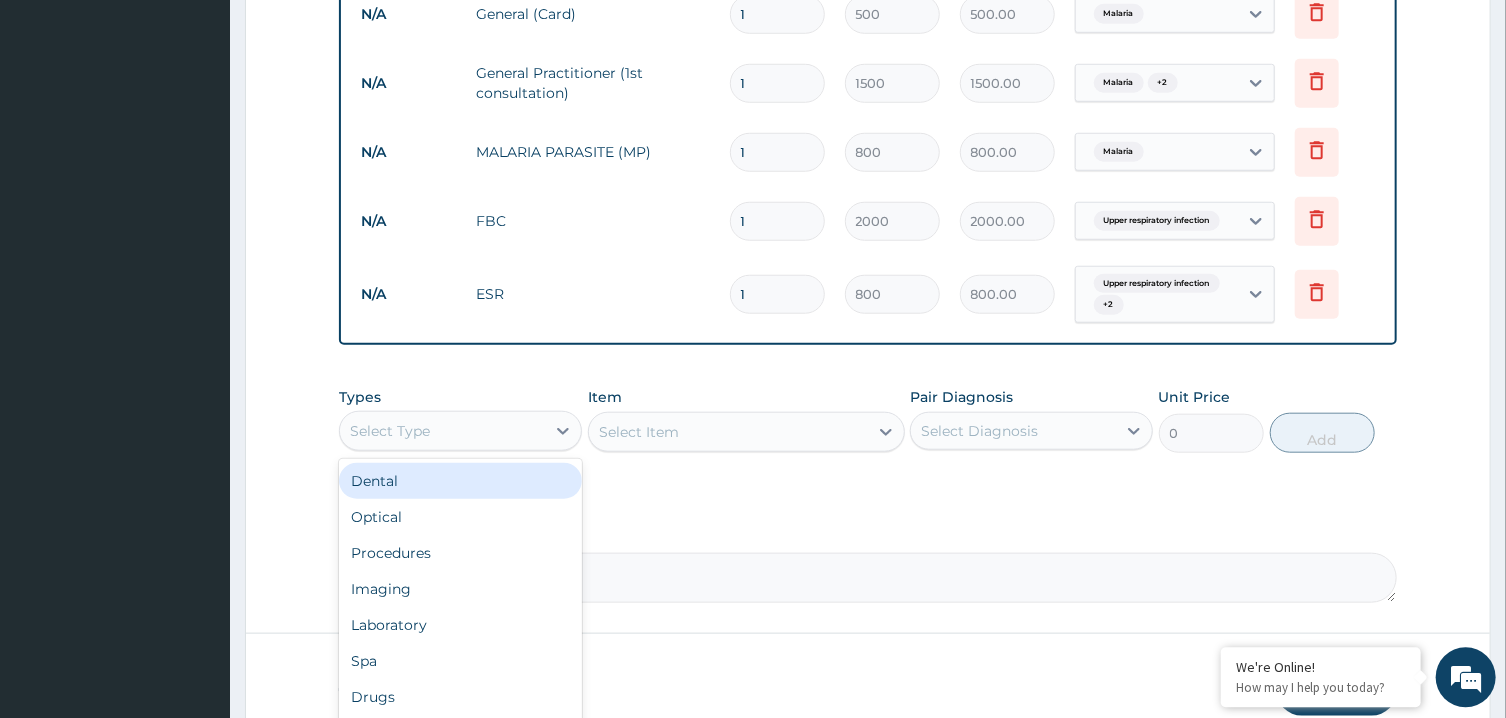 click on "Select Type" at bounding box center (442, 431) 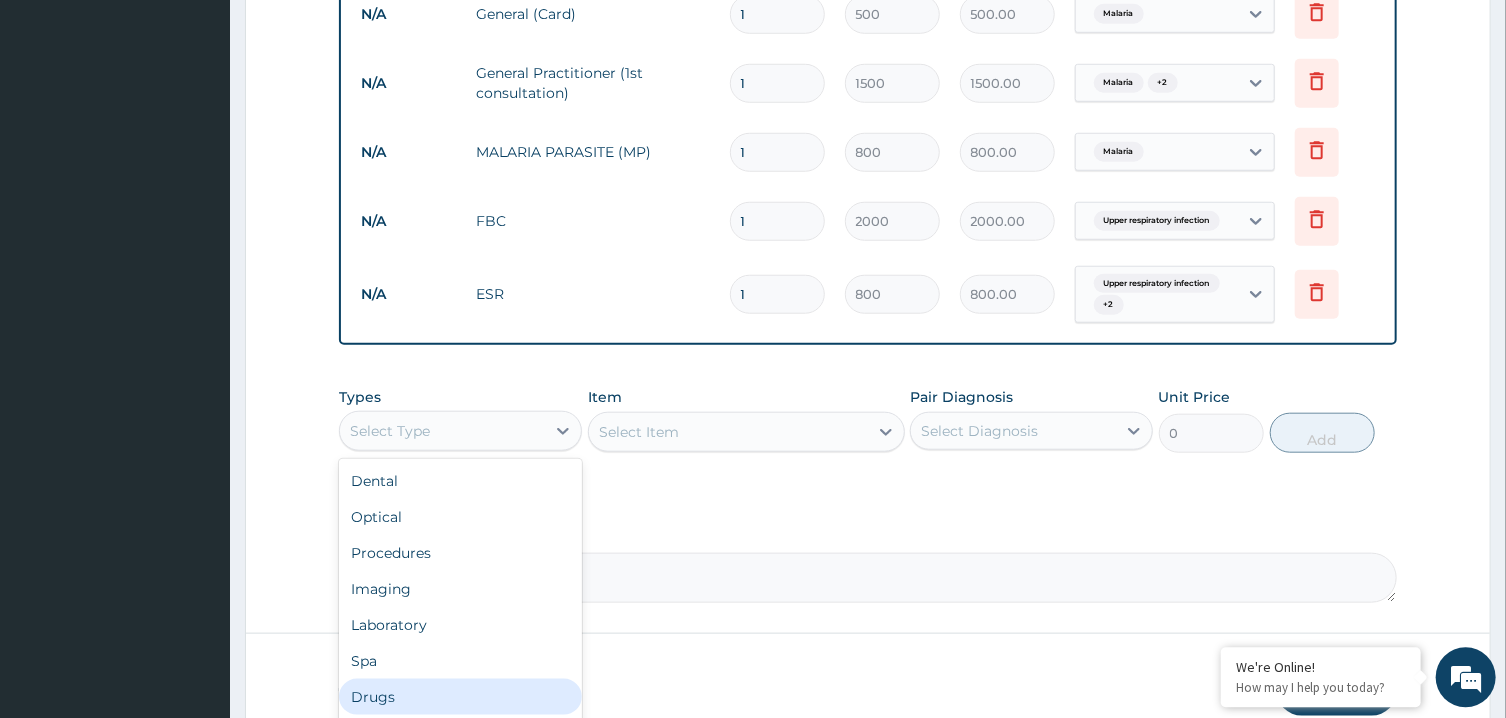 click on "Drugs" at bounding box center (460, 697) 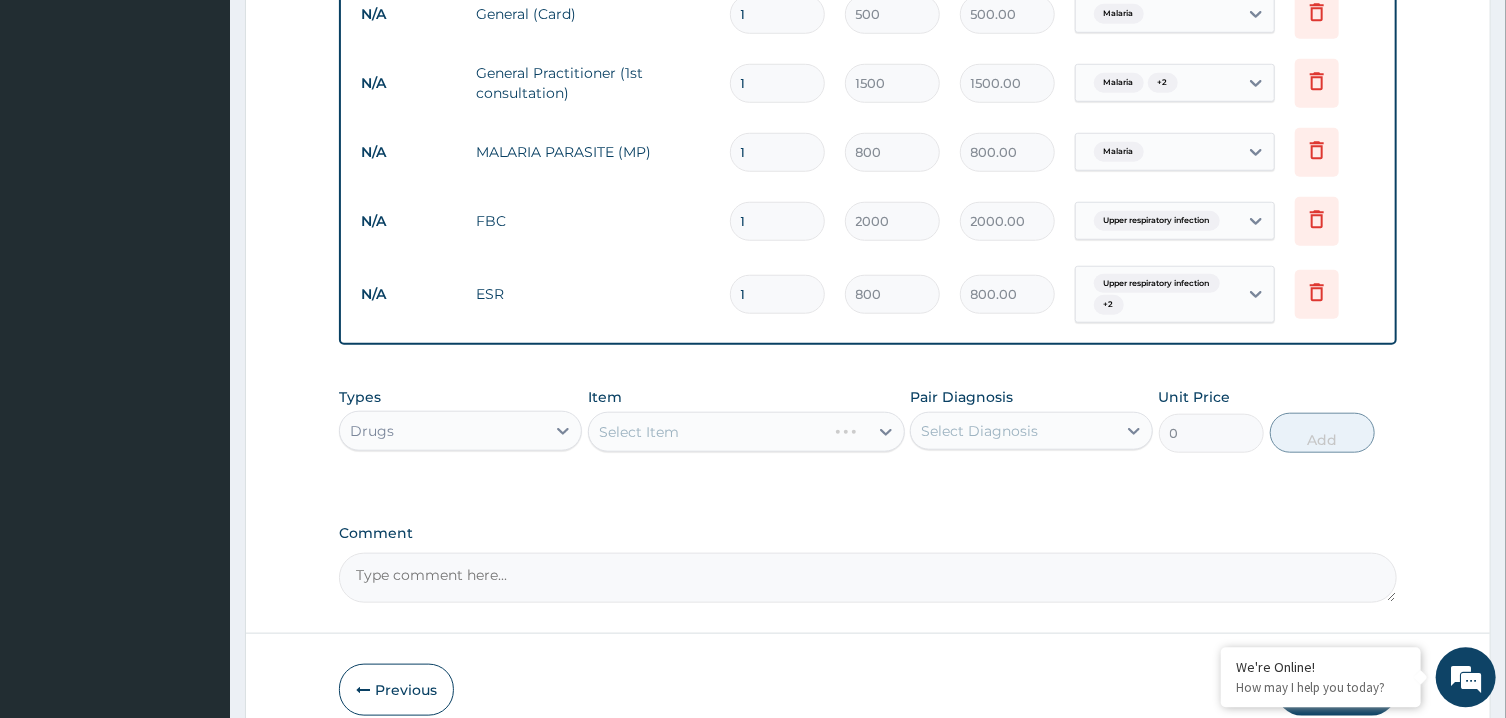 click on "Select Diagnosis" at bounding box center (979, 431) 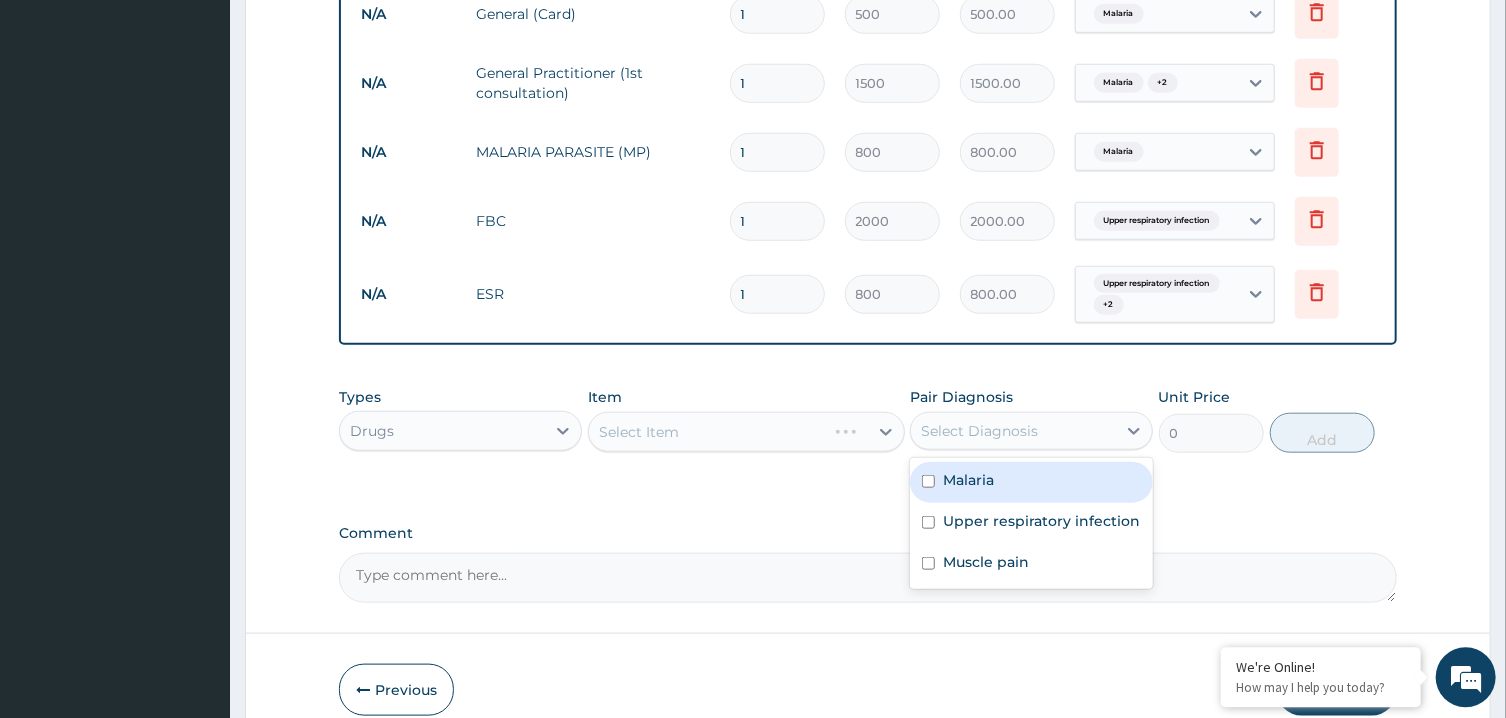click on "Malaria" at bounding box center (968, 480) 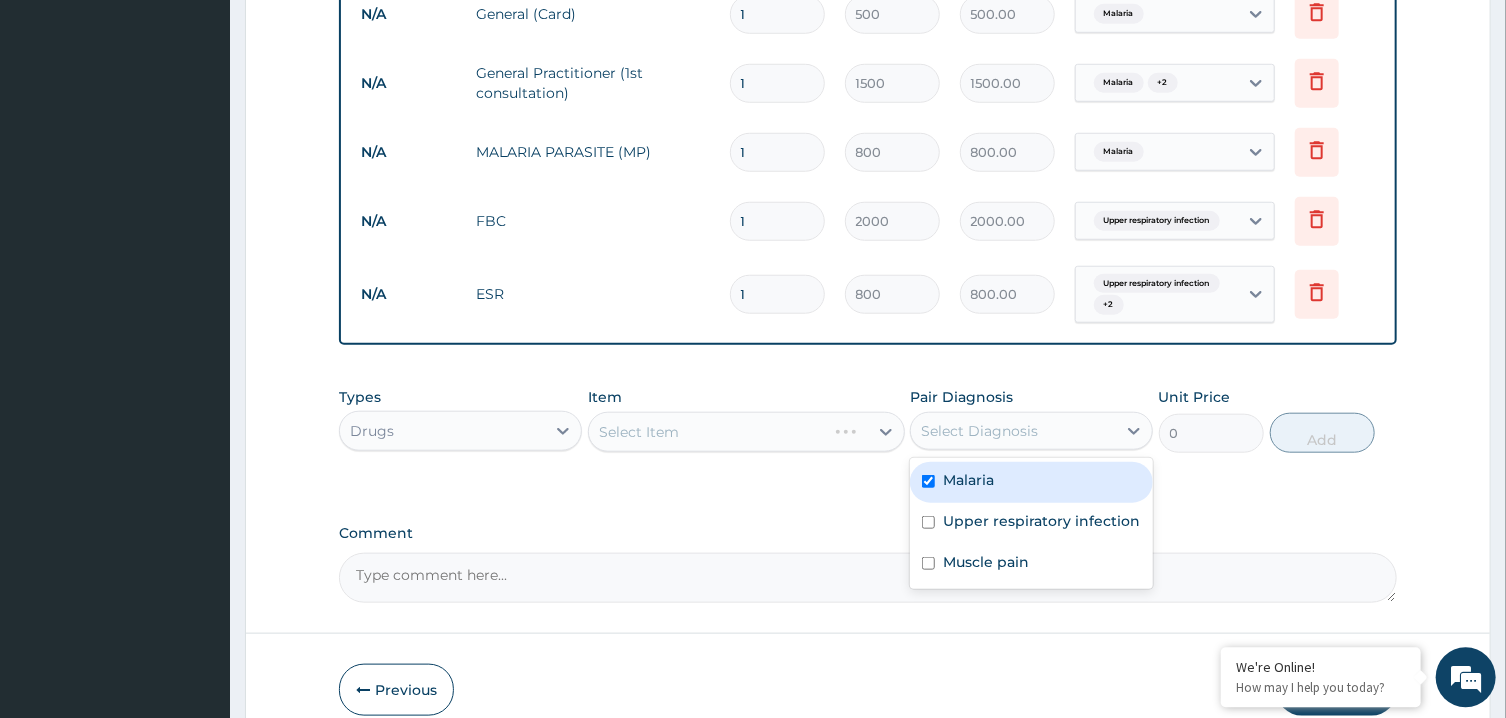 checkbox on "true" 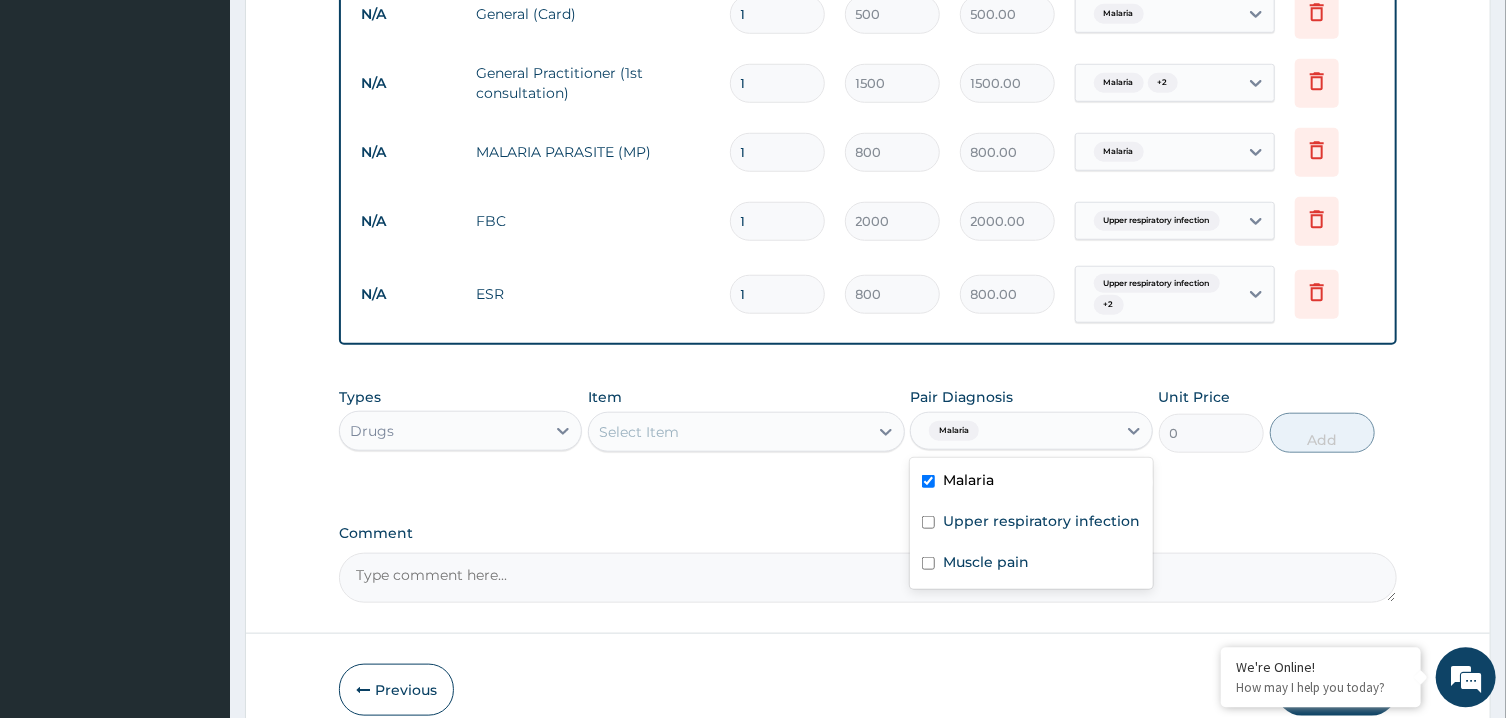 click on "Select Item" at bounding box center [728, 432] 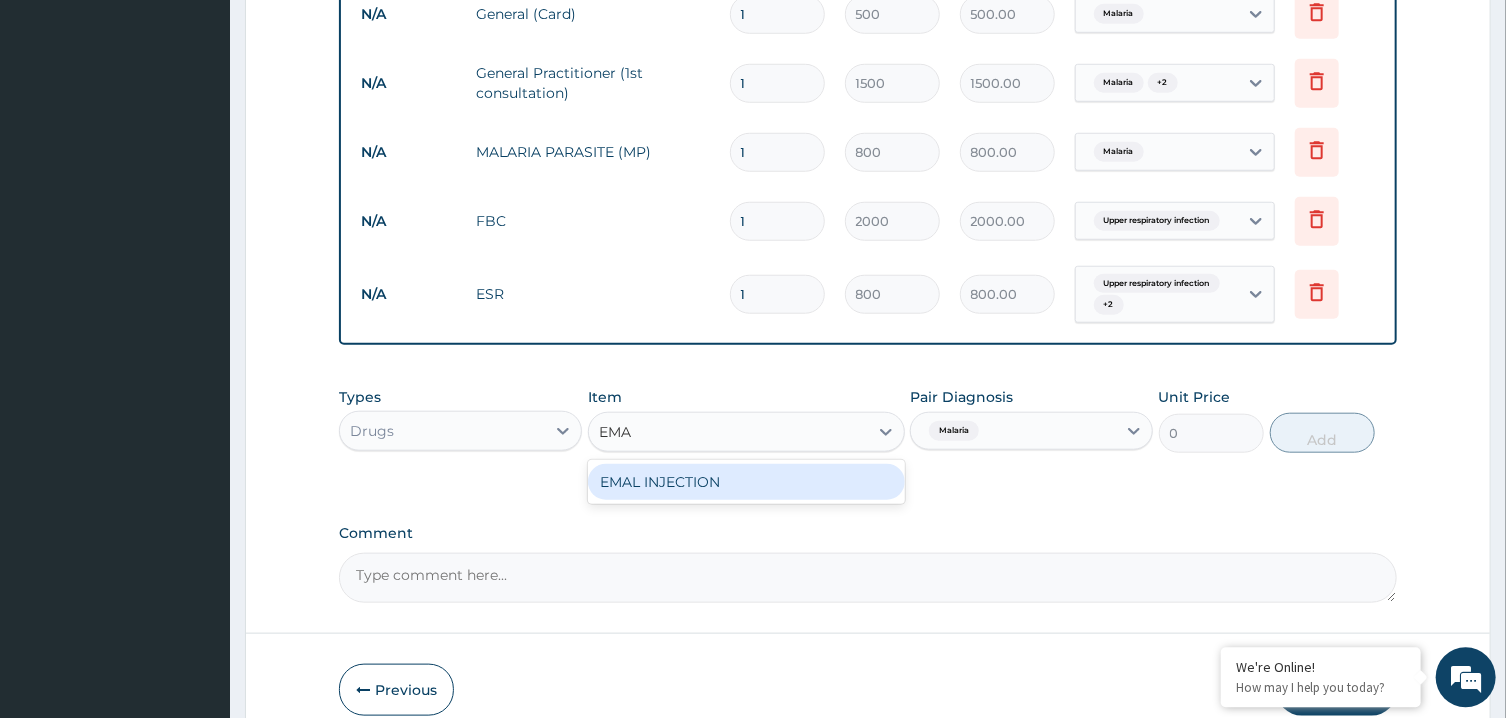 type on "EMAL" 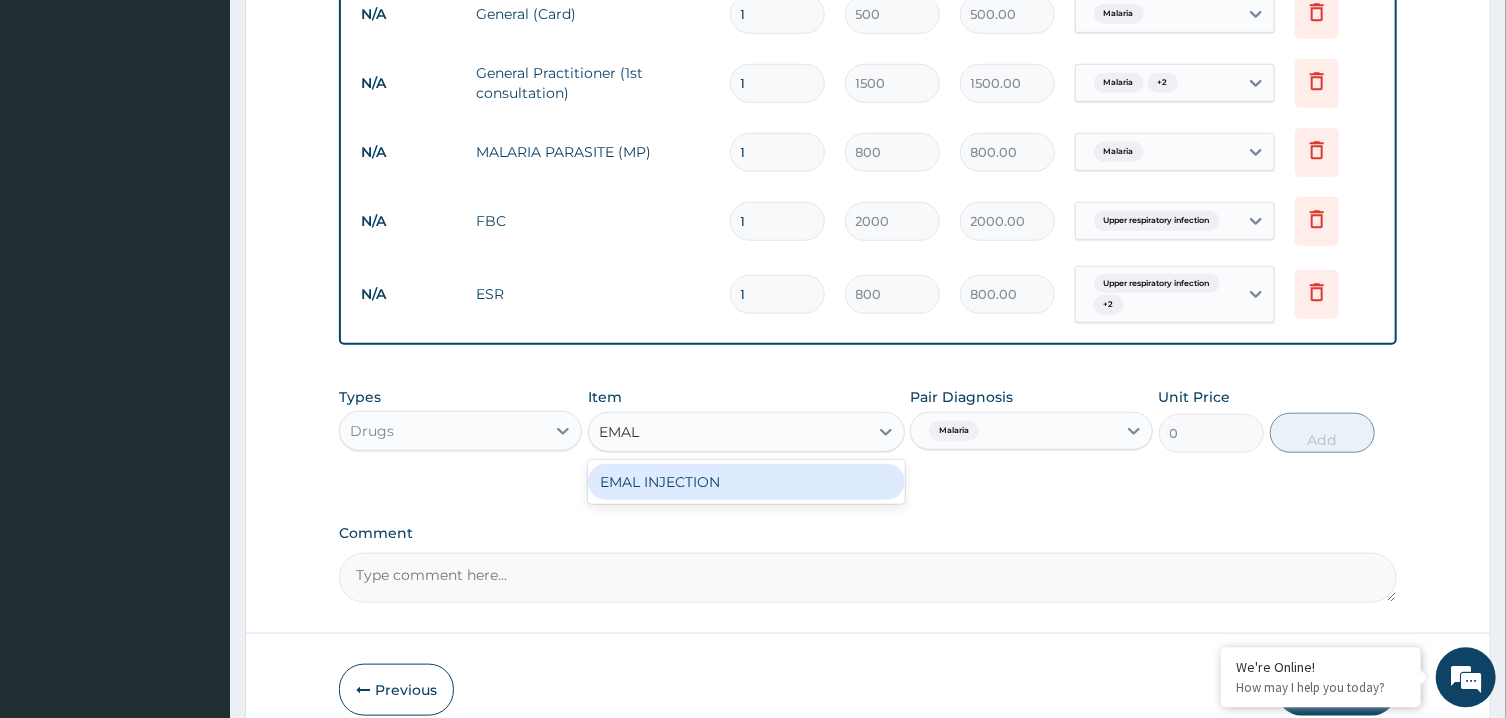 click on "EMAL INJECTION" at bounding box center [746, 482] 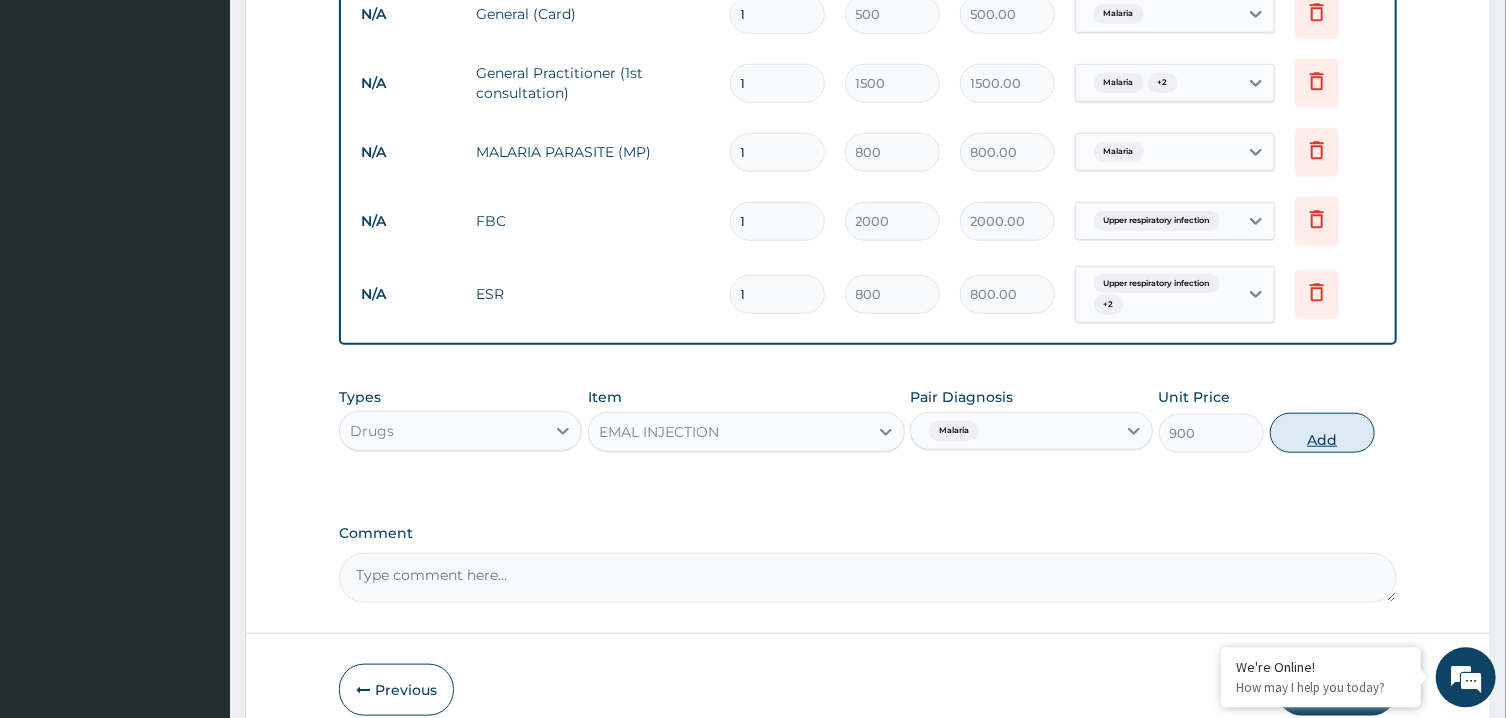click on "Add" at bounding box center (1323, 433) 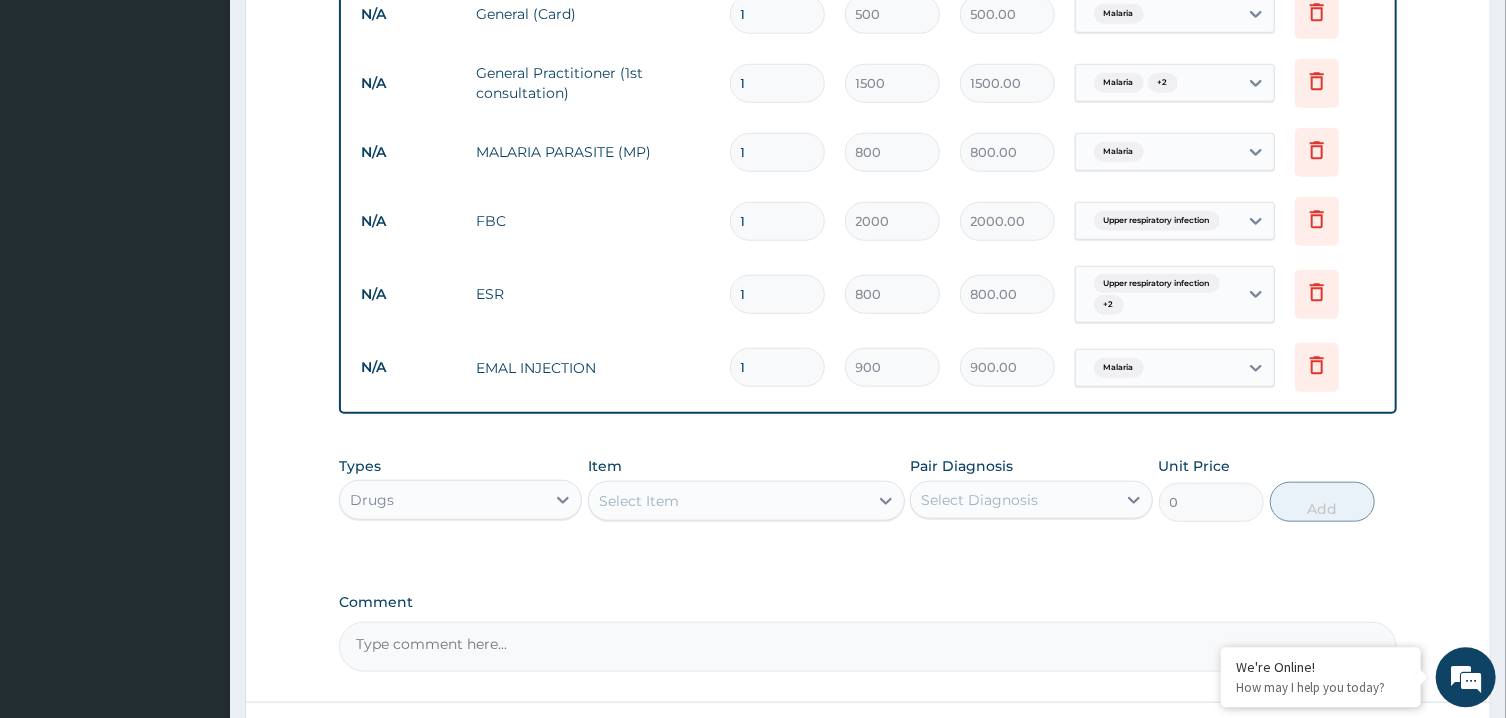 click on "Select Item" at bounding box center [728, 501] 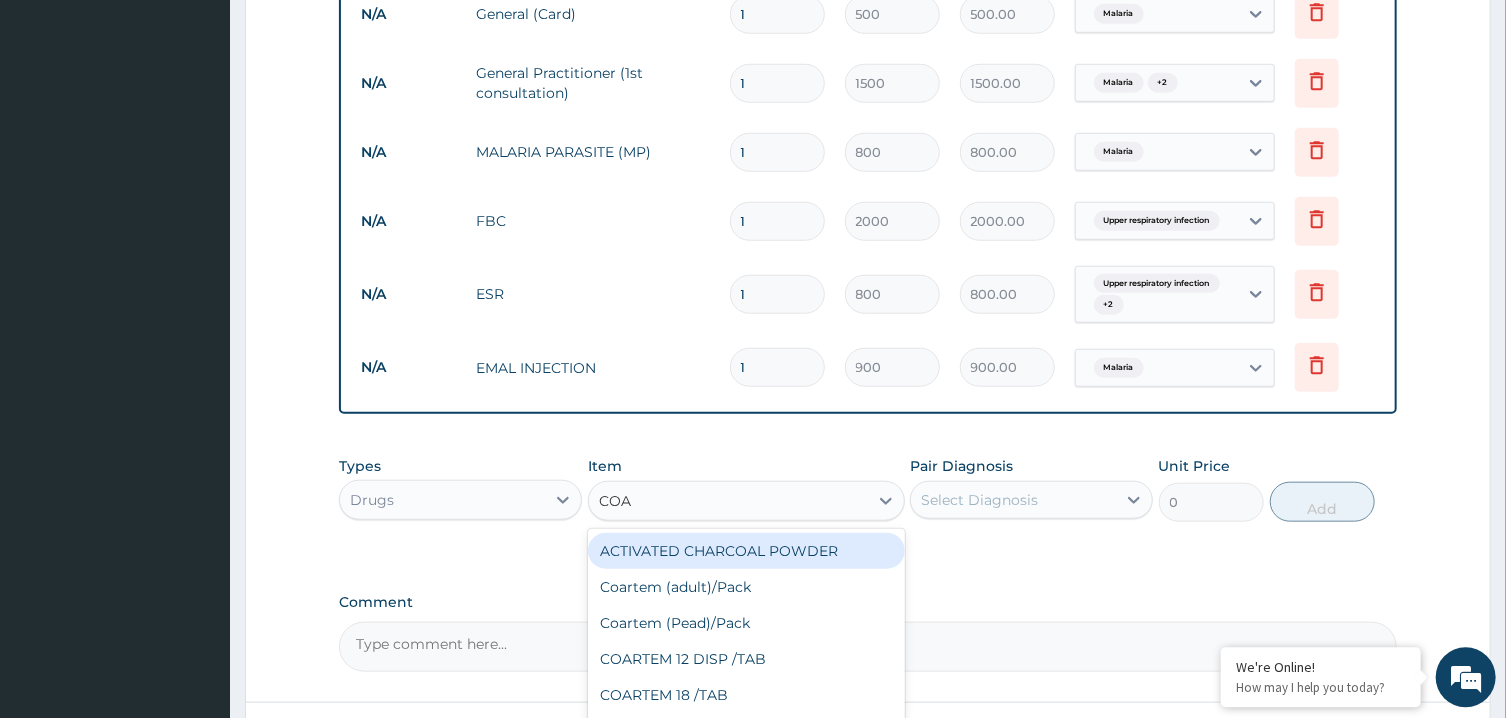 type on "COART" 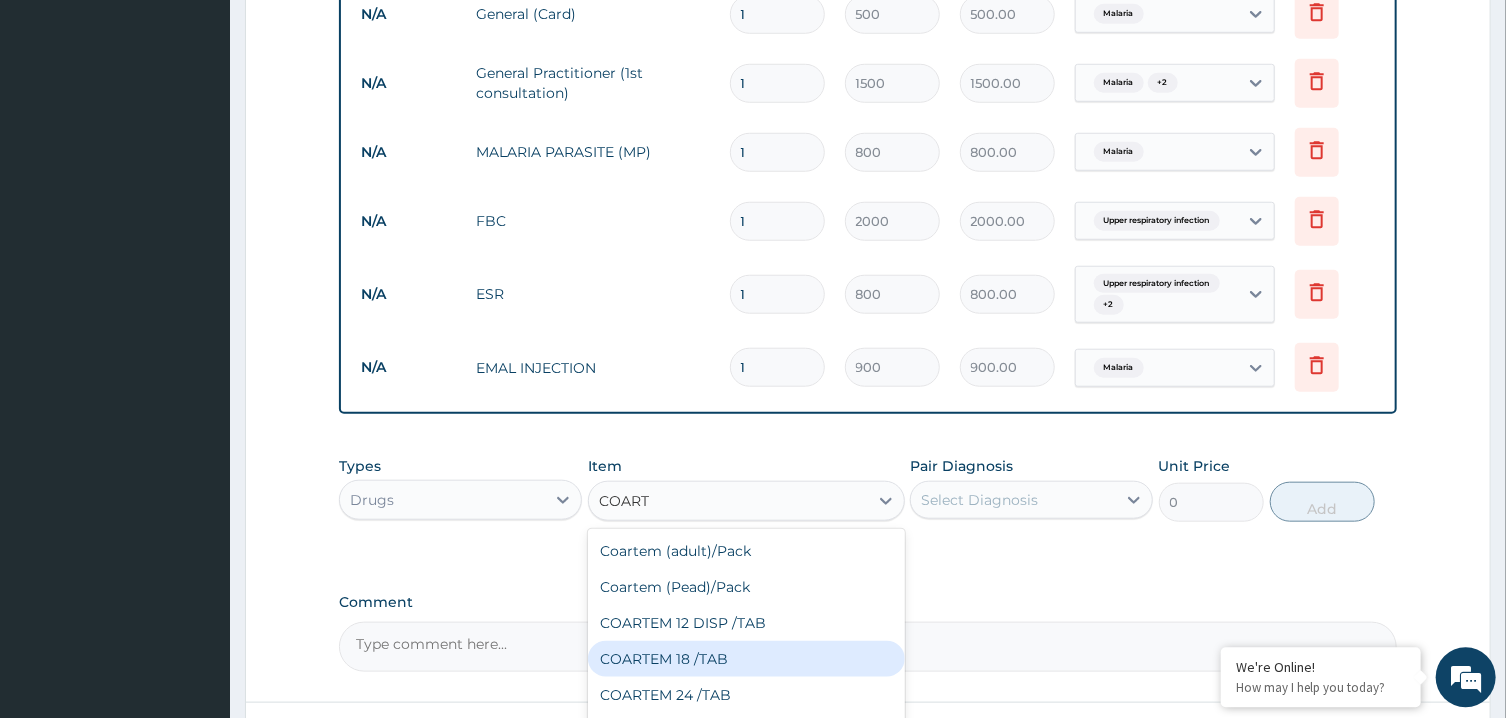 scroll, scrollTop: 980, scrollLeft: 0, axis: vertical 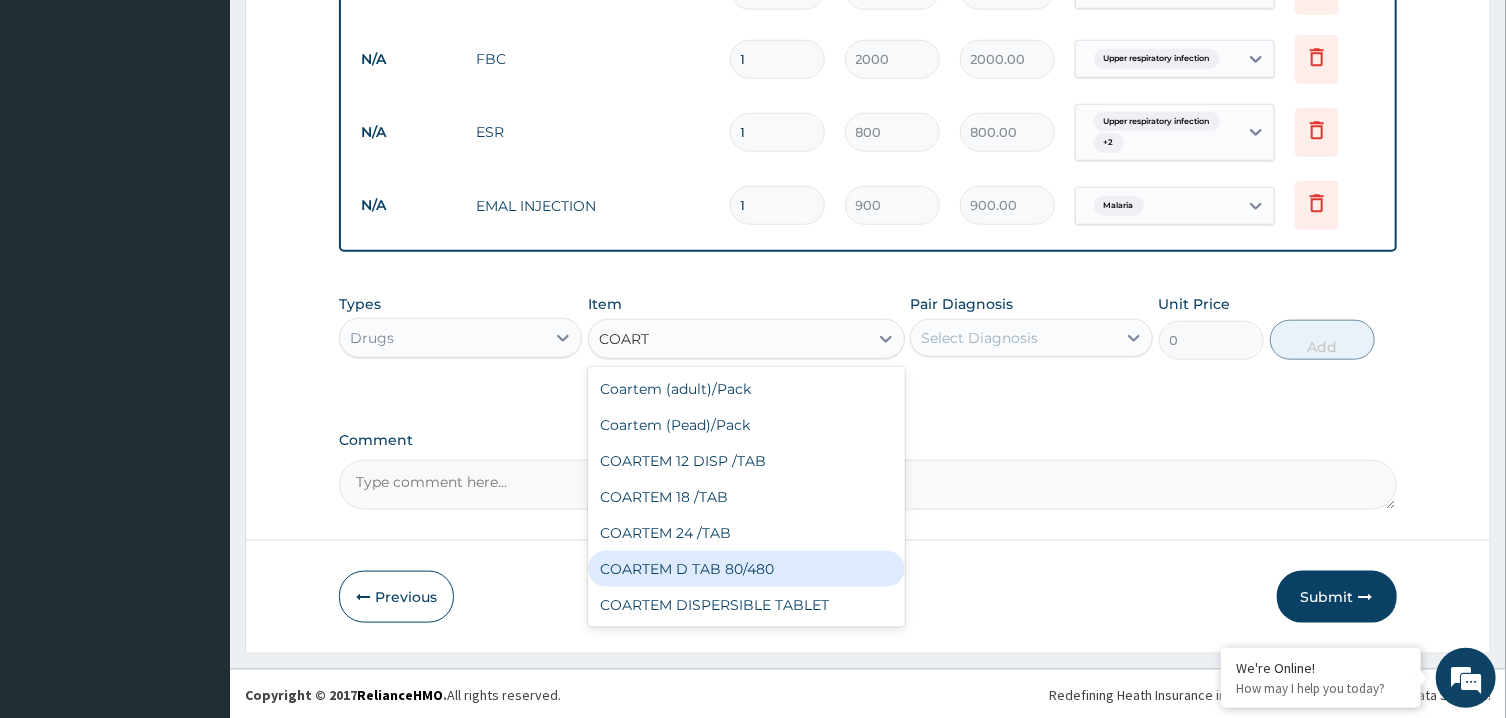 click on "COARTEM D TAB 80/480" at bounding box center (746, 569) 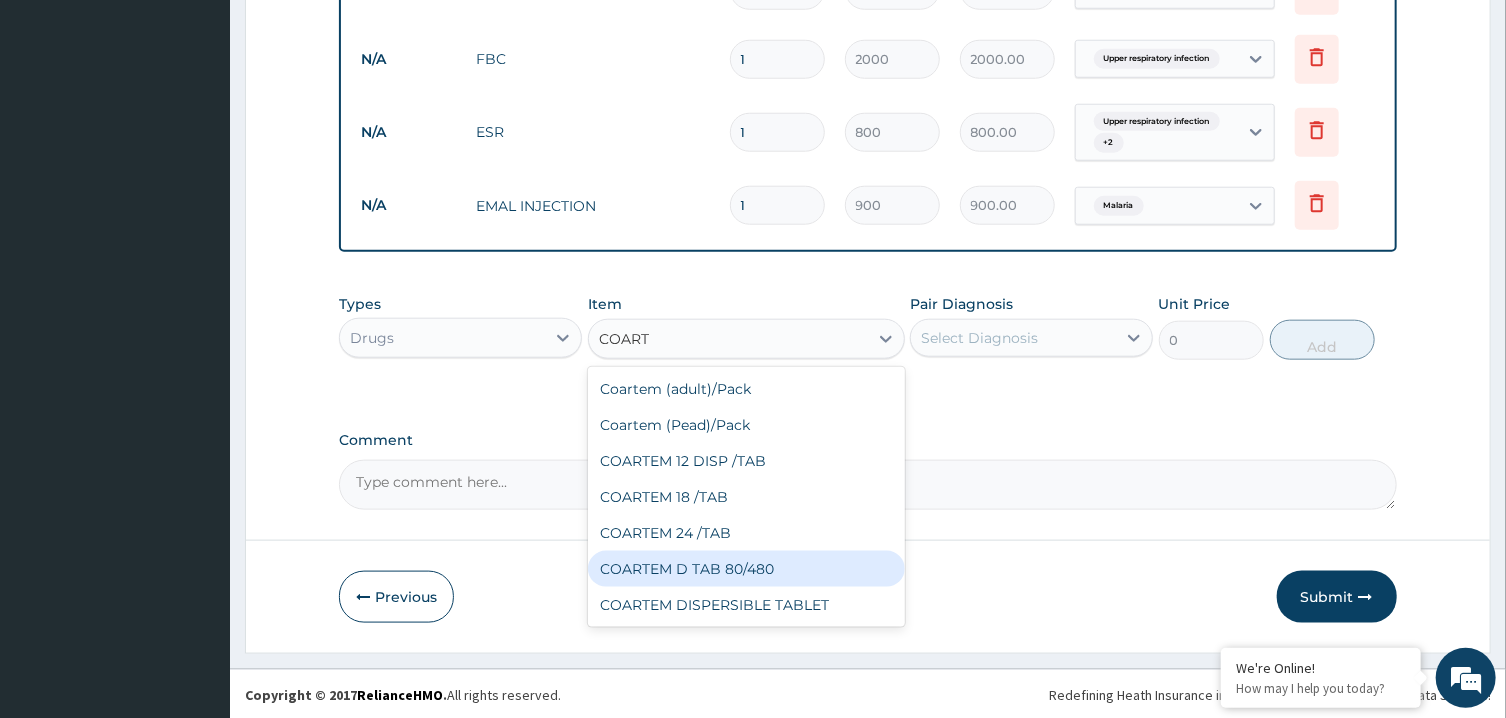 type 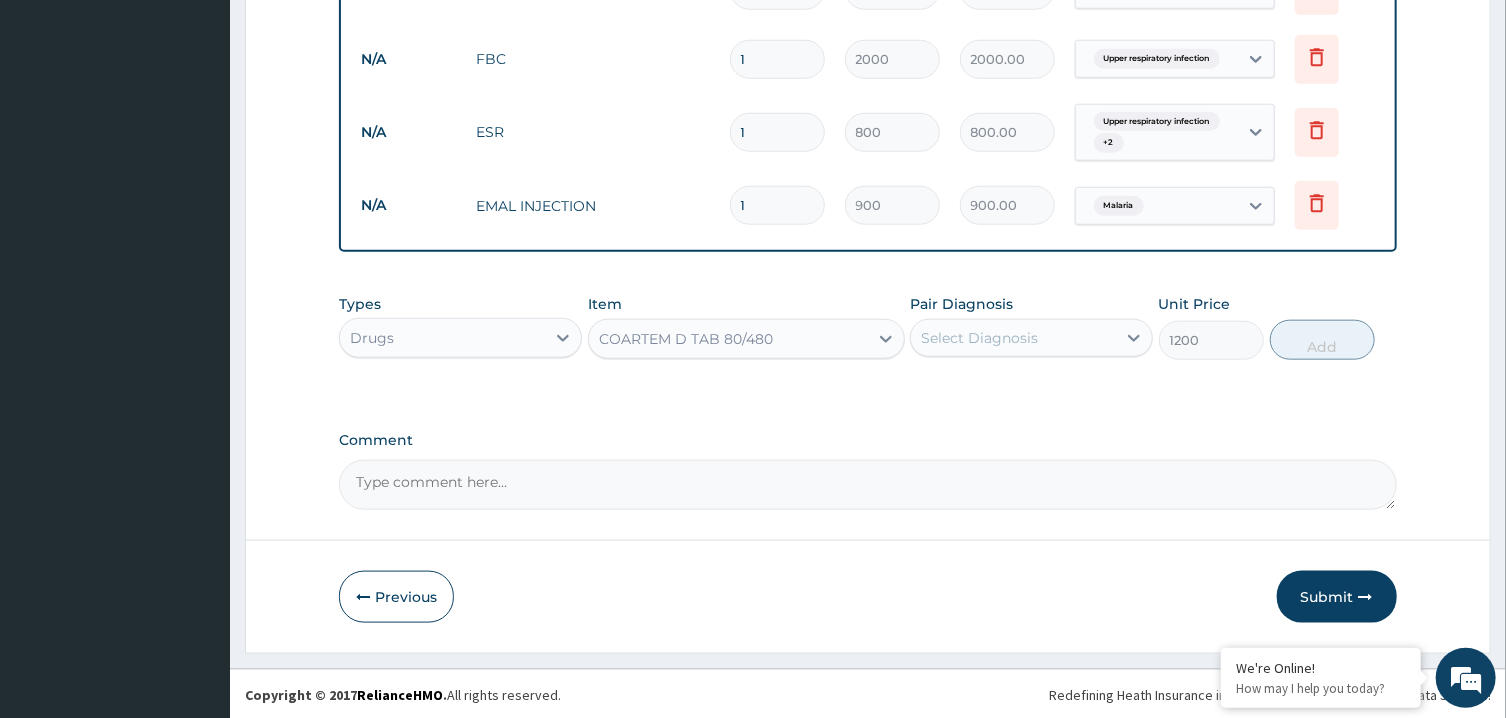 click on "Select Diagnosis" at bounding box center [1013, 338] 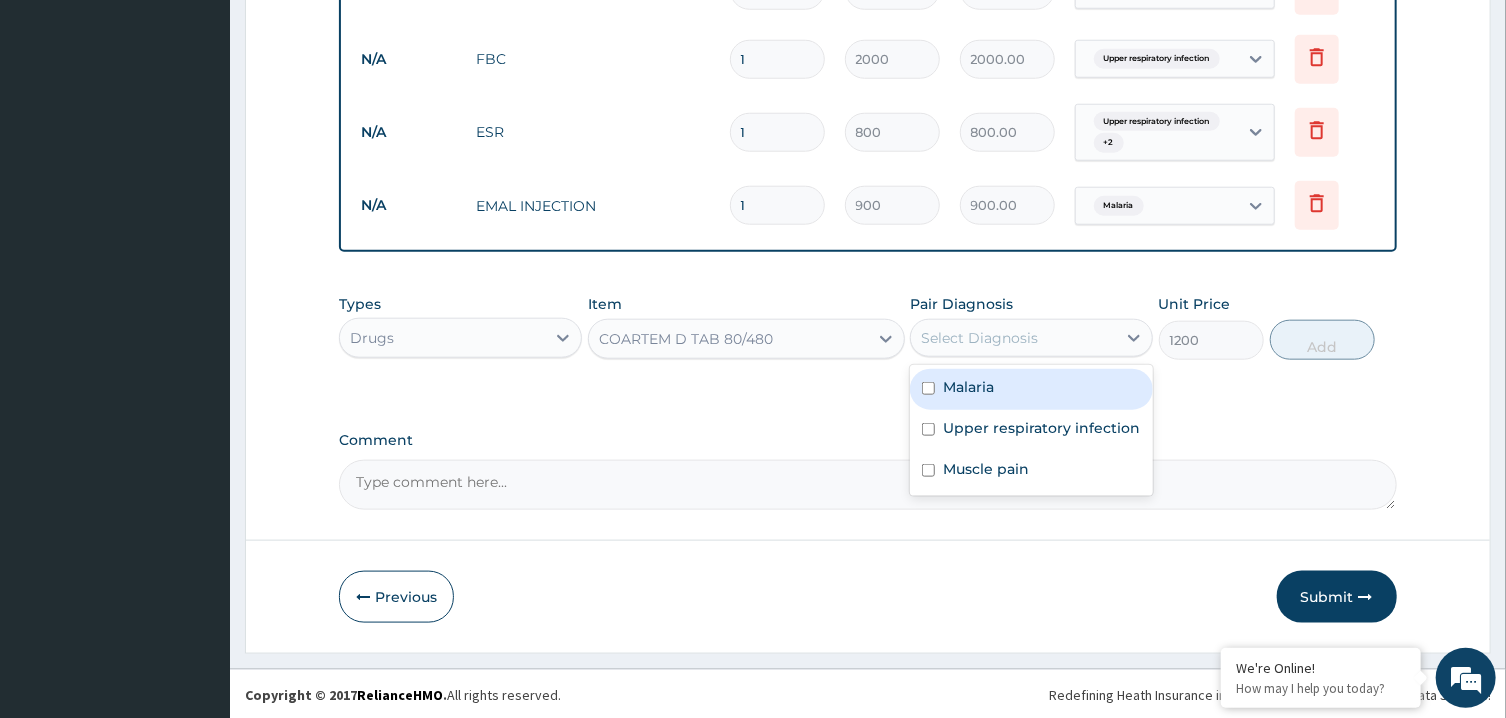 click on "Malaria" at bounding box center [1031, 389] 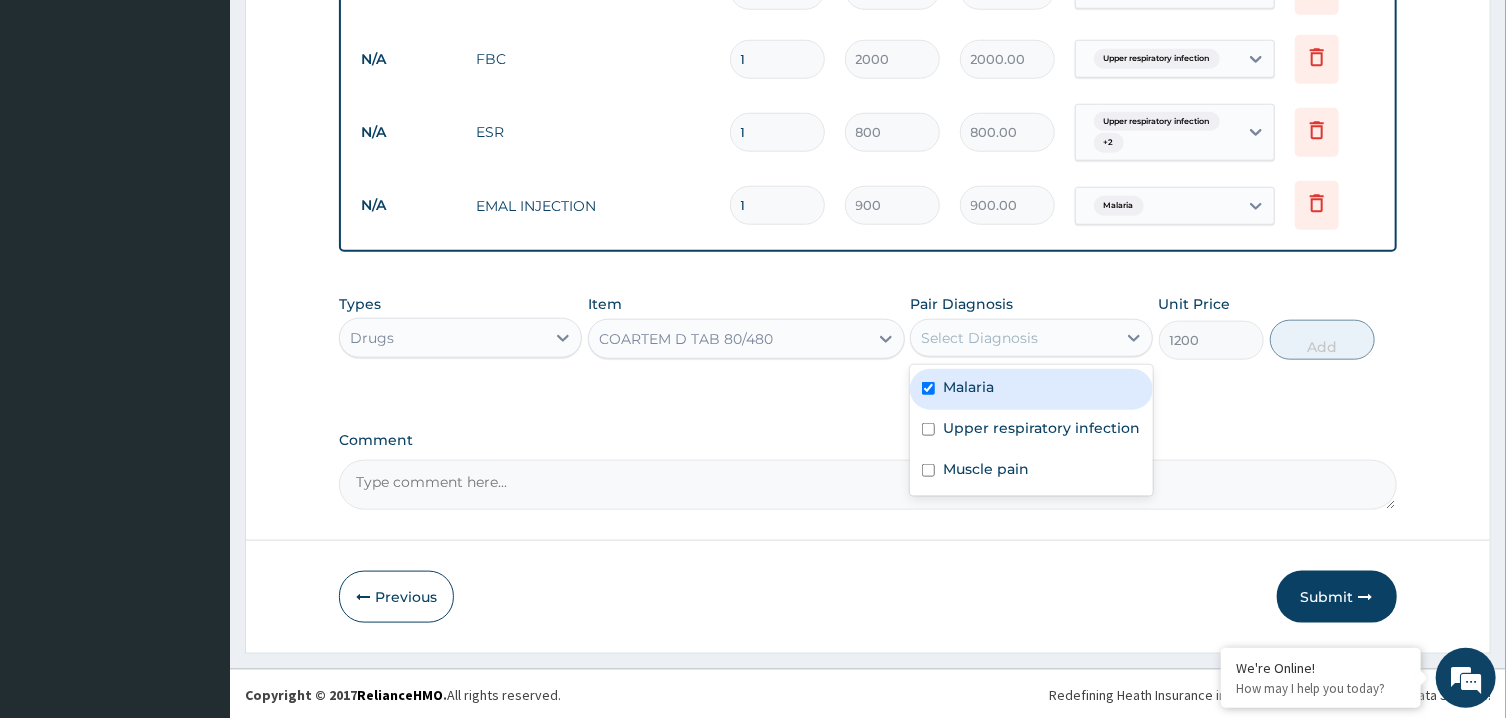 checkbox on "true" 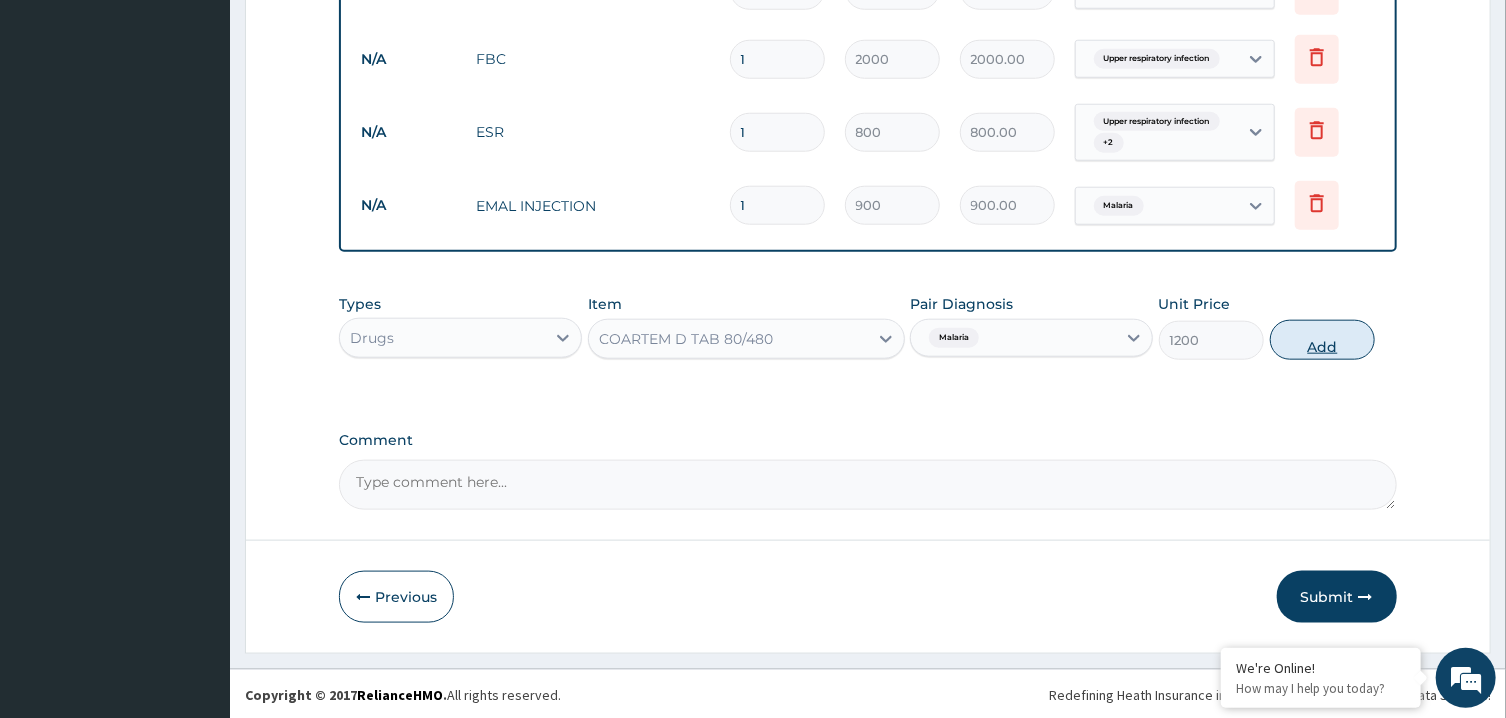 click on "Add" at bounding box center [1323, 340] 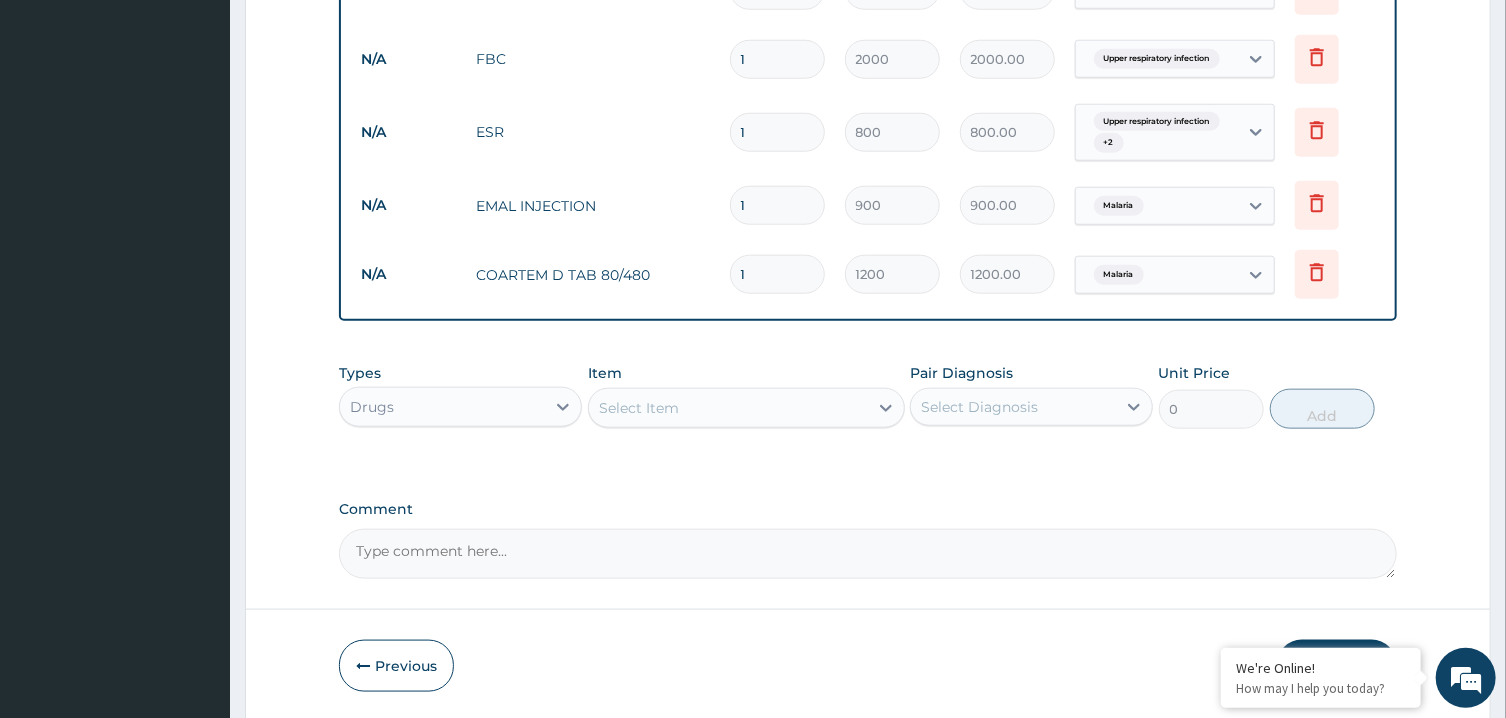 click on "Select Item" at bounding box center [728, 408] 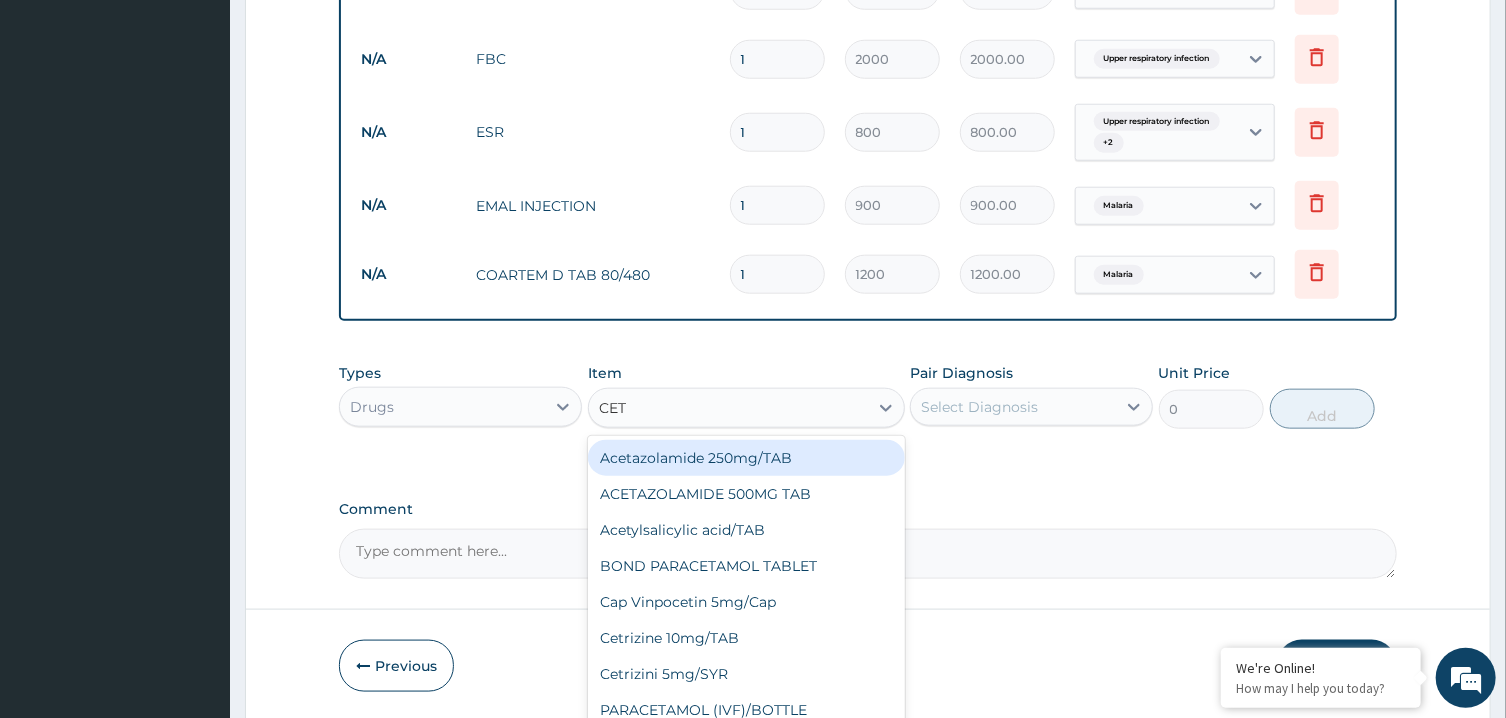 type on "CETR" 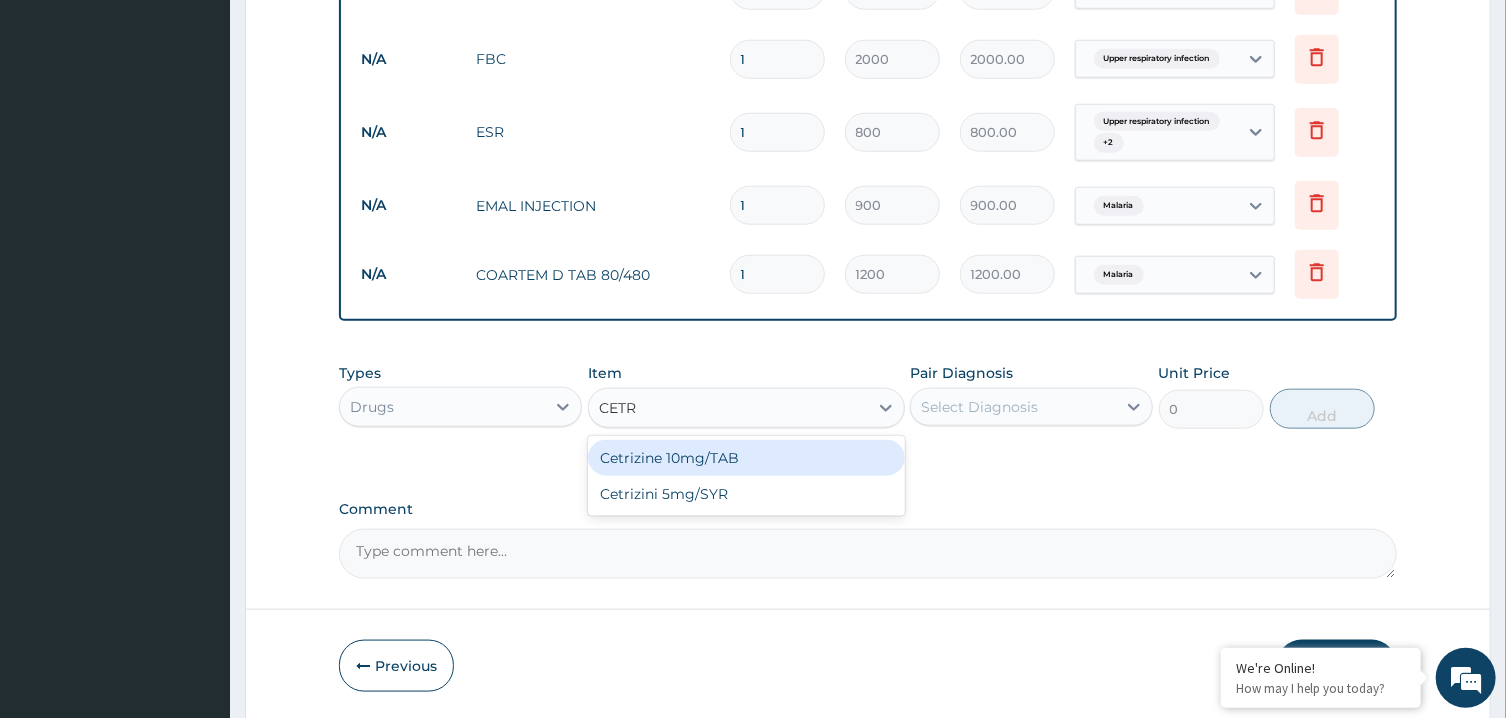 click on "Cetrizine 10mg/TAB" at bounding box center [746, 458] 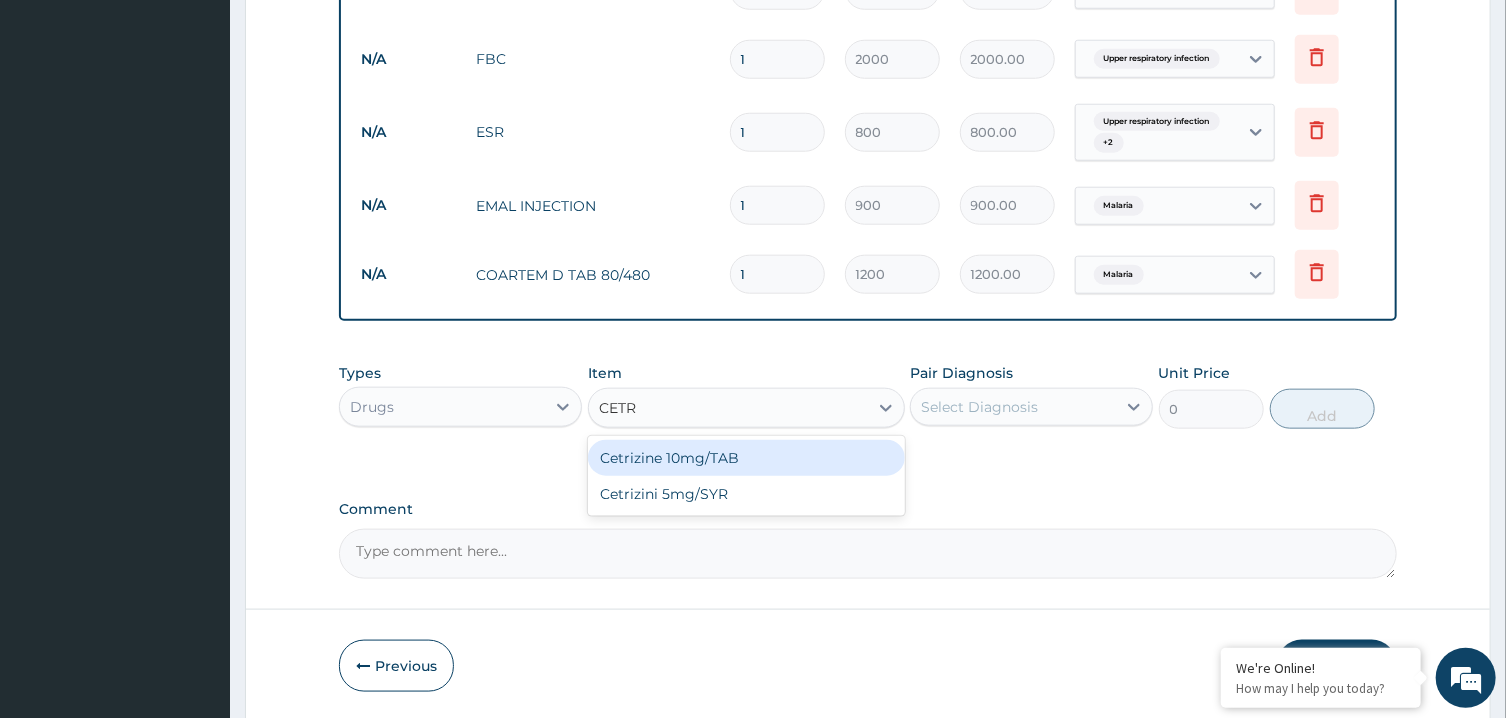 type 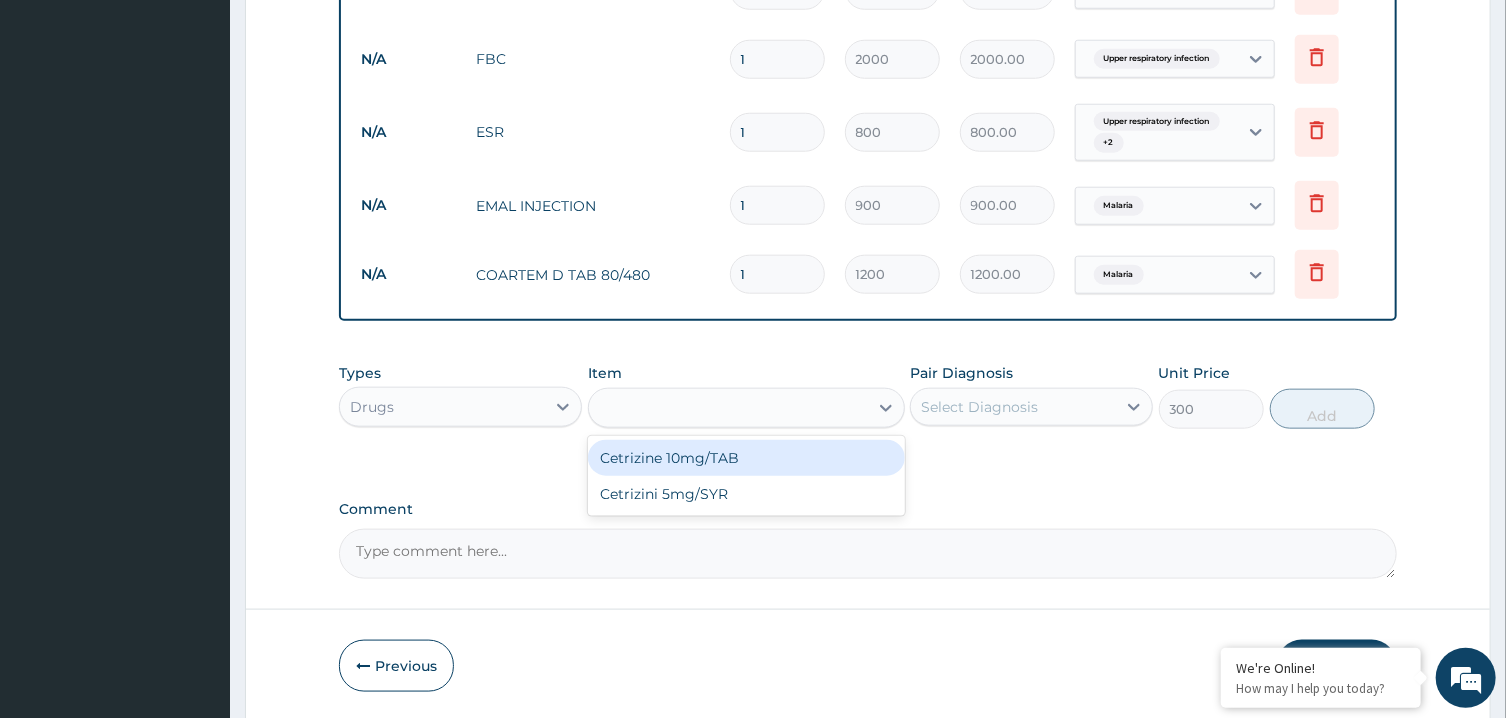 click on "PA Code / Prescription Code Enter Code(Secondary Care Only) Encounter Date [DATE] Important Notice Please enter PA codes before entering items that are not attached to a PA code   All diagnoses entered must be linked to a claim item. Diagnosis Malaria Confirmed Upper respiratory infection Confirmed Muscle pain Confirmed NB: All diagnosis must be linked to a claim item Claim Items Type Name Quantity Unit Price Total Price Pair Diagnosis Actions N/A General (Card) 1 500 500.00 Malaria Delete N/A General Practitioner (1st consultation) 1 1500 1500.00 Malaria  + 2 Delete N/A MALARIA PARASITE (MP) 1 800 800.00 Malaria Delete N/A FBC 1 2000 2000.00 Upper respiratory infection Delete N/A ESR 1 800 800.00 Upper respiratory infection  + 2 Delete N/A EMAL INJECTION 1 900 900.00 Malaria Delete N/A COARTEM D TAB 80/480 1 1200 1200.00 Malaria Delete Types Drugs Item CETR Cetrizini 5mg/SYR" at bounding box center [867, -105] 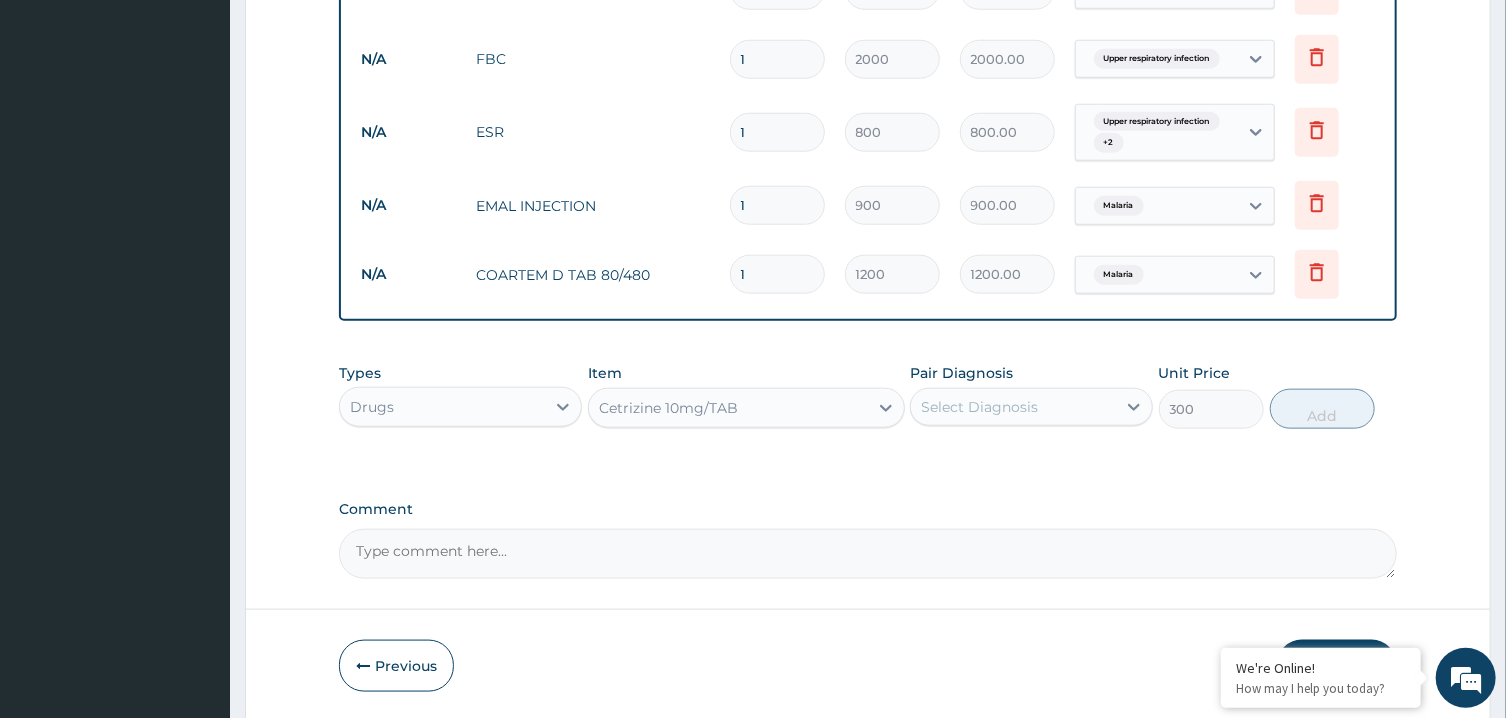 click on "Select Diagnosis" at bounding box center [1013, 407] 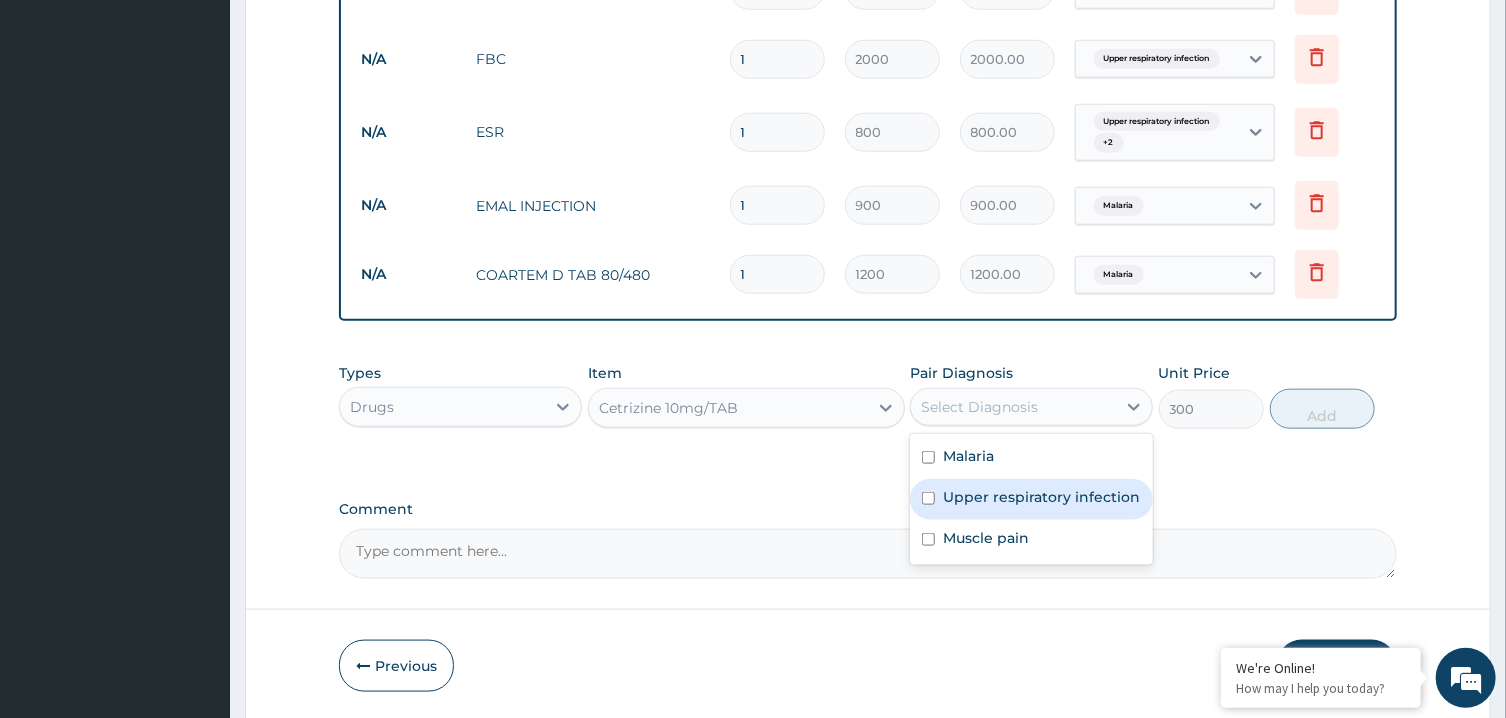 click on "Upper respiratory infection" at bounding box center (1041, 497) 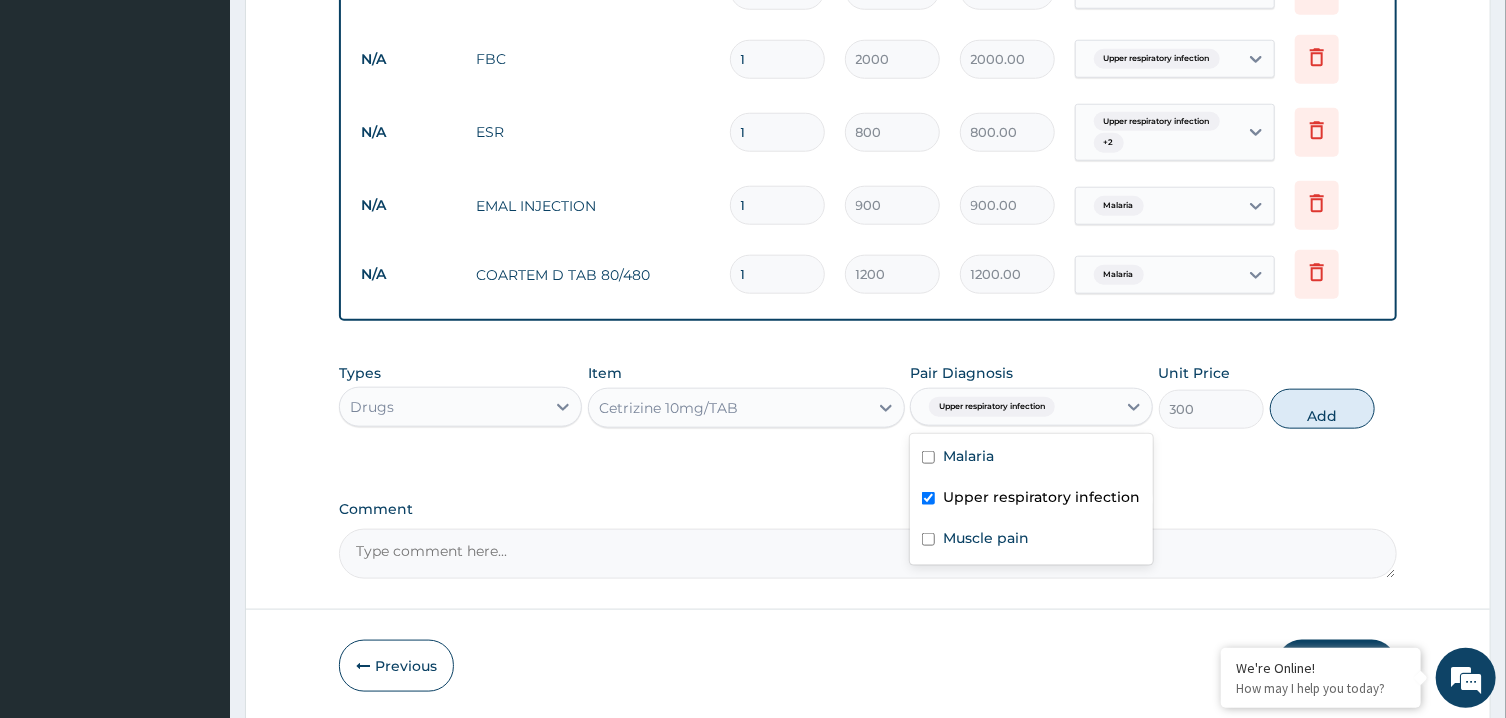 checkbox on "true" 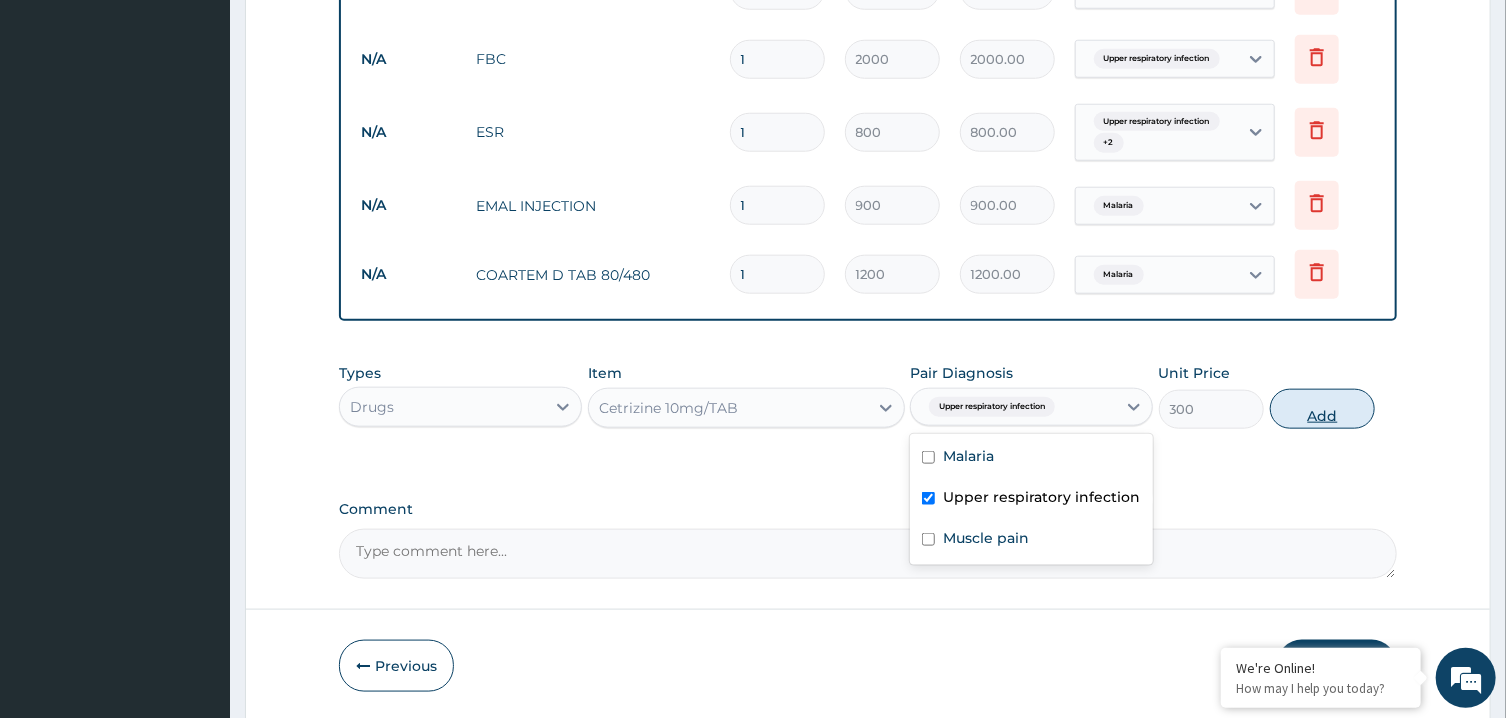 click on "Add" at bounding box center [1323, 409] 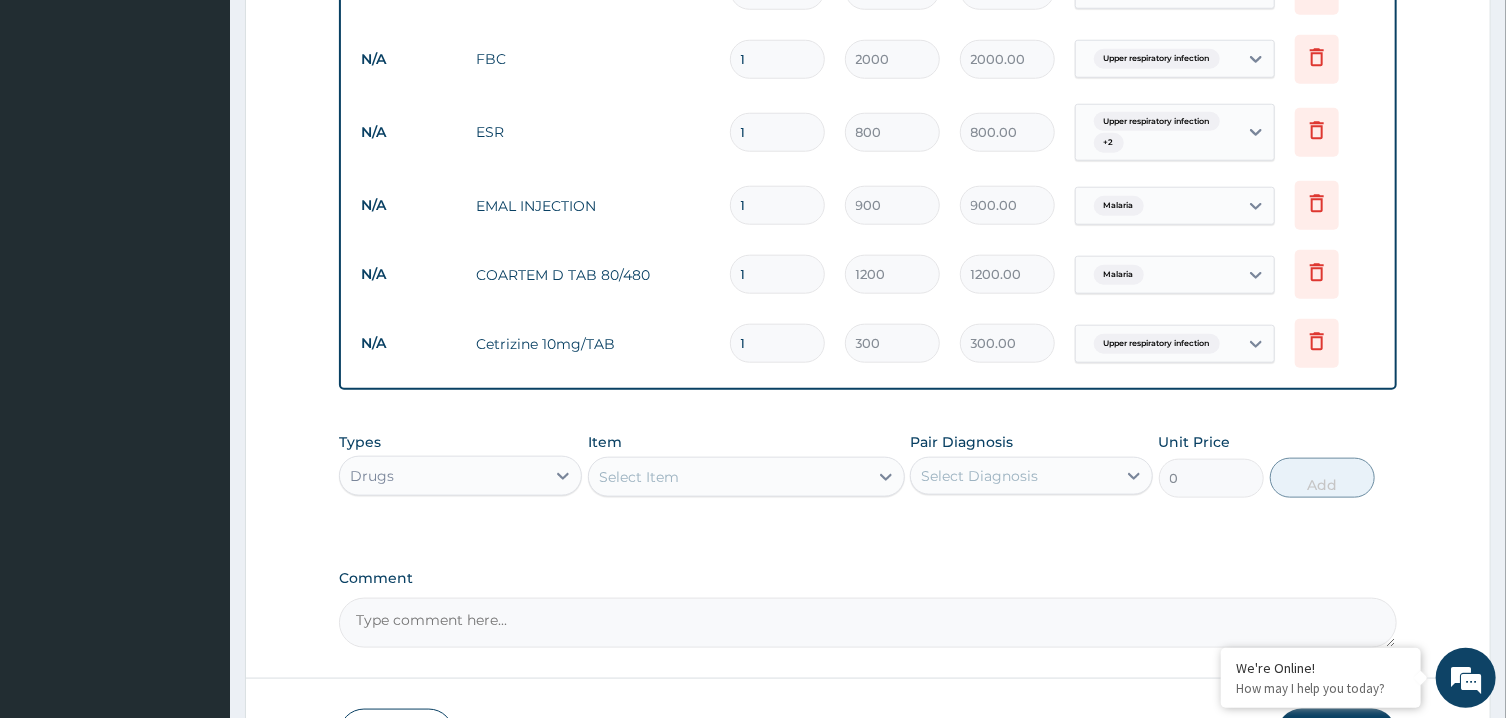 click on "Select Item" at bounding box center (728, 477) 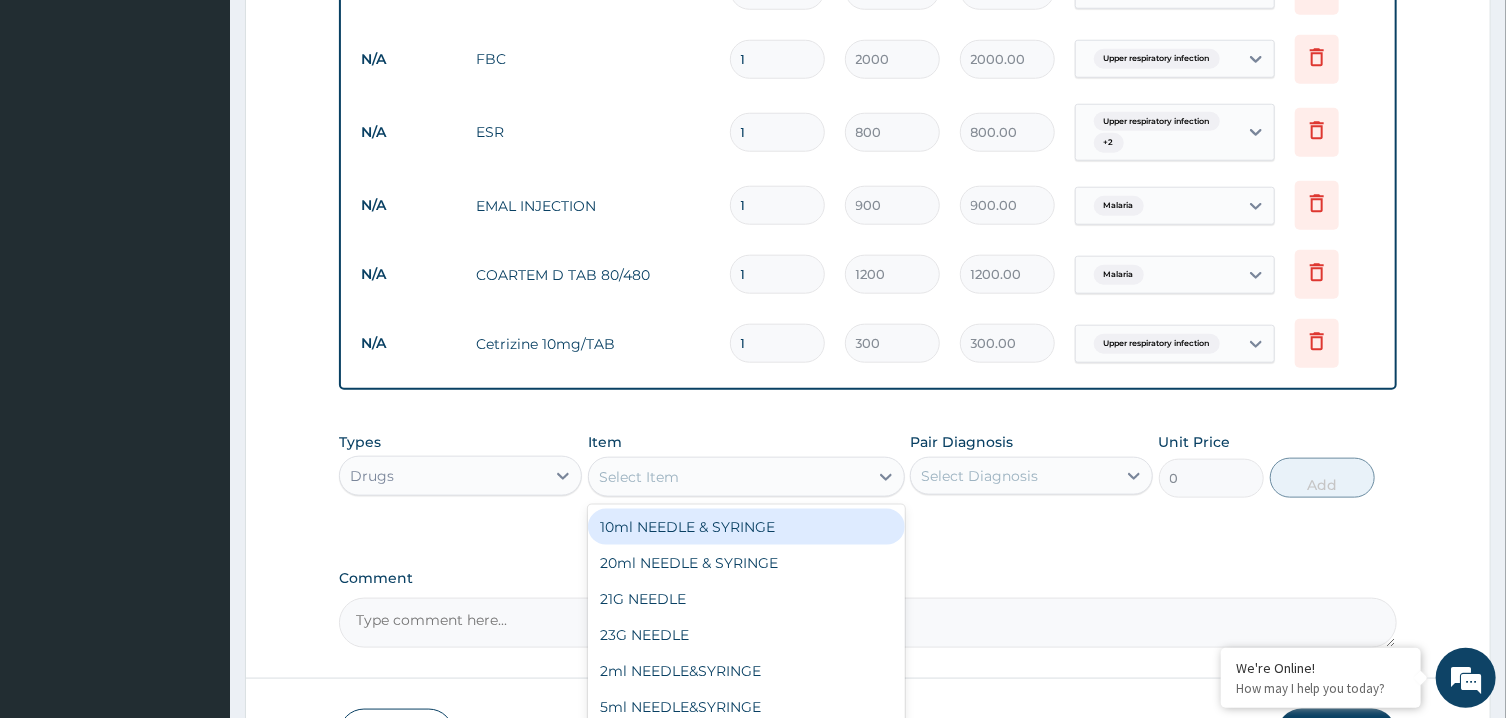 type on "C" 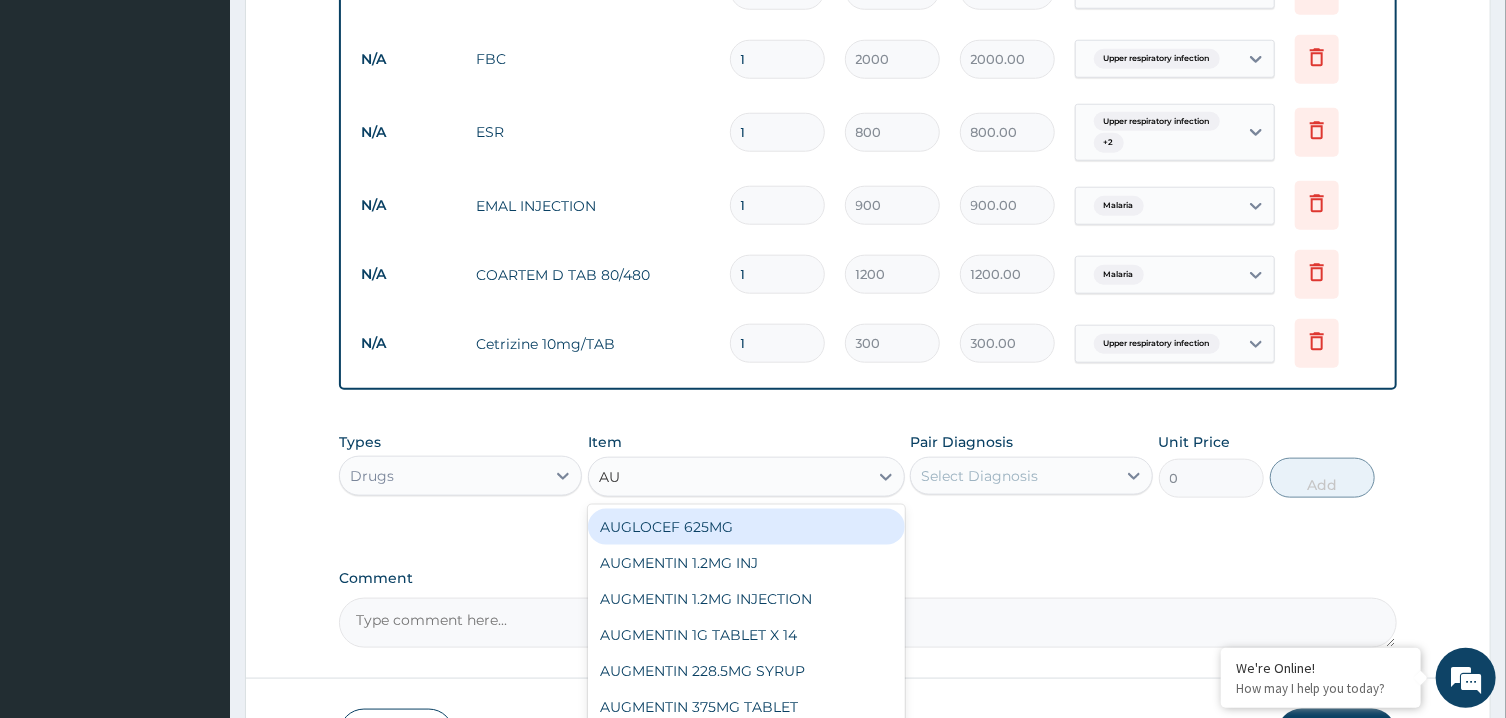 type on "AUG" 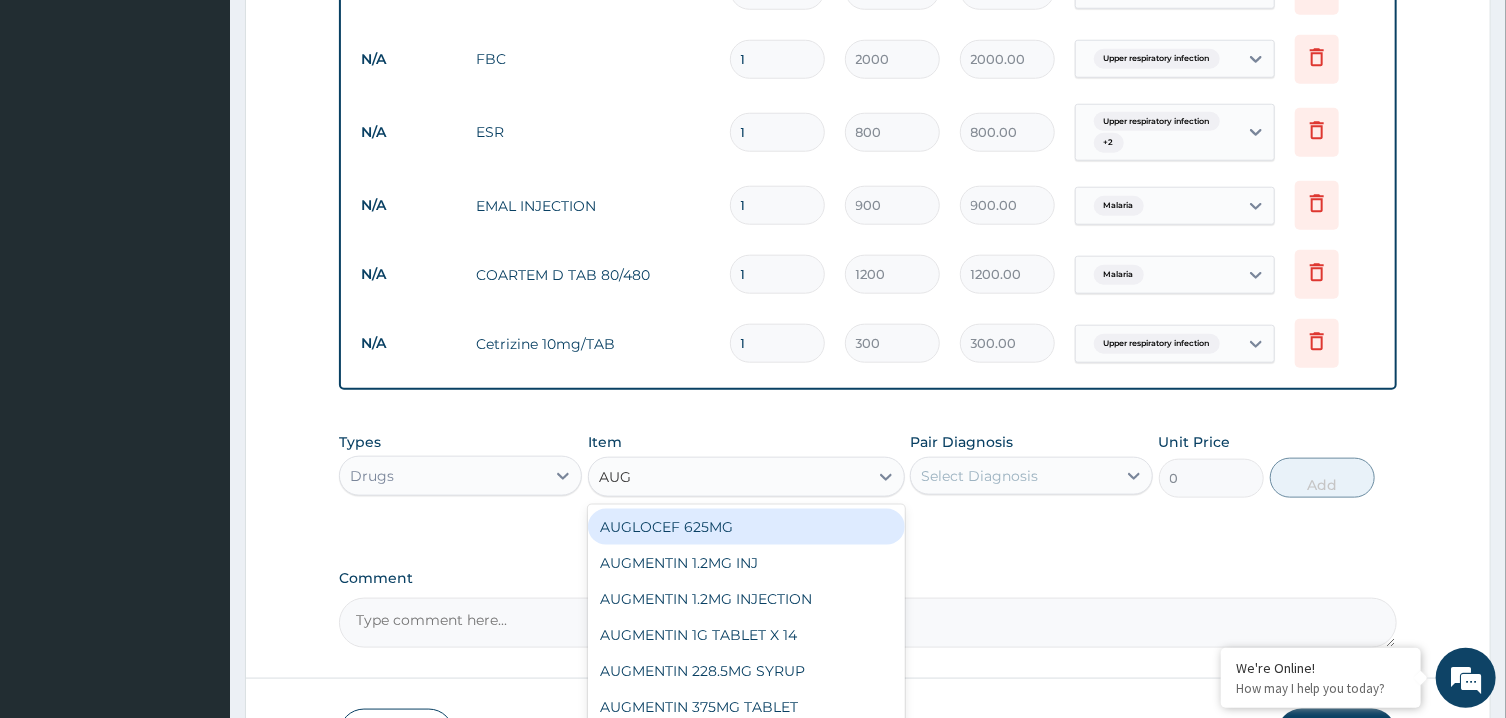 click on "AUGLOCEF 625MG" at bounding box center (746, 527) 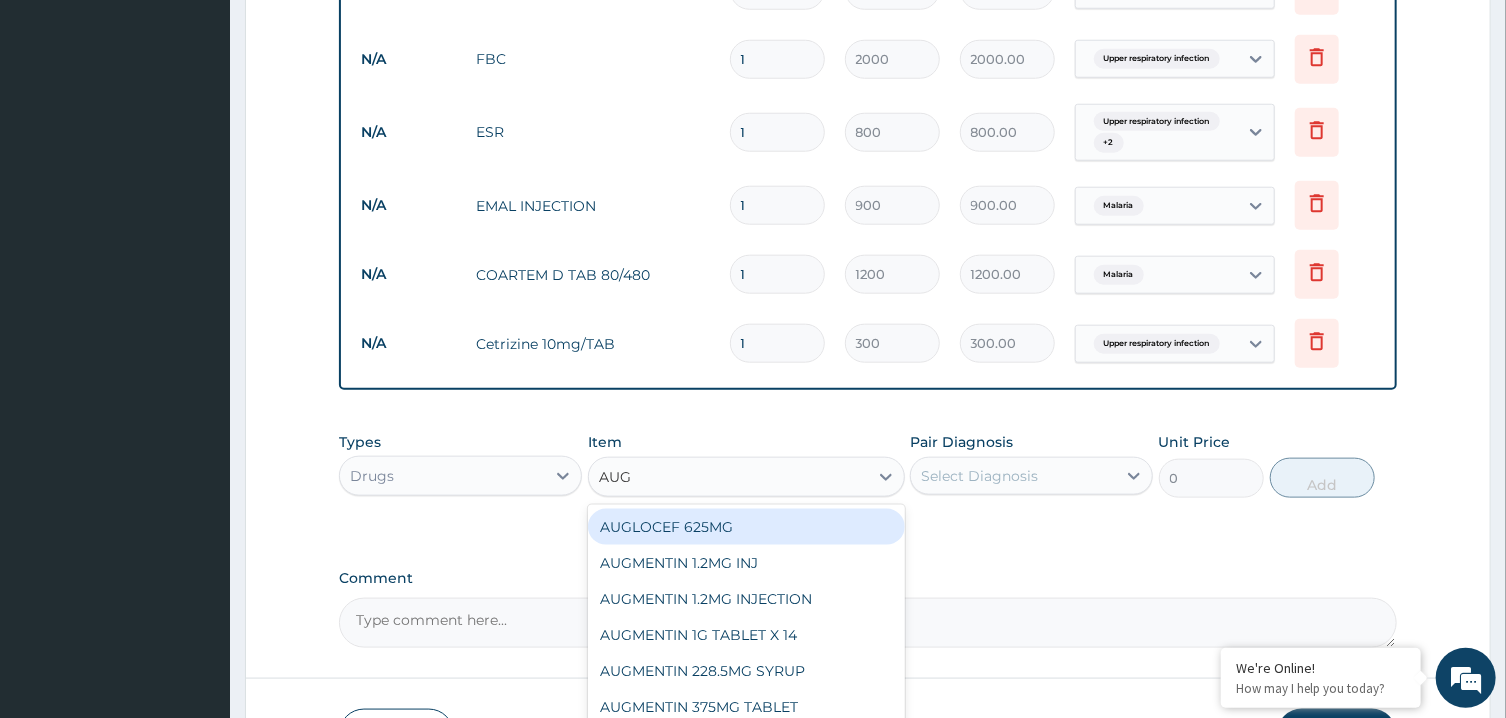 type 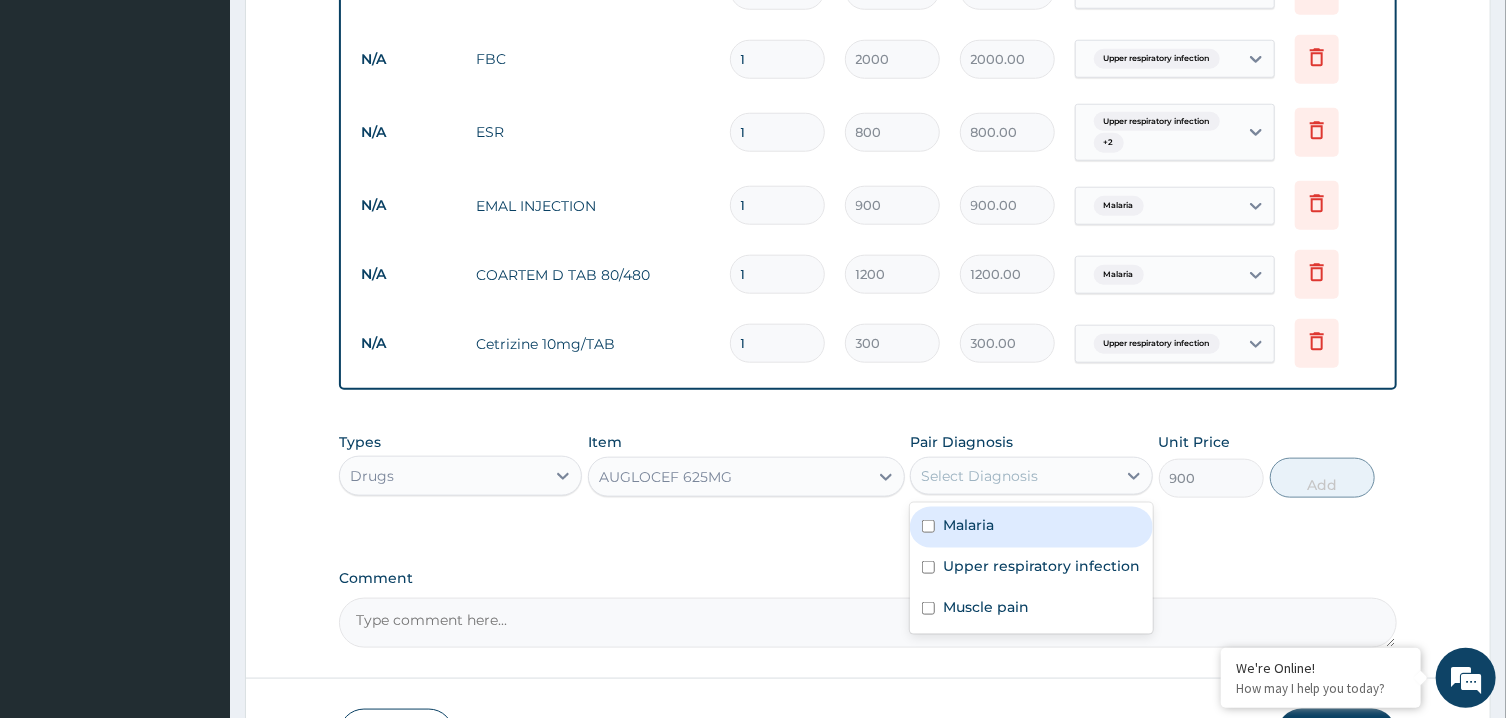 click on "Select Diagnosis" at bounding box center [1013, 476] 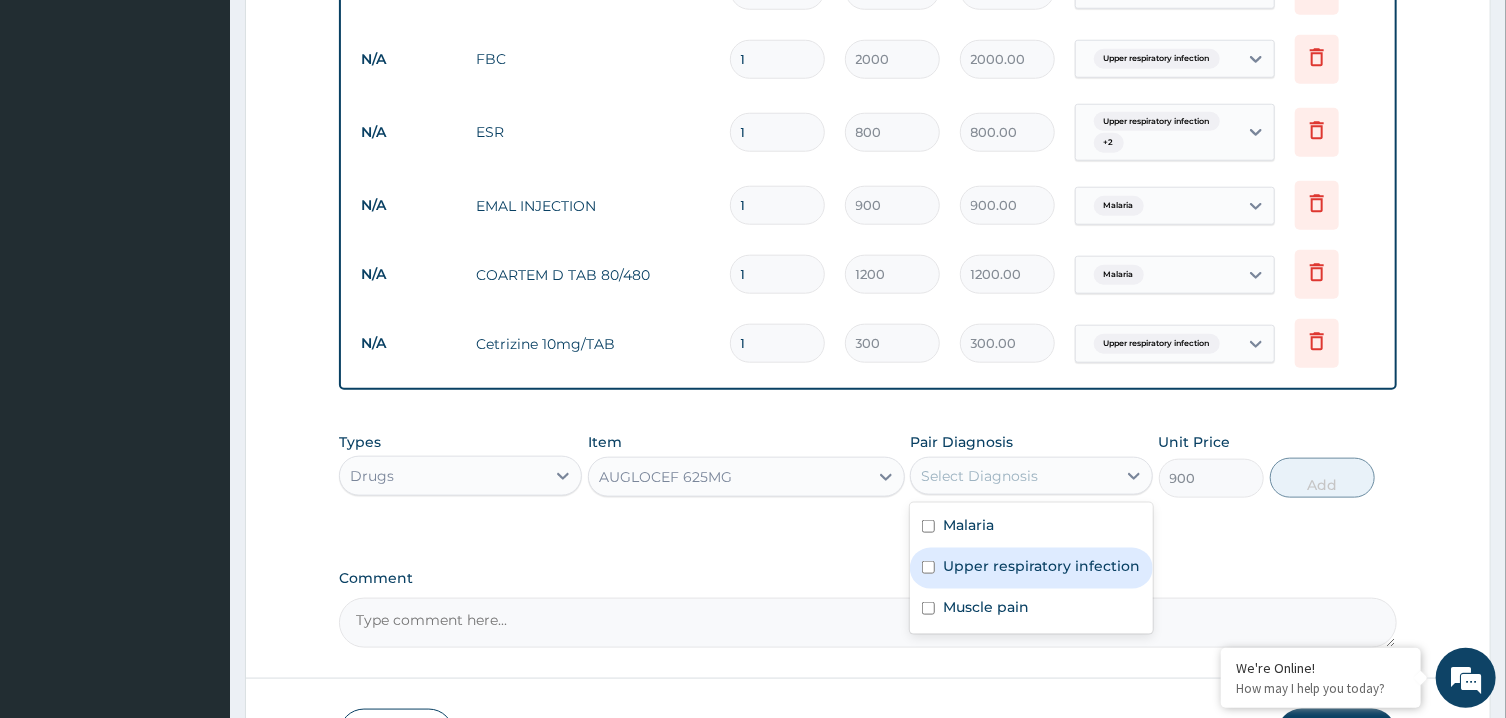 click on "Upper respiratory infection" at bounding box center (1041, 566) 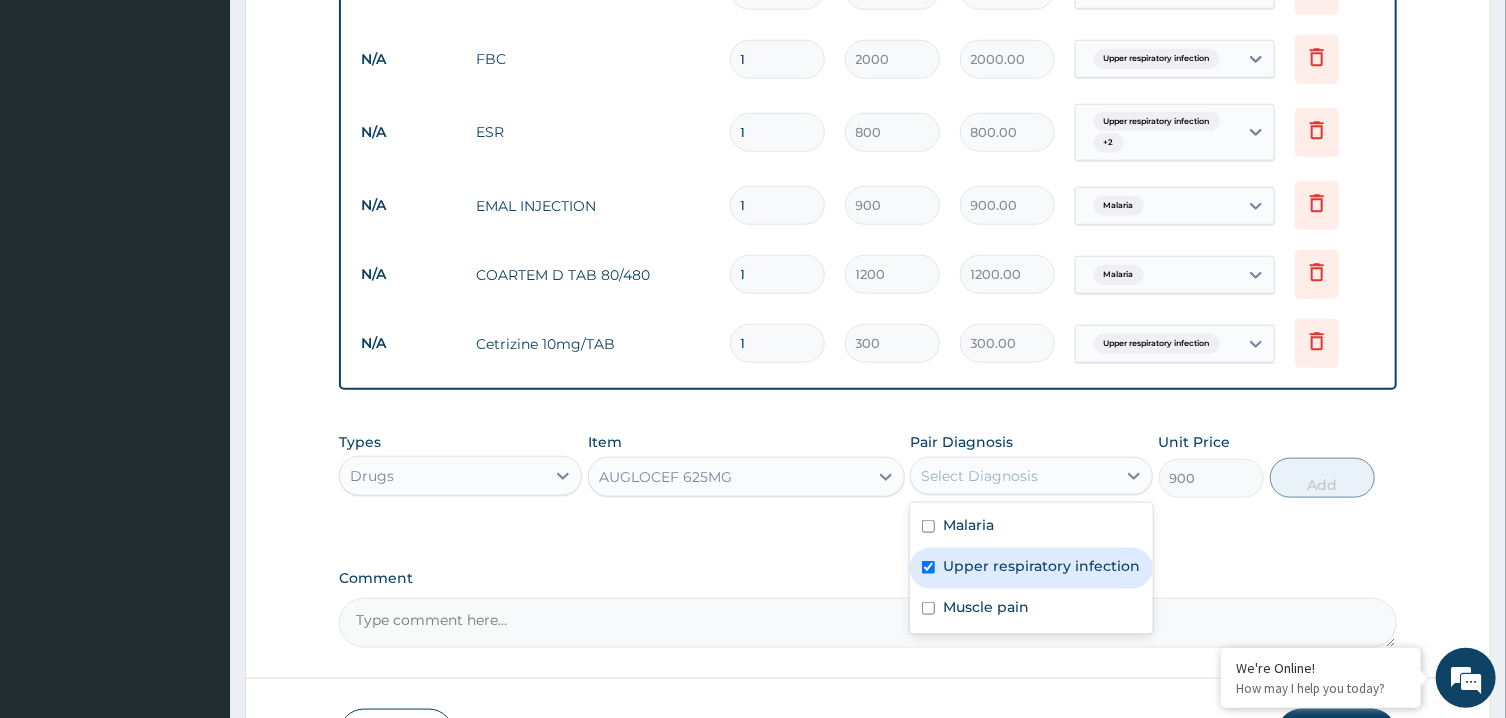 checkbox on "true" 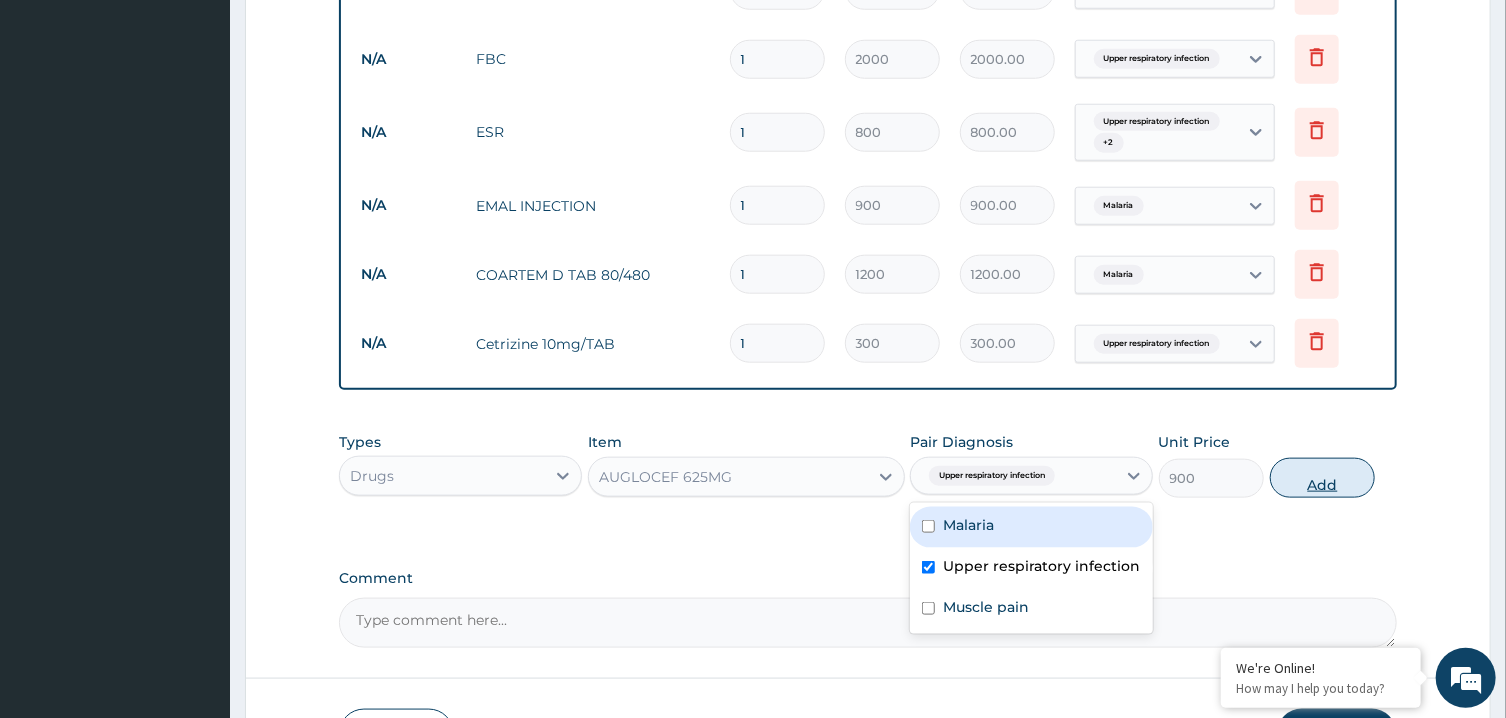 click on "Add" at bounding box center [1323, 478] 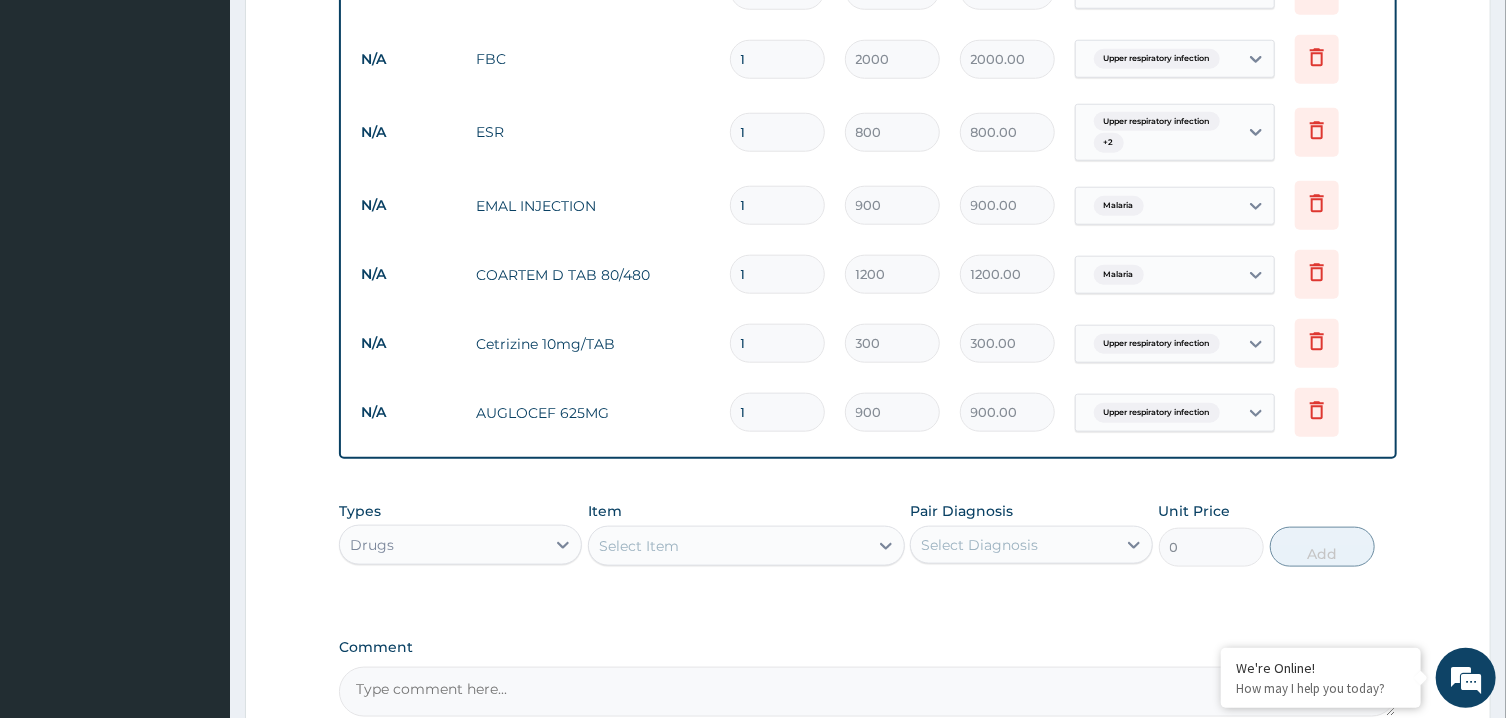 click on "Select Item" at bounding box center (728, 546) 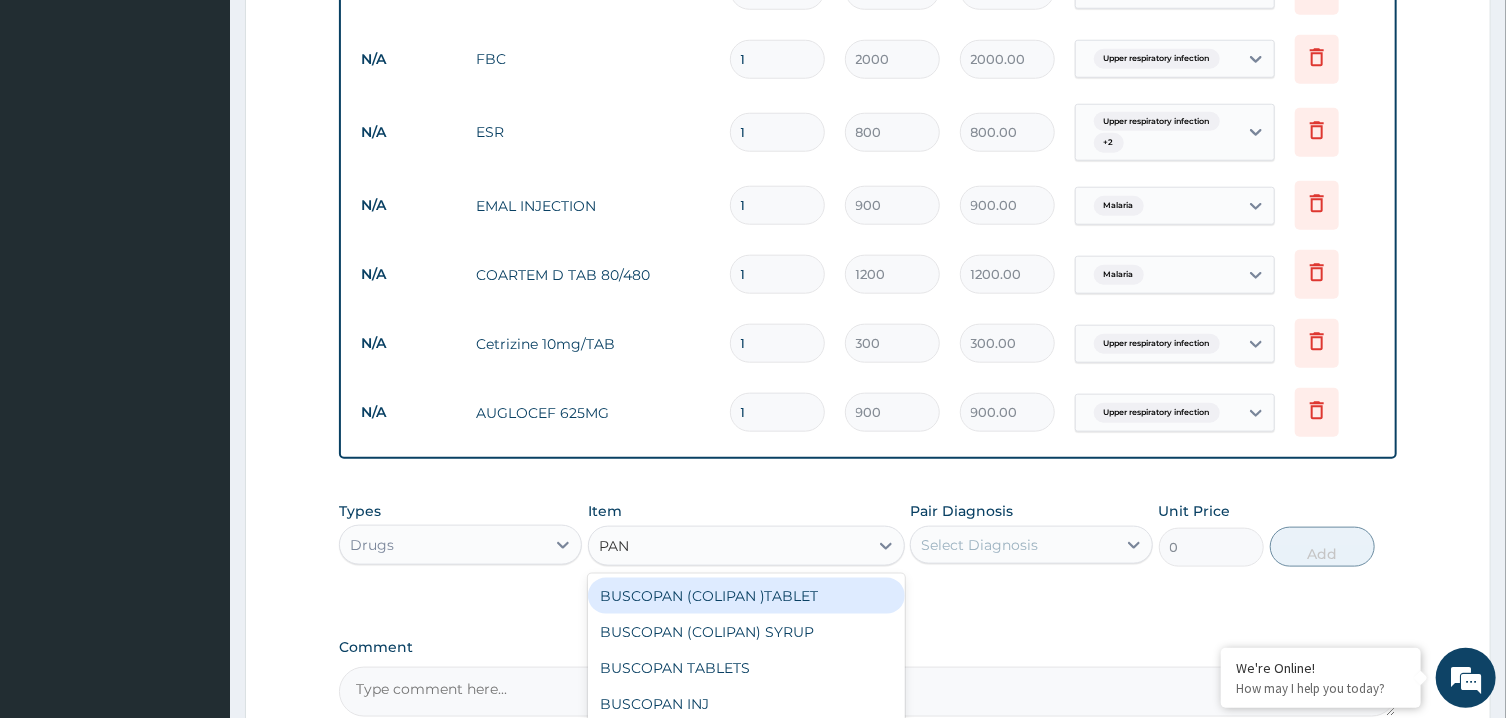 type on "PANA" 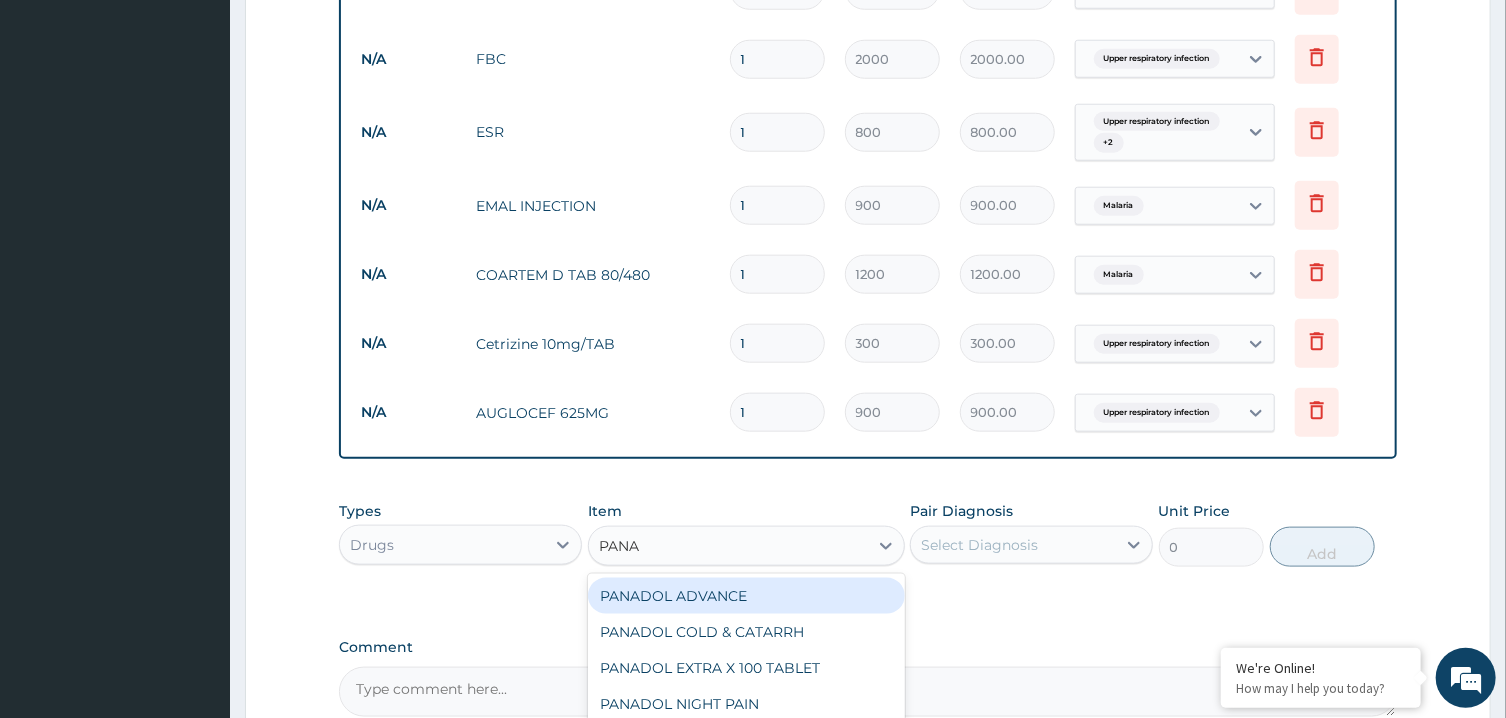 click on "PANADOL ADVANCE" at bounding box center [746, 596] 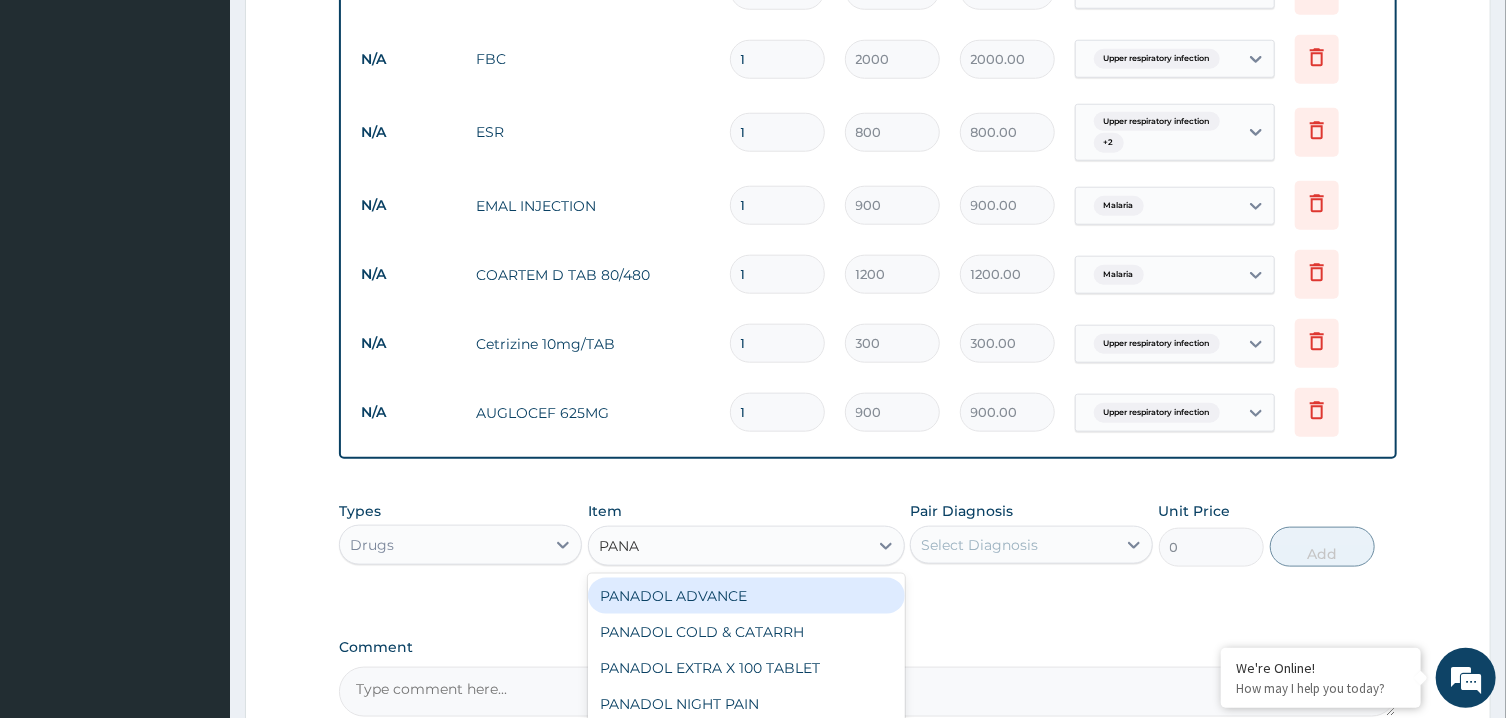 type 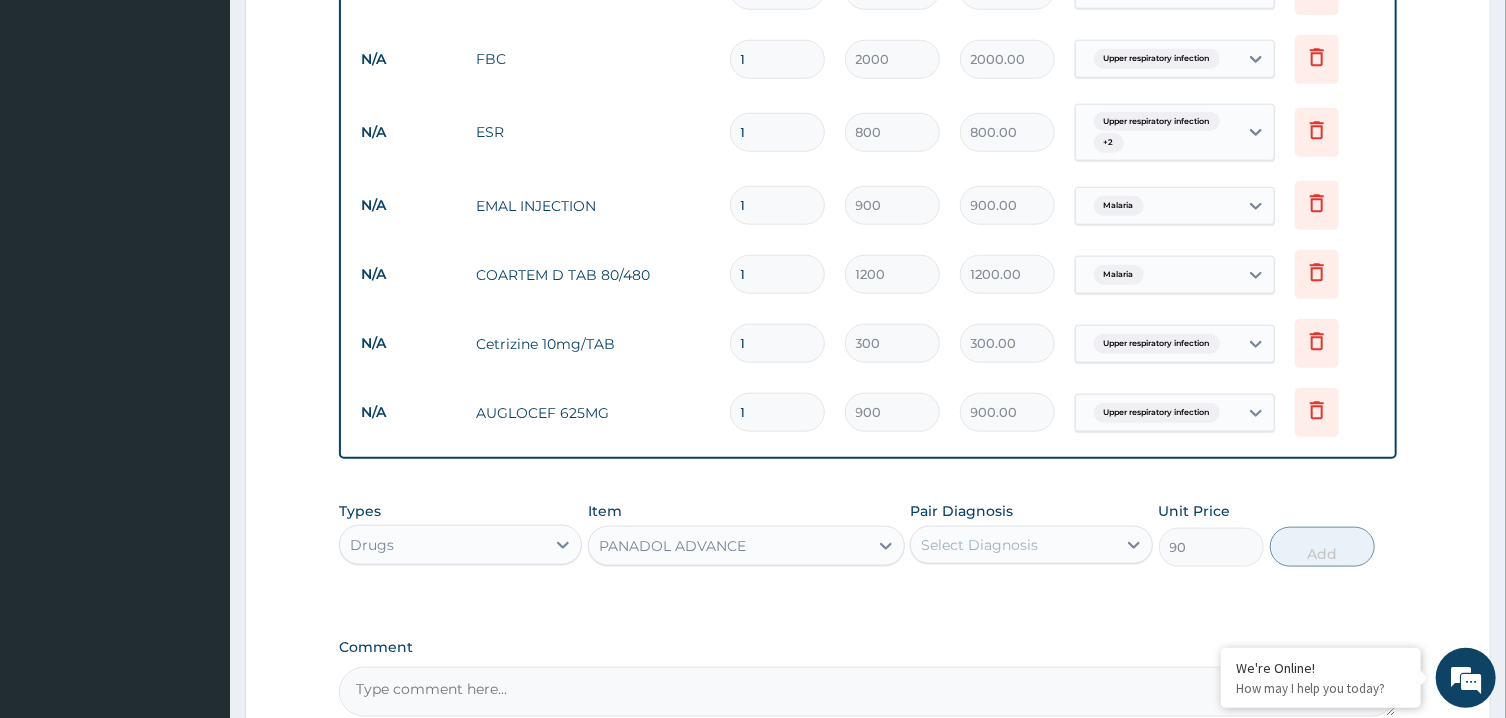click on "Select Diagnosis" at bounding box center [979, 545] 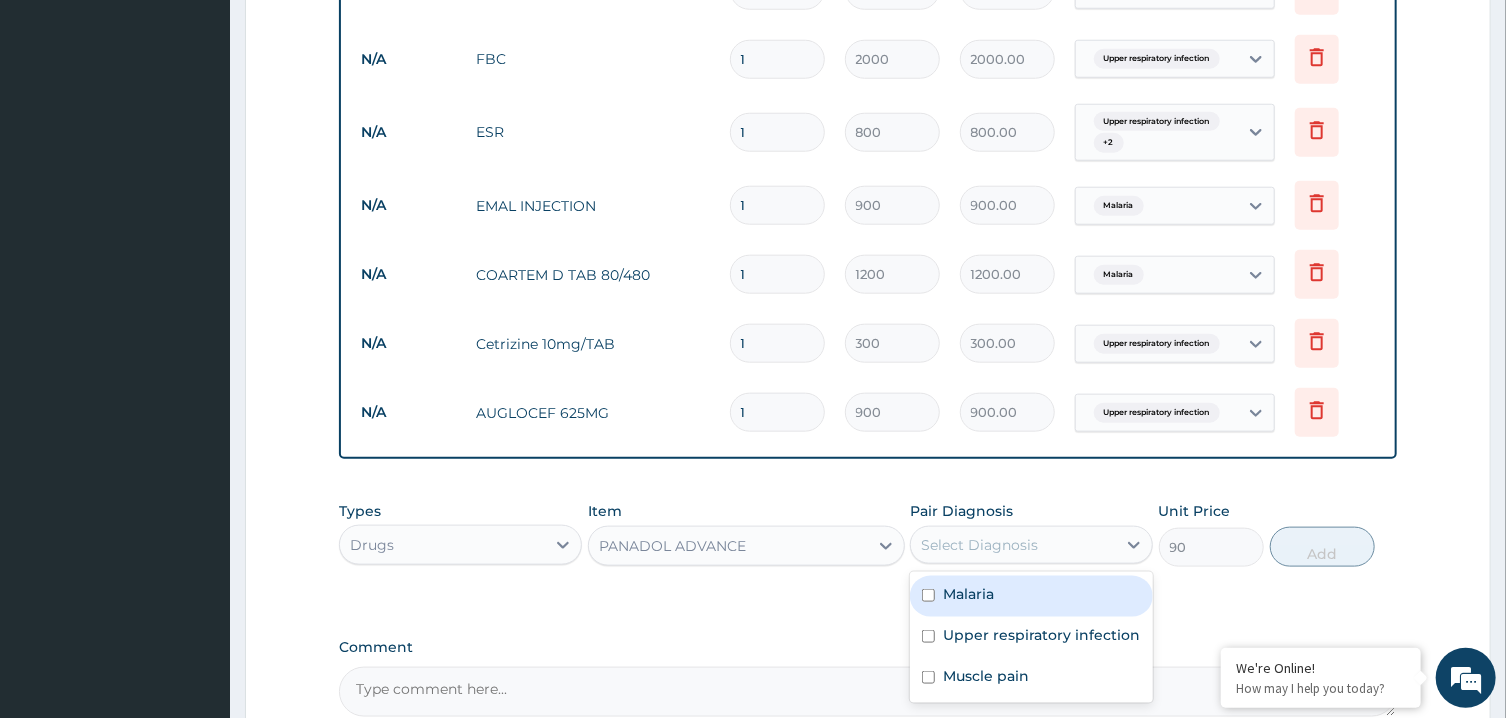 click on "Malaria" at bounding box center (1031, 596) 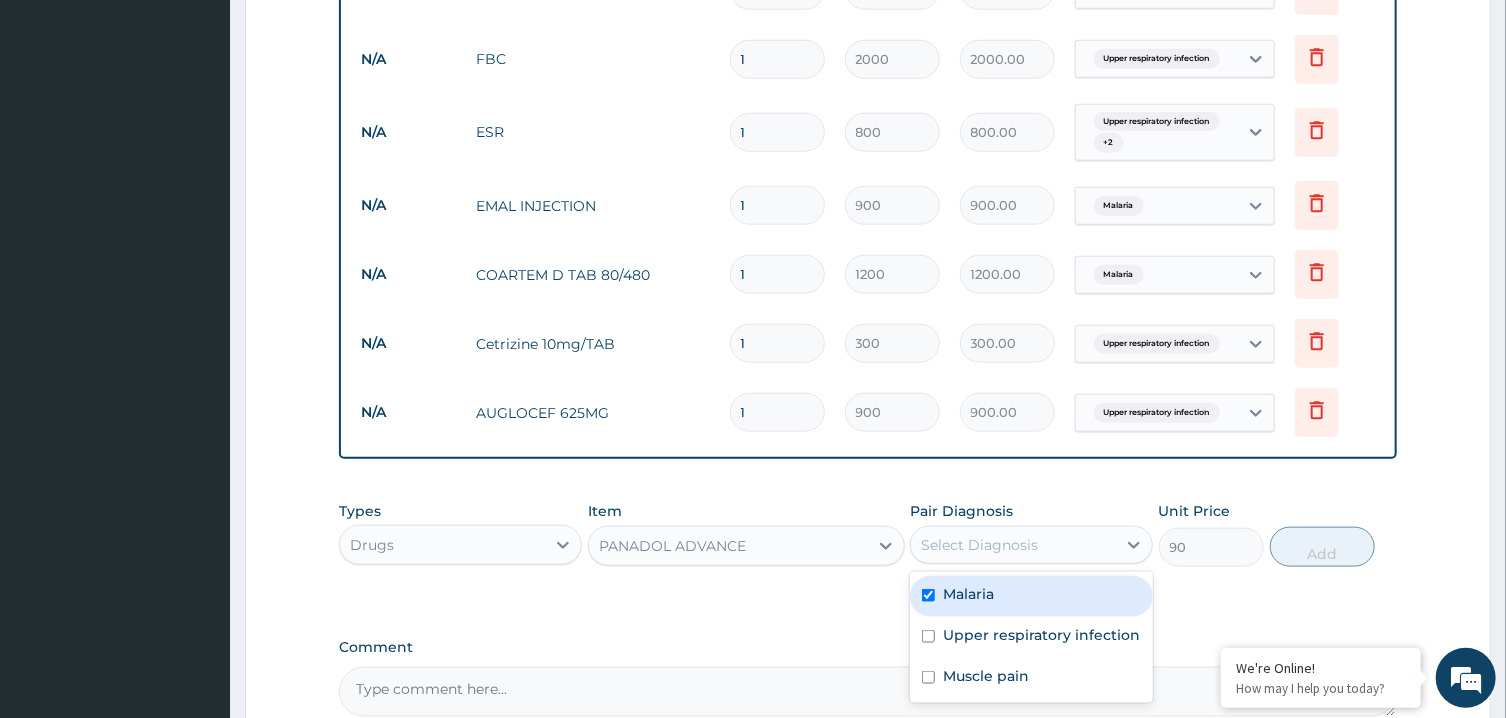 checkbox on "true" 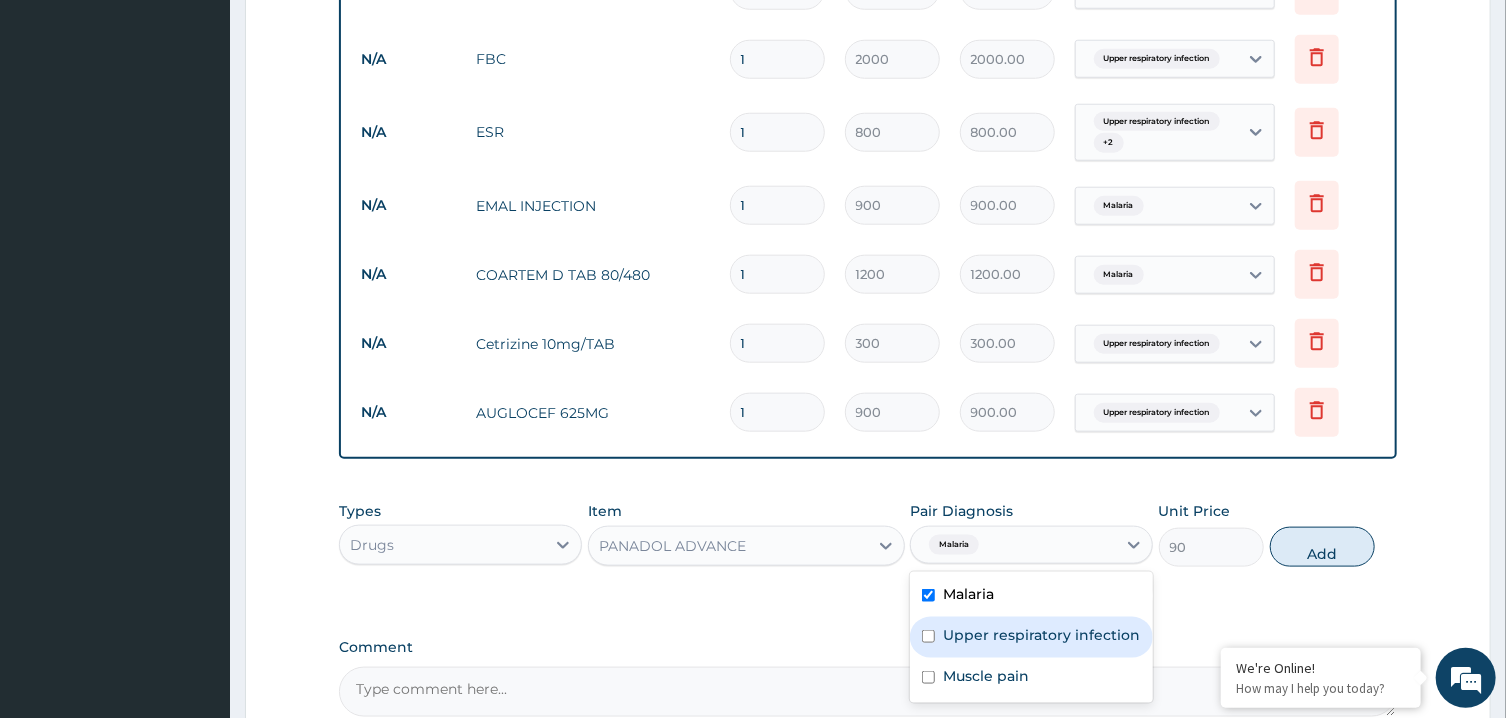 click on "Malaria Upper respiratory infection Muscle pain" at bounding box center [1031, 637] 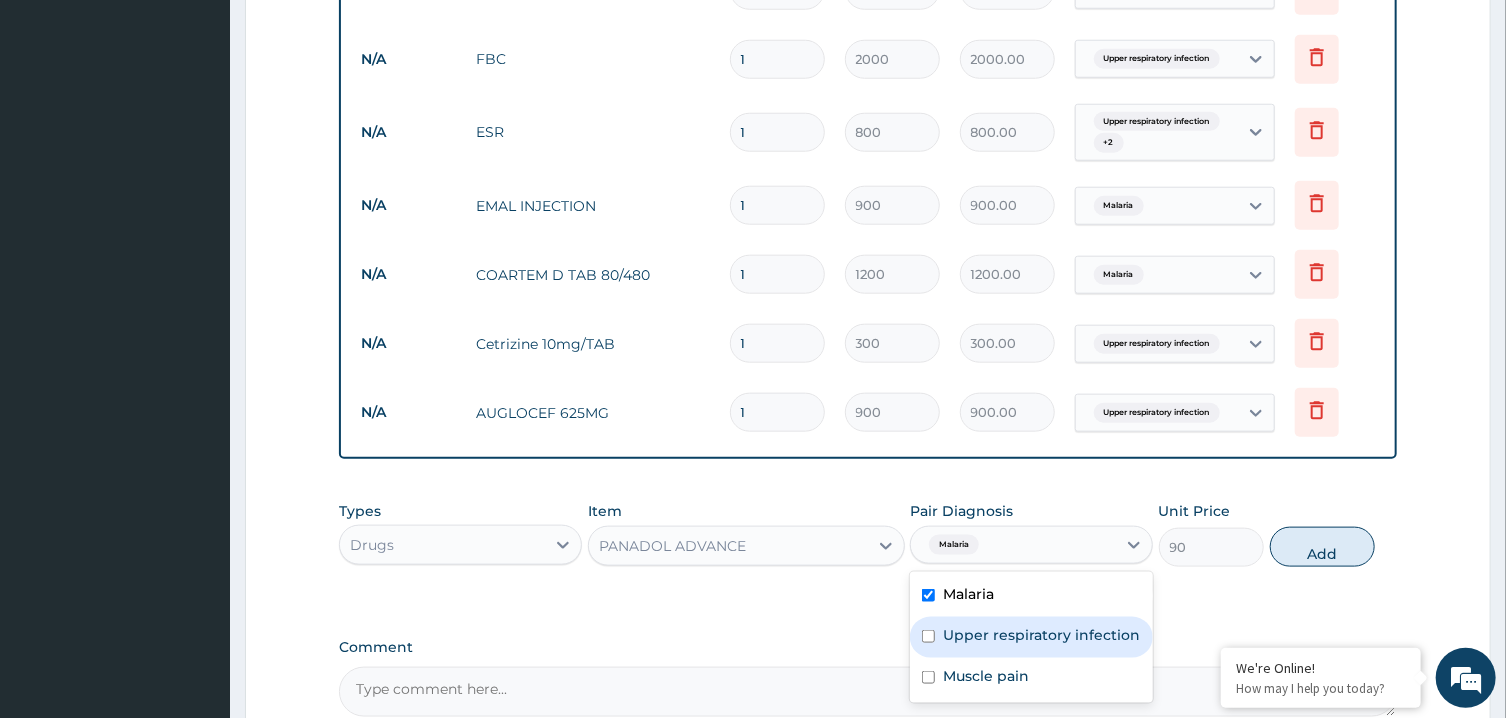click on "Upper respiratory infection" at bounding box center [1041, 635] 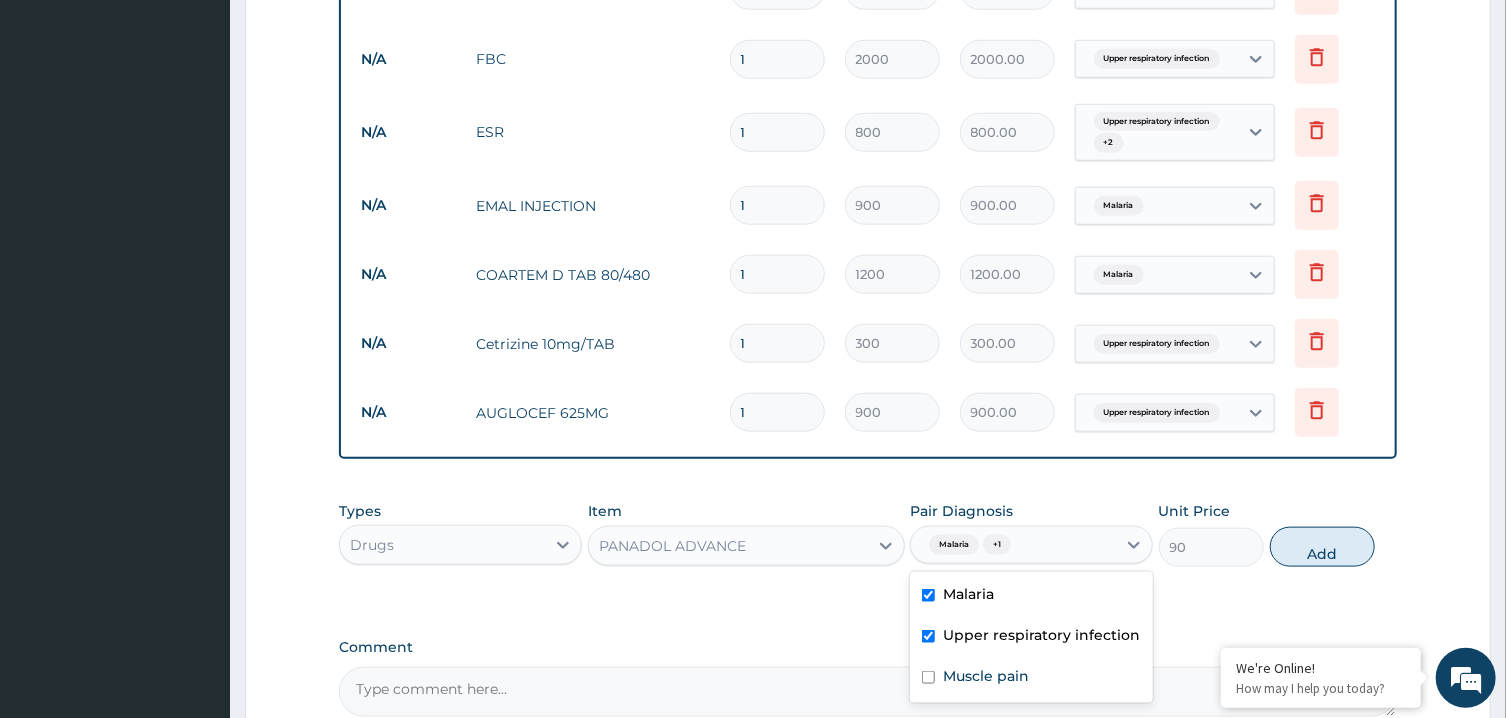 click on "Upper respiratory infection" at bounding box center [1031, 637] 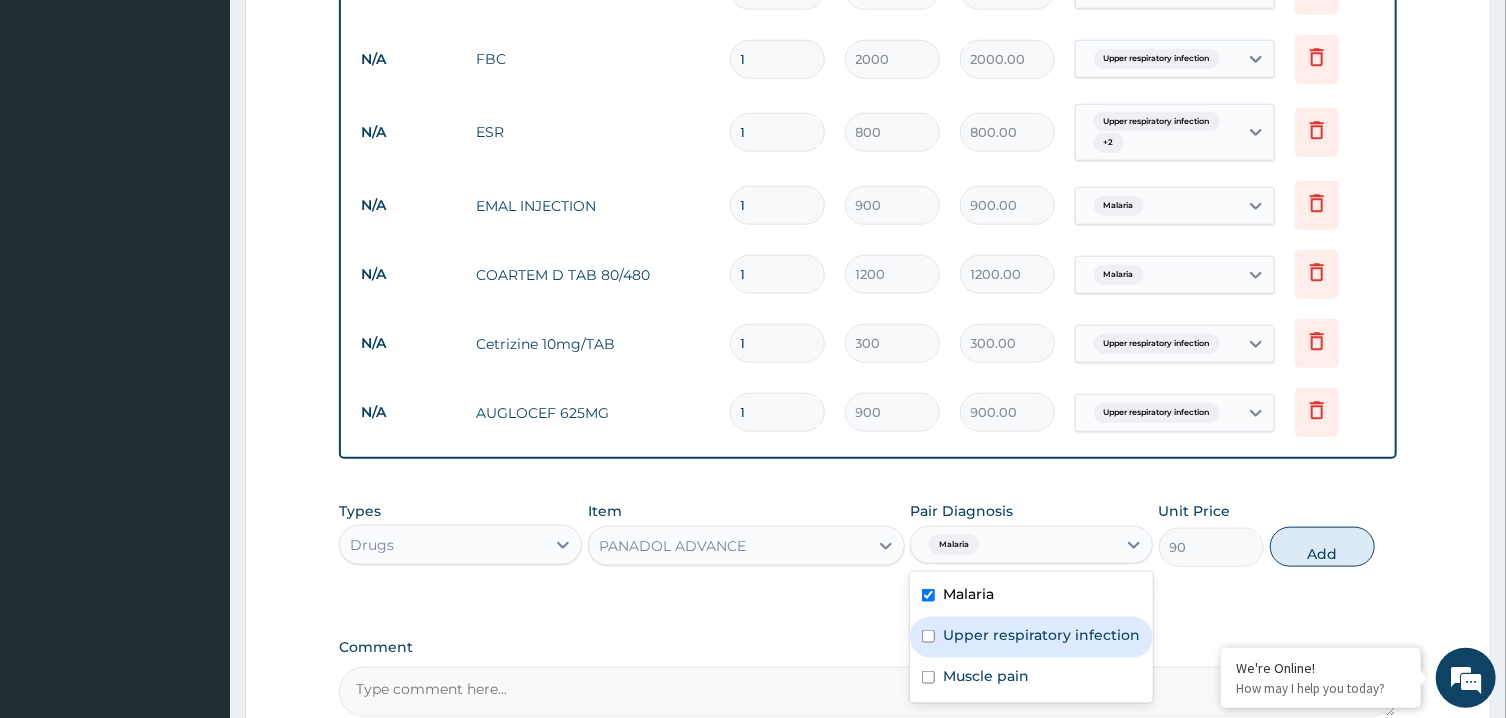 click on "Upper respiratory infection" at bounding box center [1031, 637] 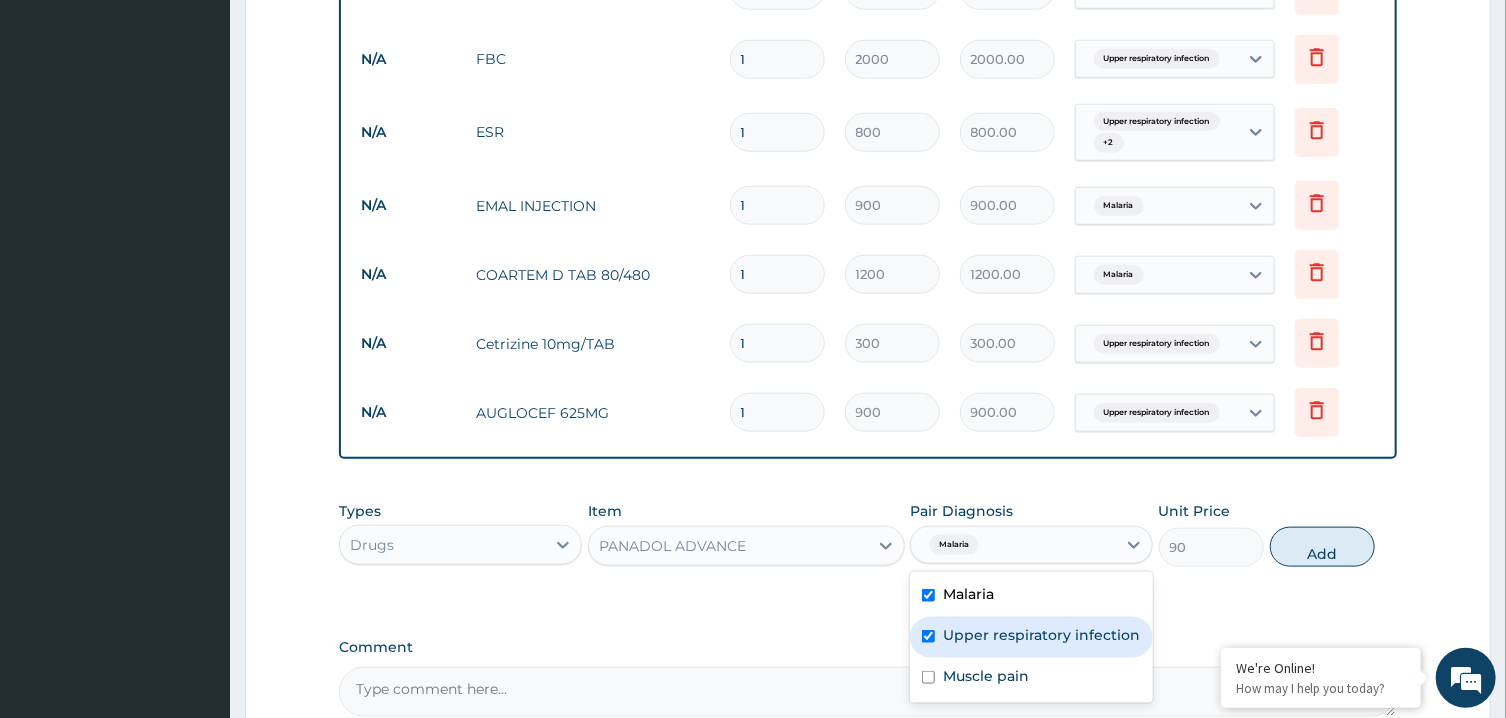 checkbox on "true" 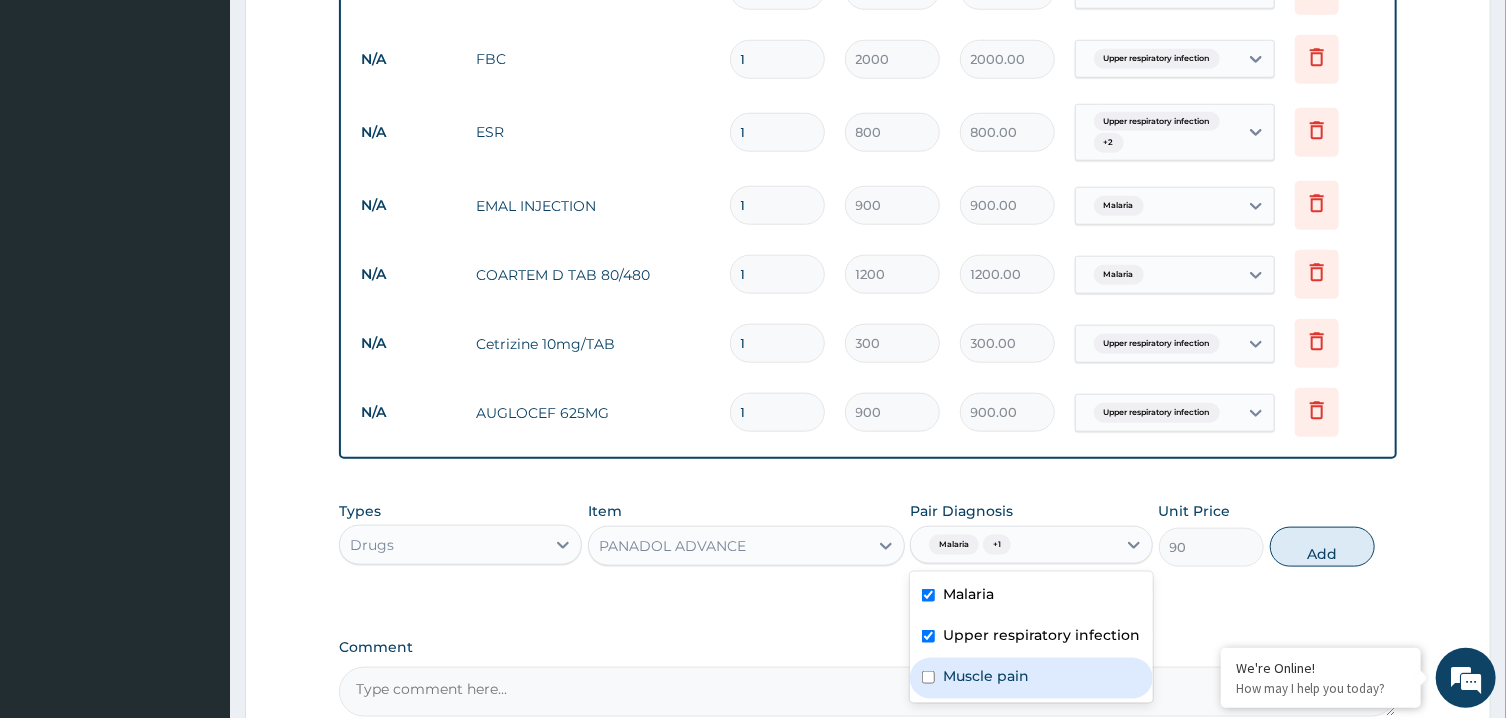 click on "Muscle pain" at bounding box center (1031, 678) 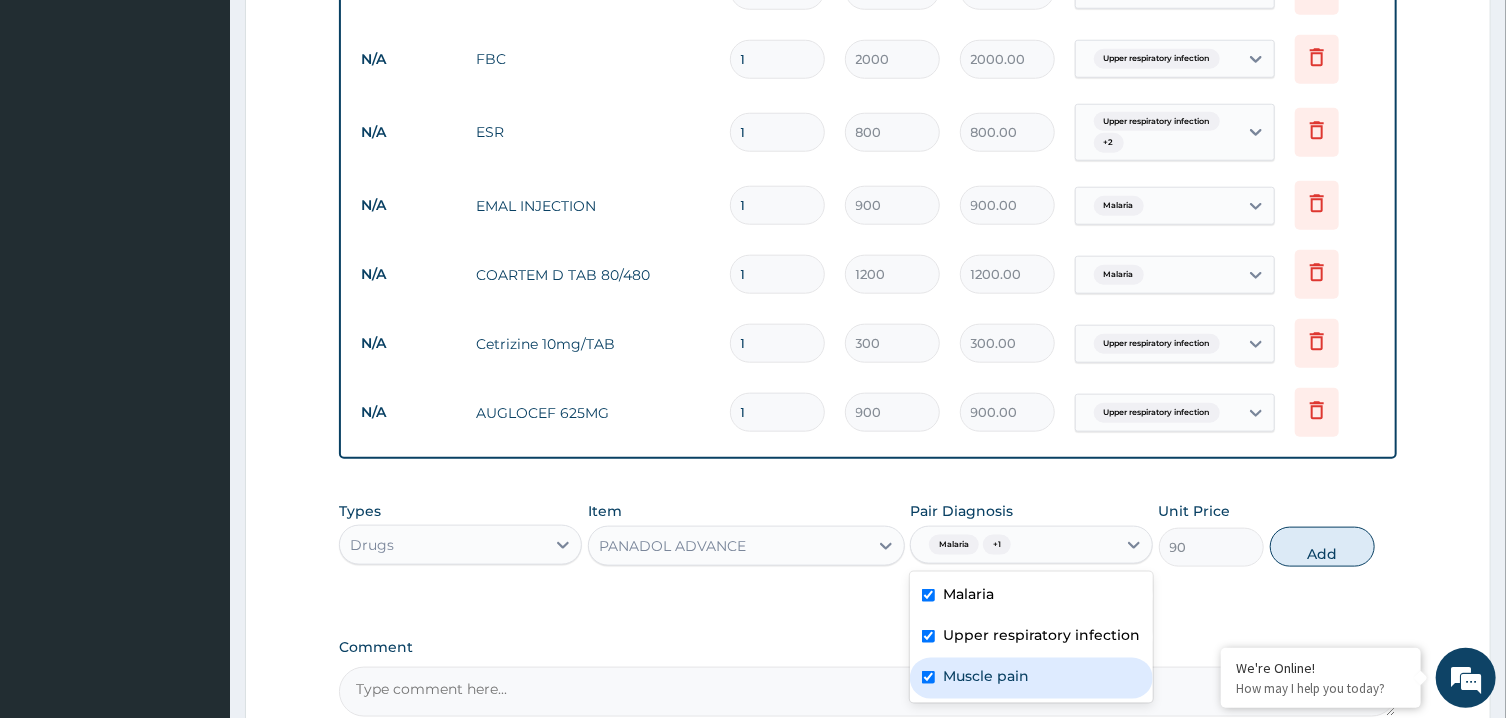 checkbox on "true" 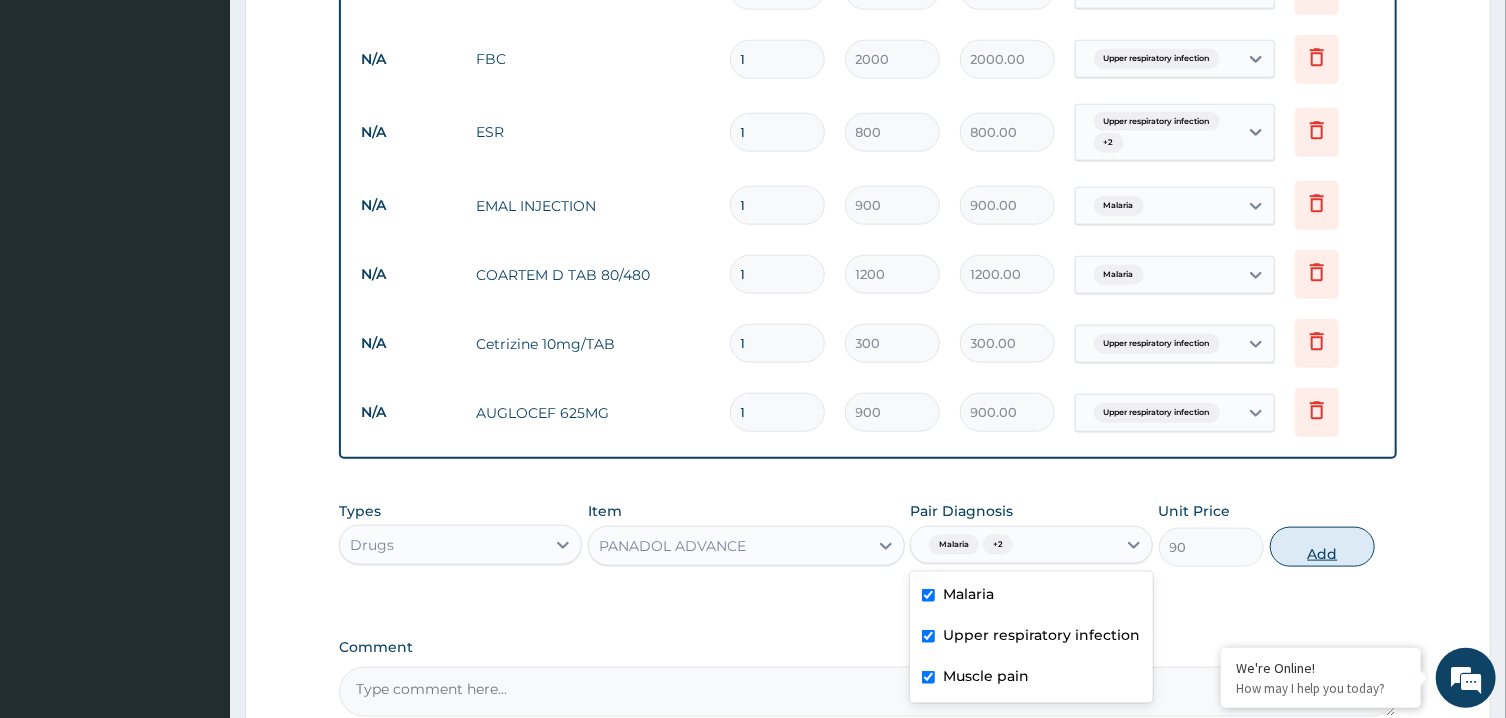 click on "Add" at bounding box center (1323, 547) 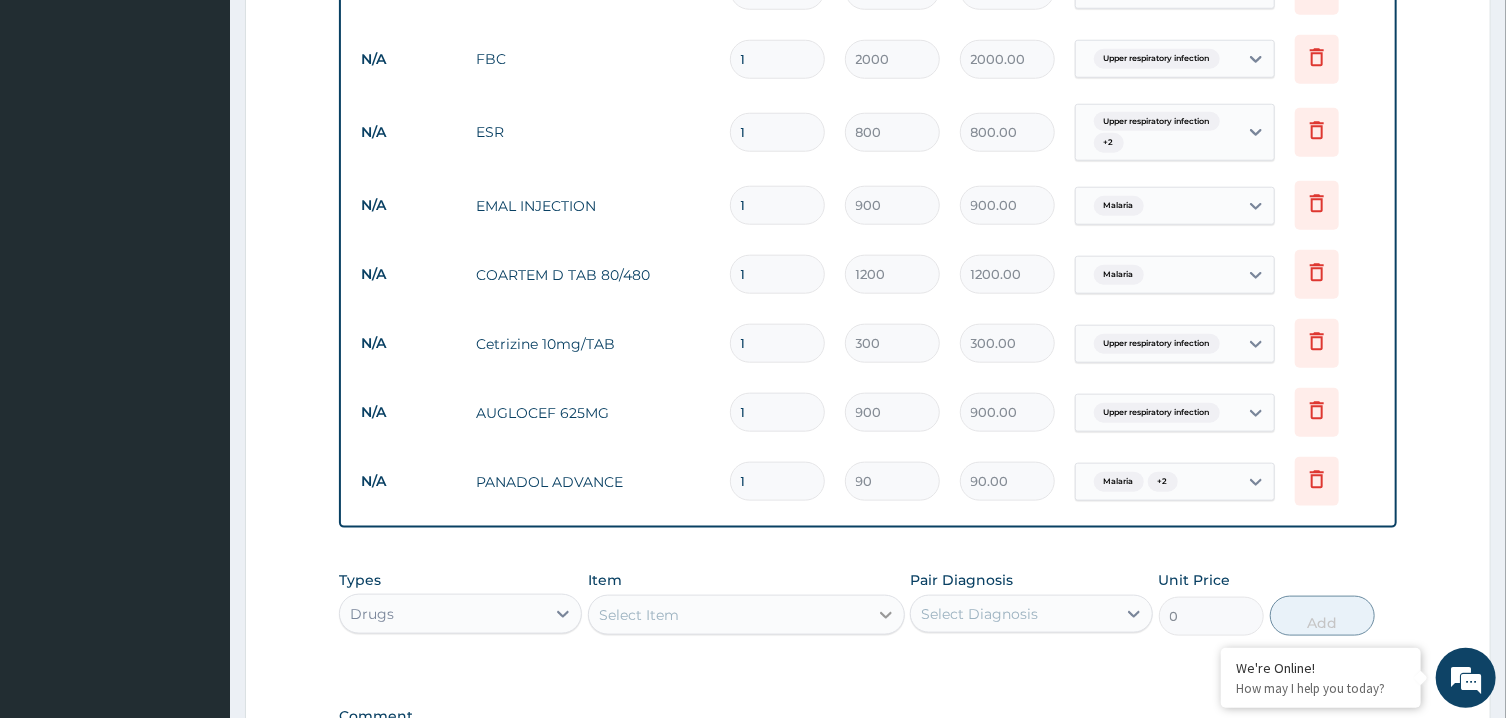 click at bounding box center [886, 615] 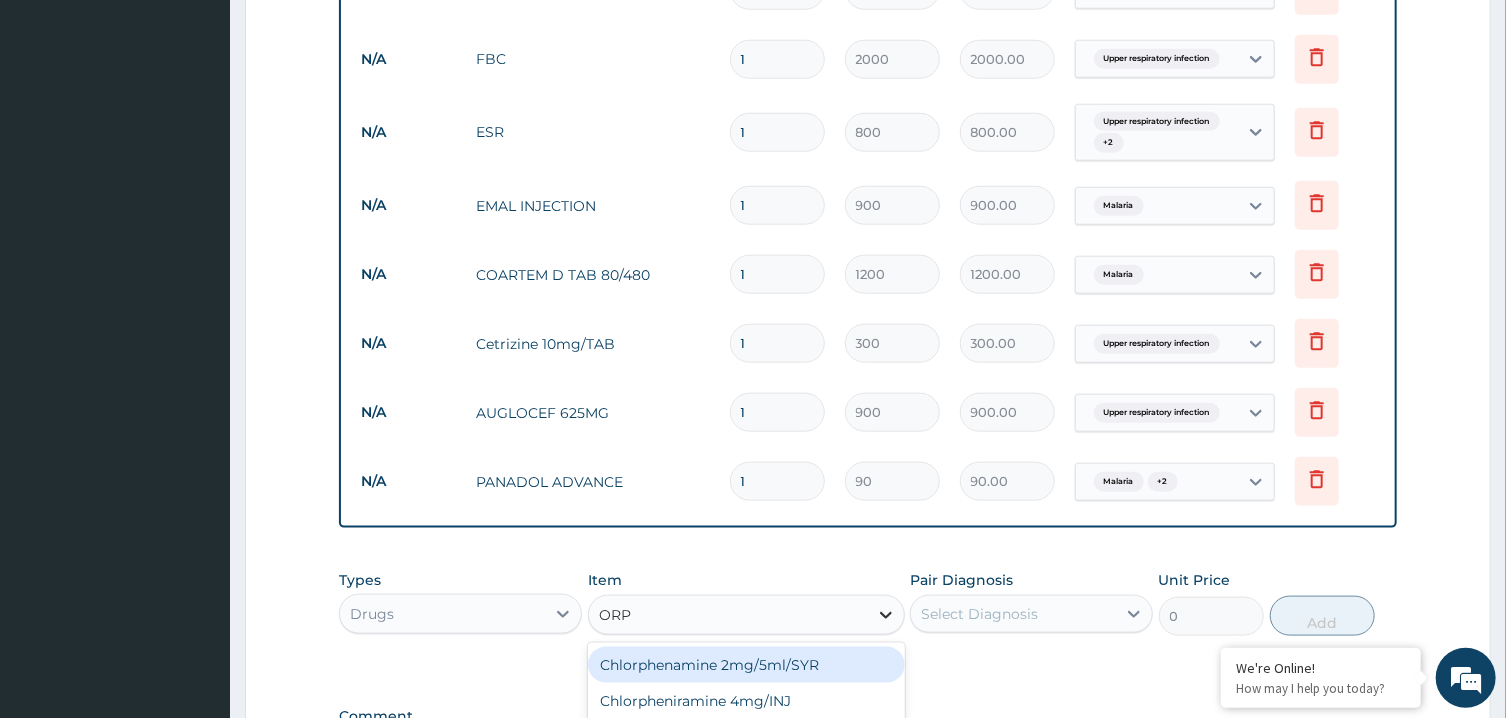 type on "ORPH" 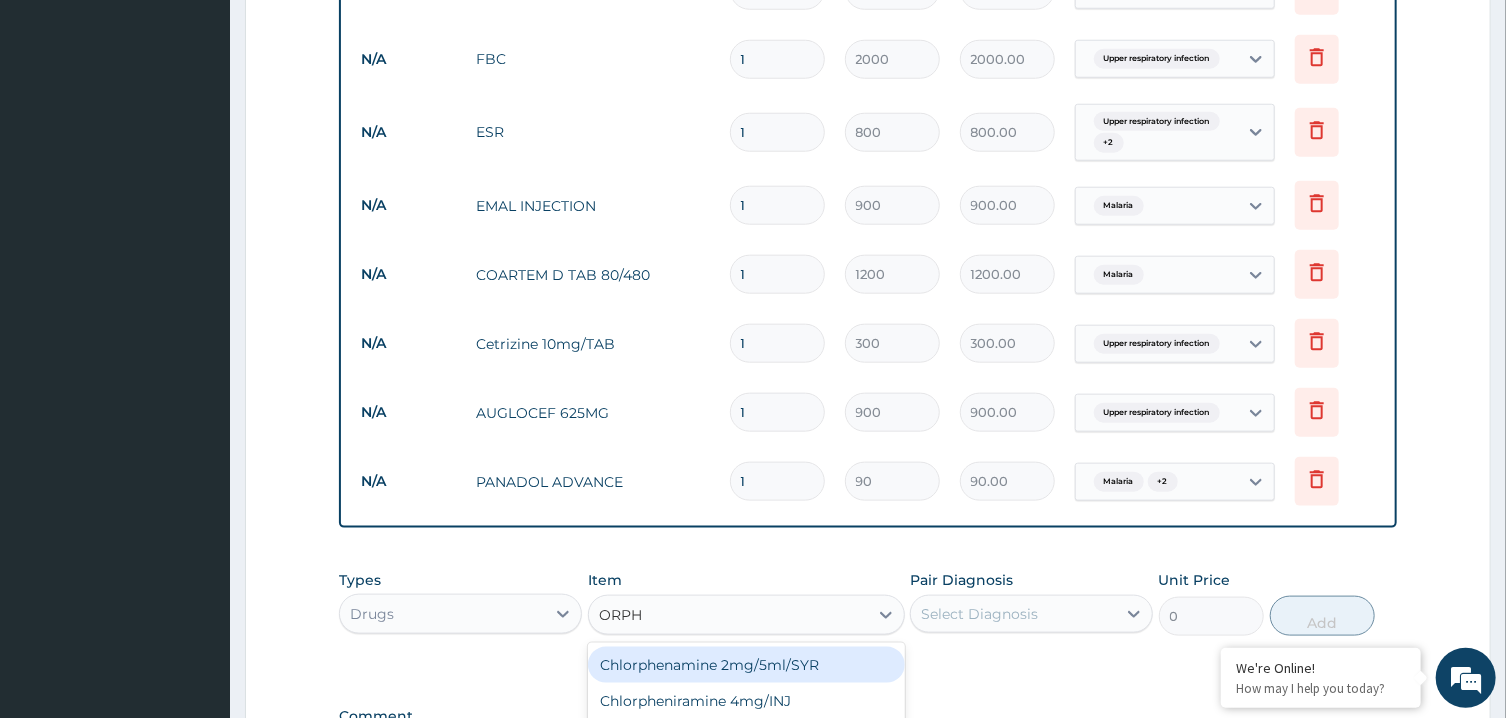 scroll, scrollTop: 1257, scrollLeft: 0, axis: vertical 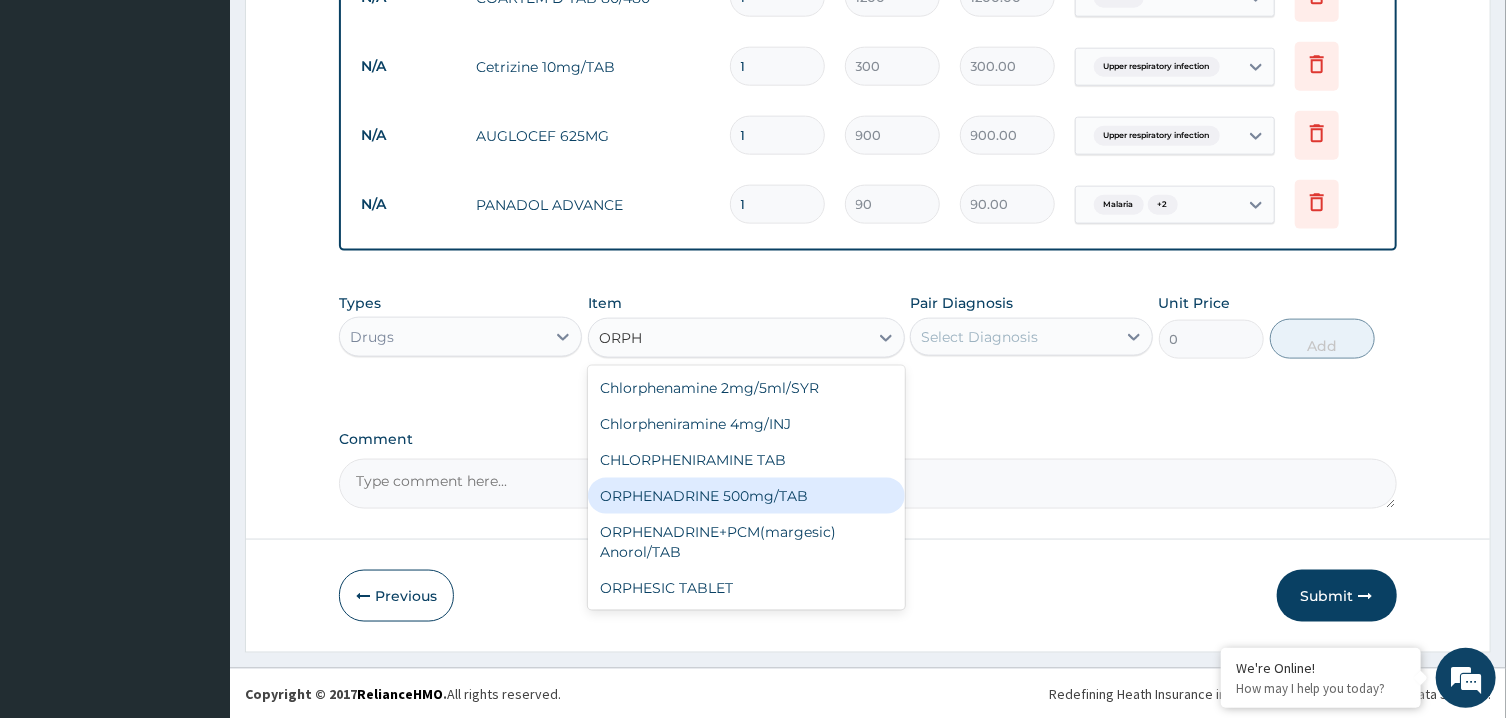 click on "ORPHENADRINE 500mg/TAB" at bounding box center [746, 496] 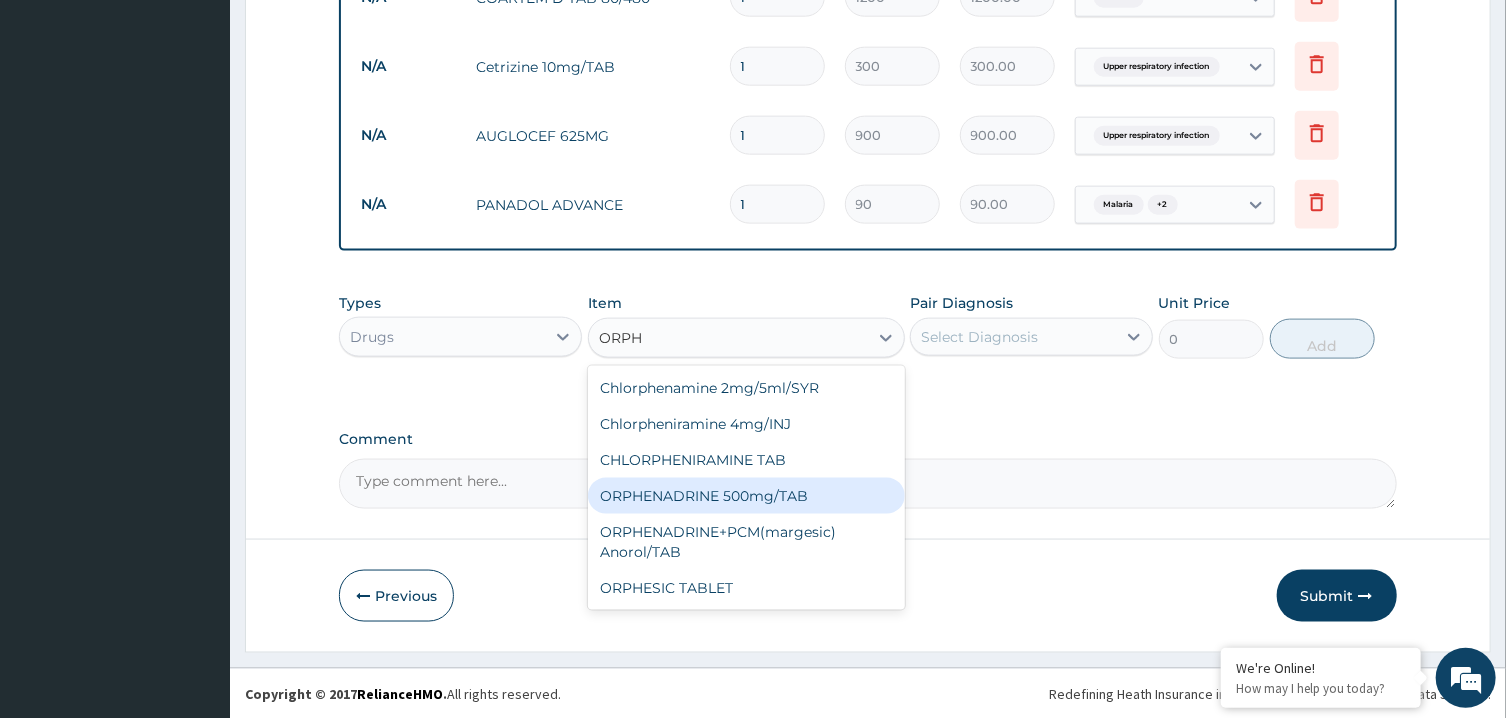 type 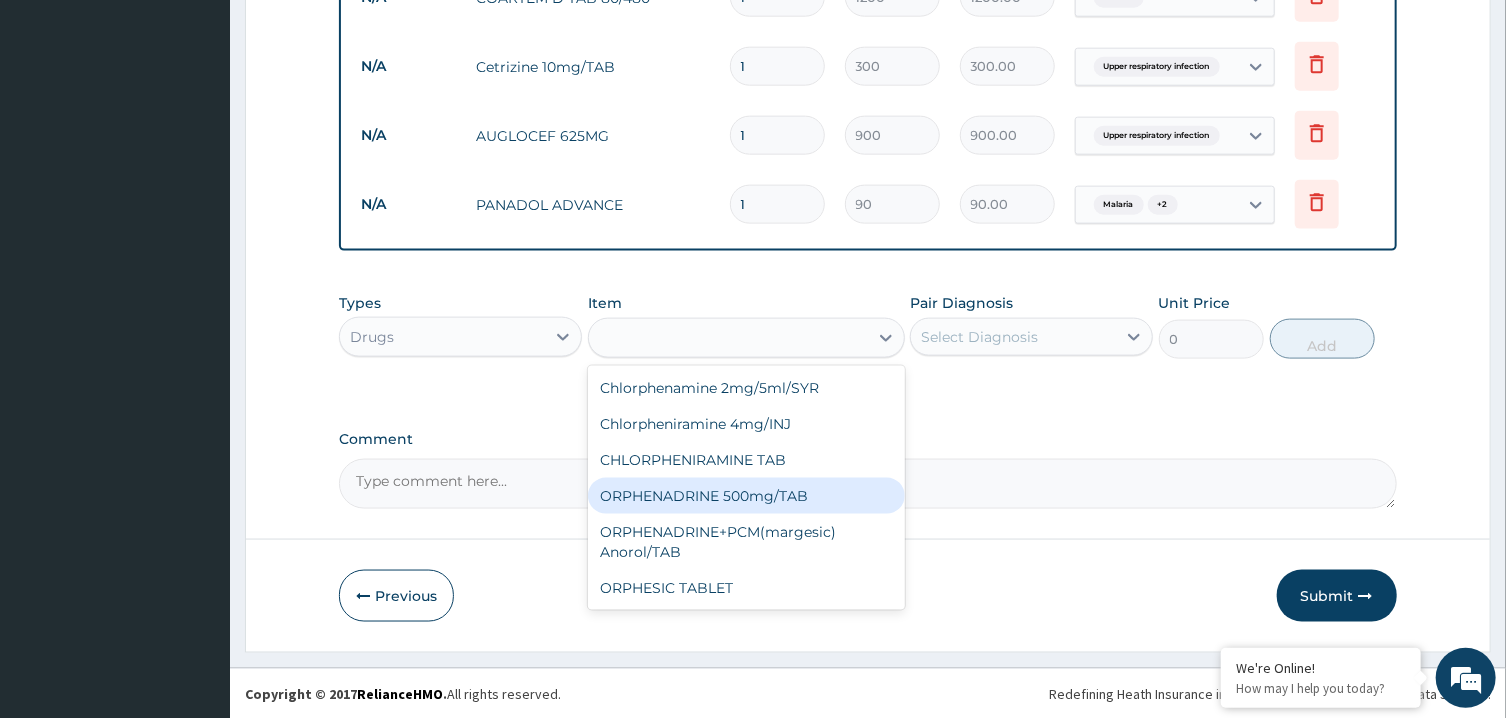 type on "80" 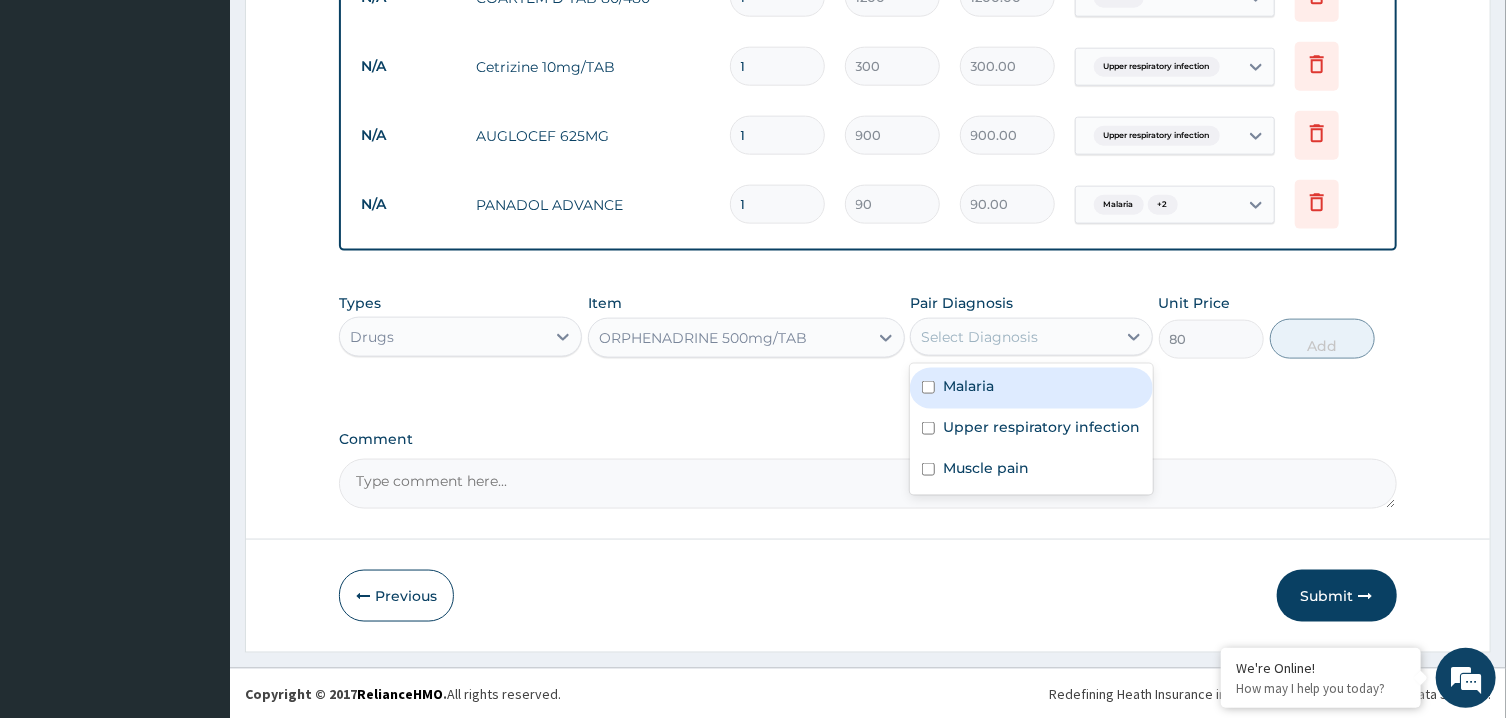 click on "Select Diagnosis" at bounding box center [979, 337] 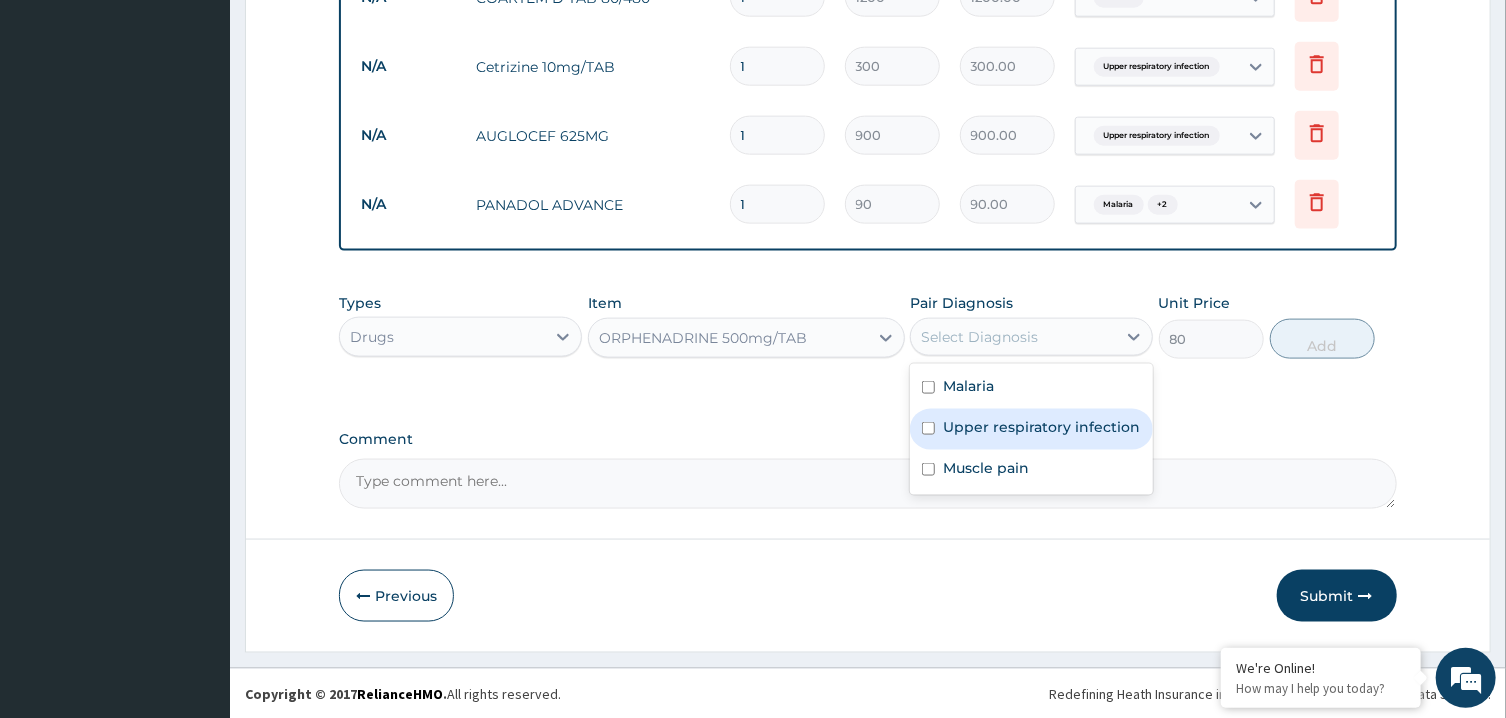 click on "Upper respiratory infection" at bounding box center (1041, 427) 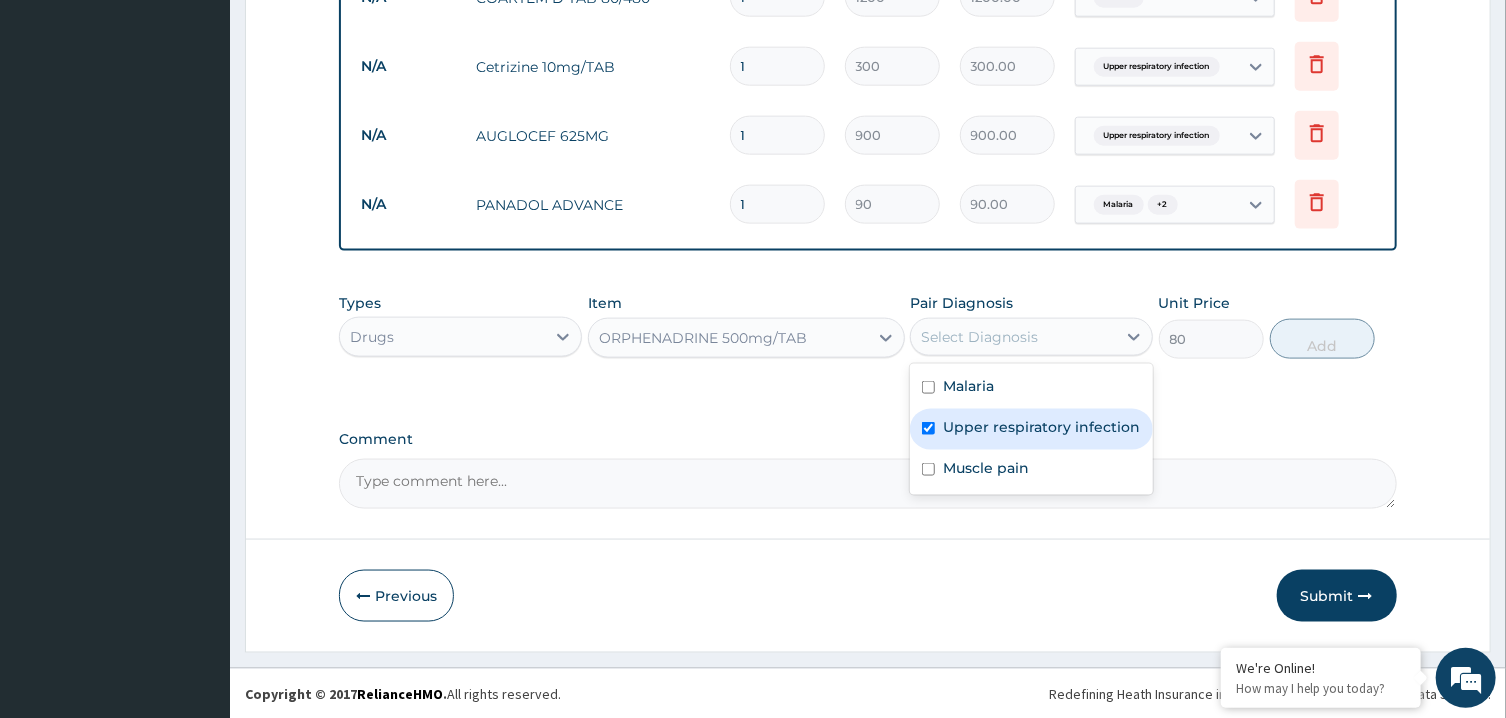 checkbox on "true" 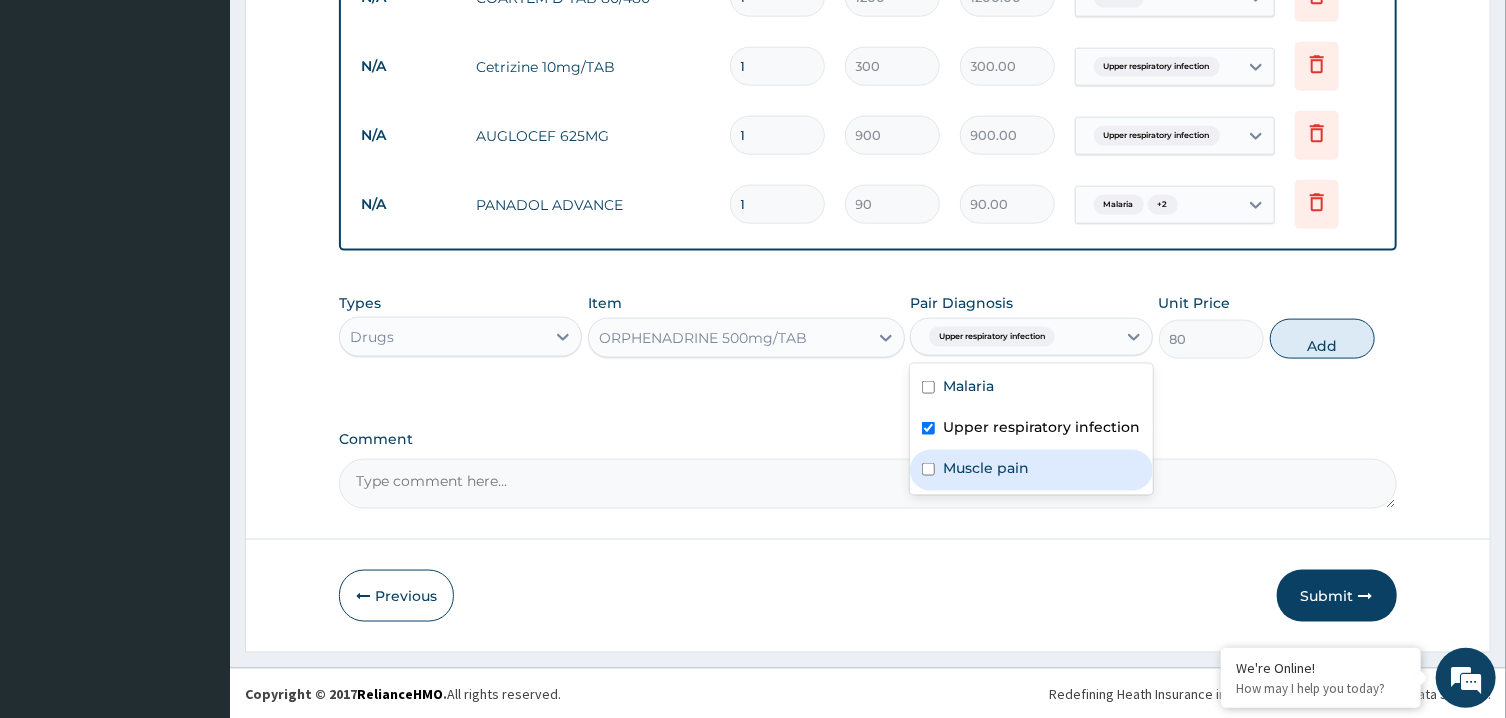 click on "Muscle pain" at bounding box center [986, 468] 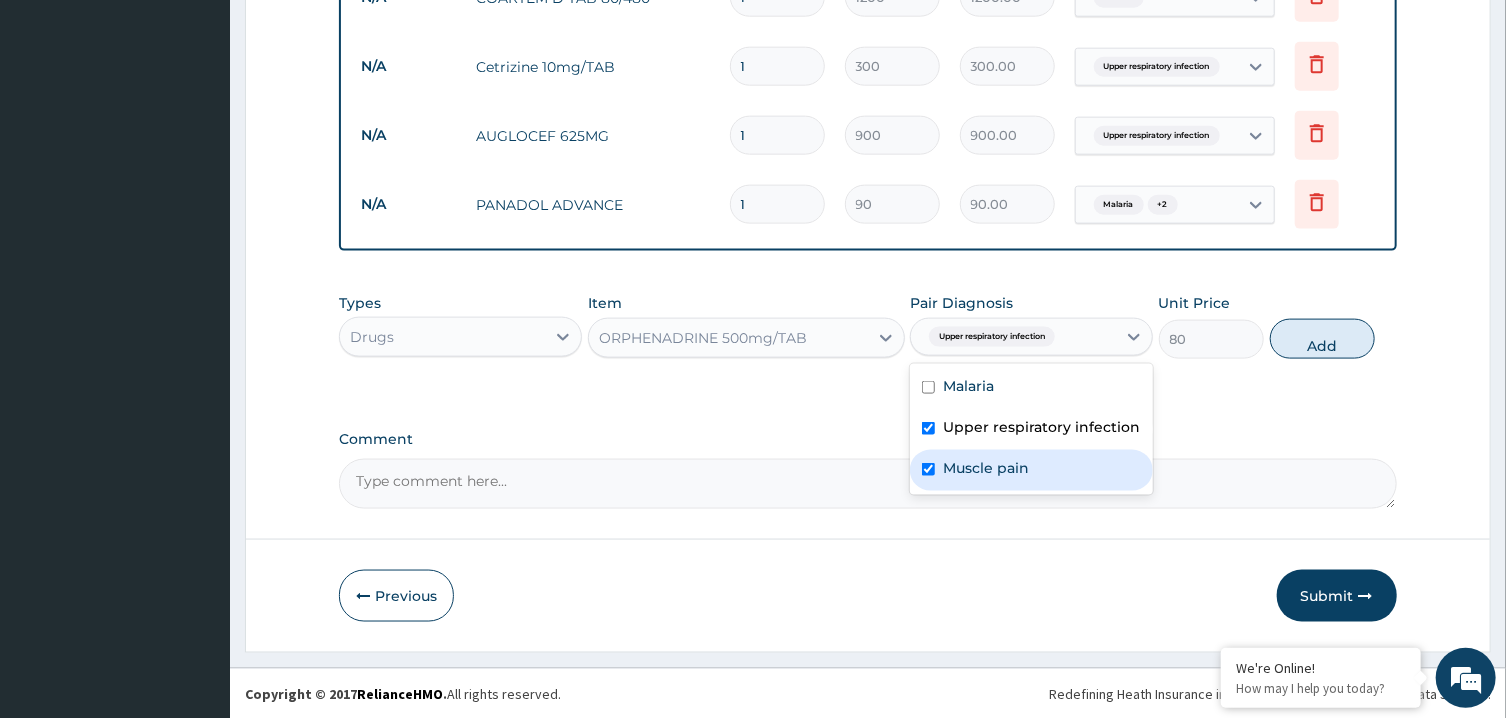 checkbox on "true" 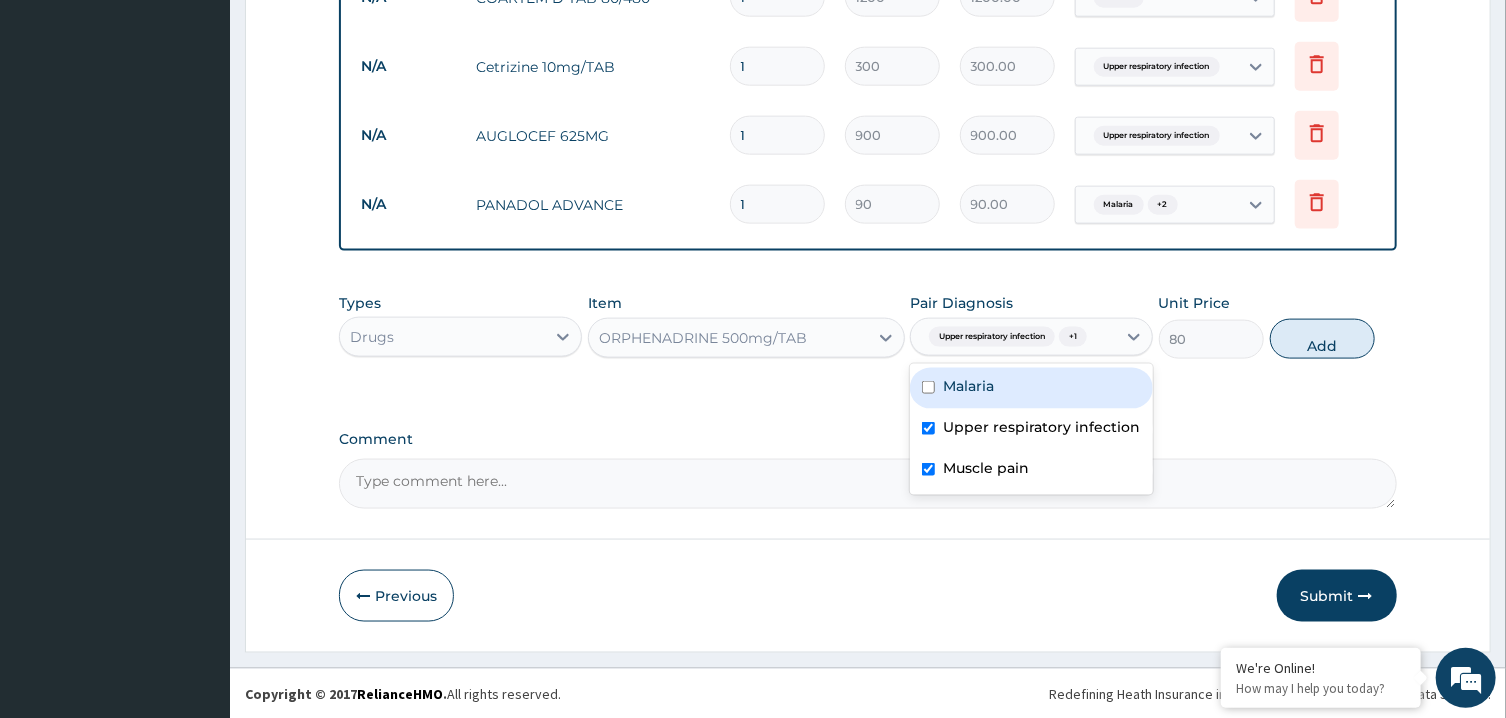 click on "Malaria" at bounding box center [1031, 388] 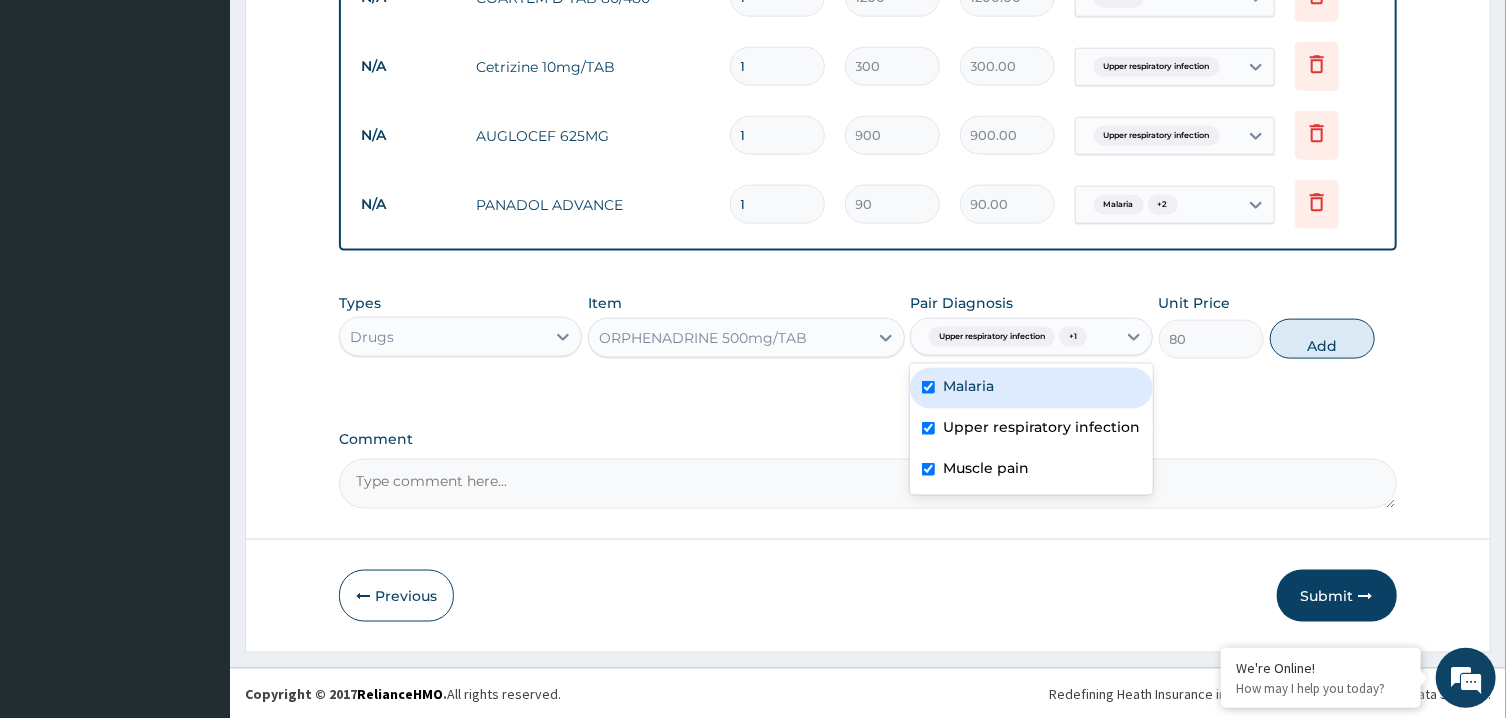 checkbox on "true" 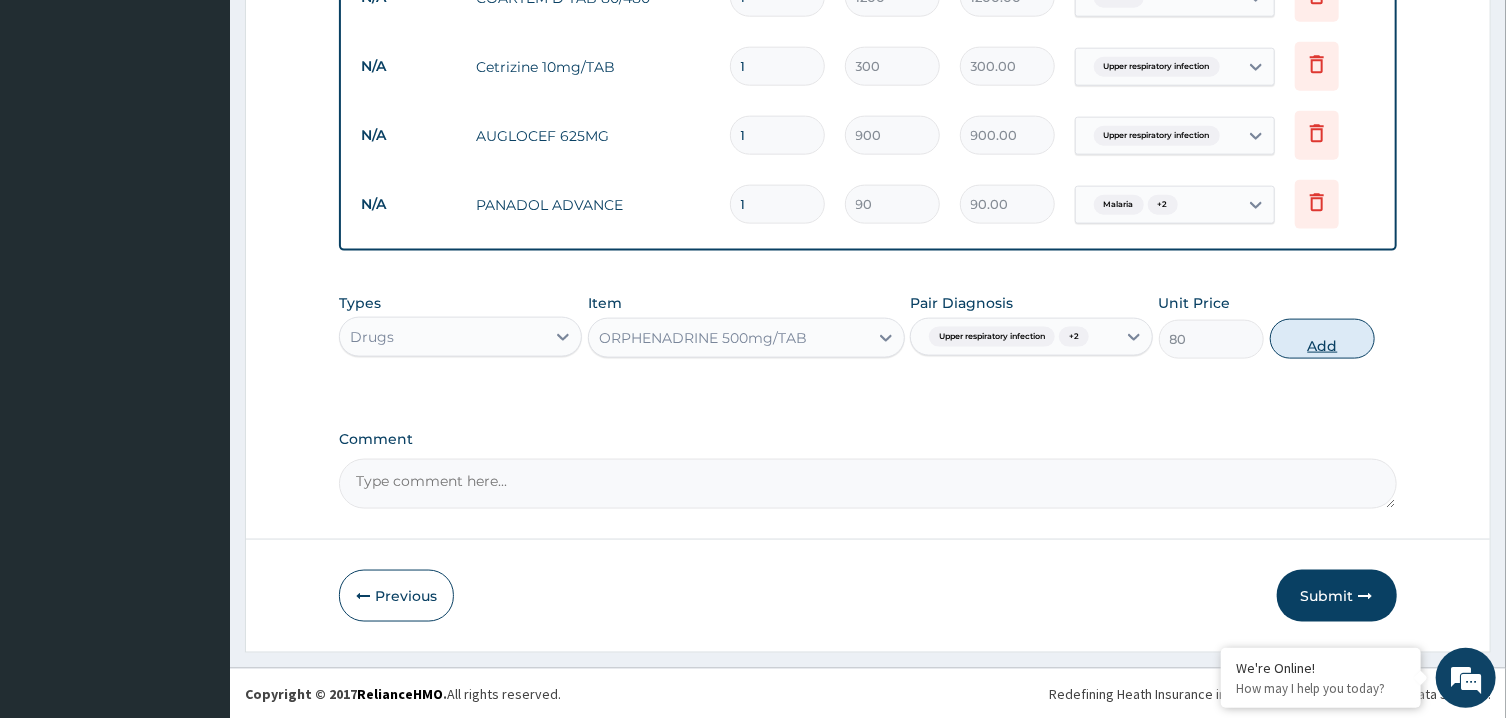 click on "Add" at bounding box center [1323, 339] 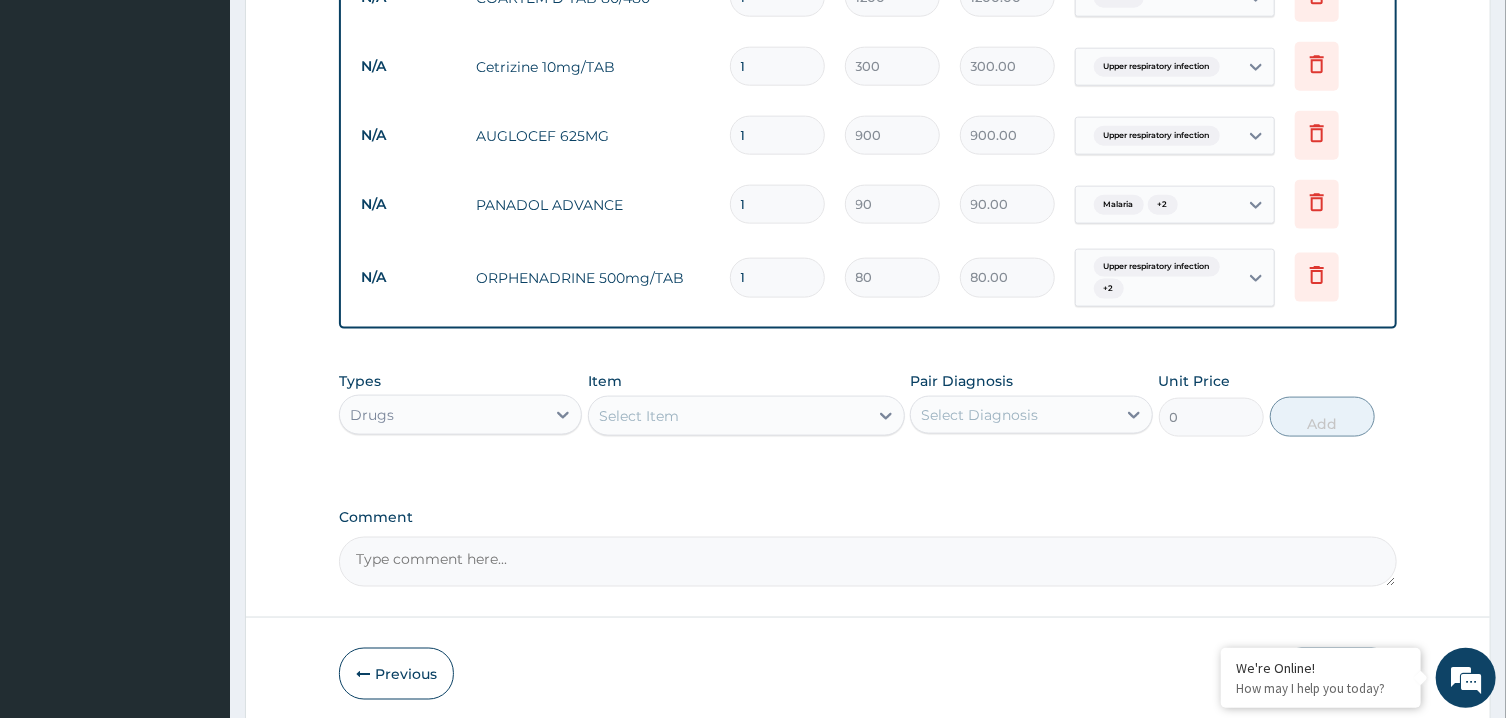 click on "Select Item" at bounding box center (728, 416) 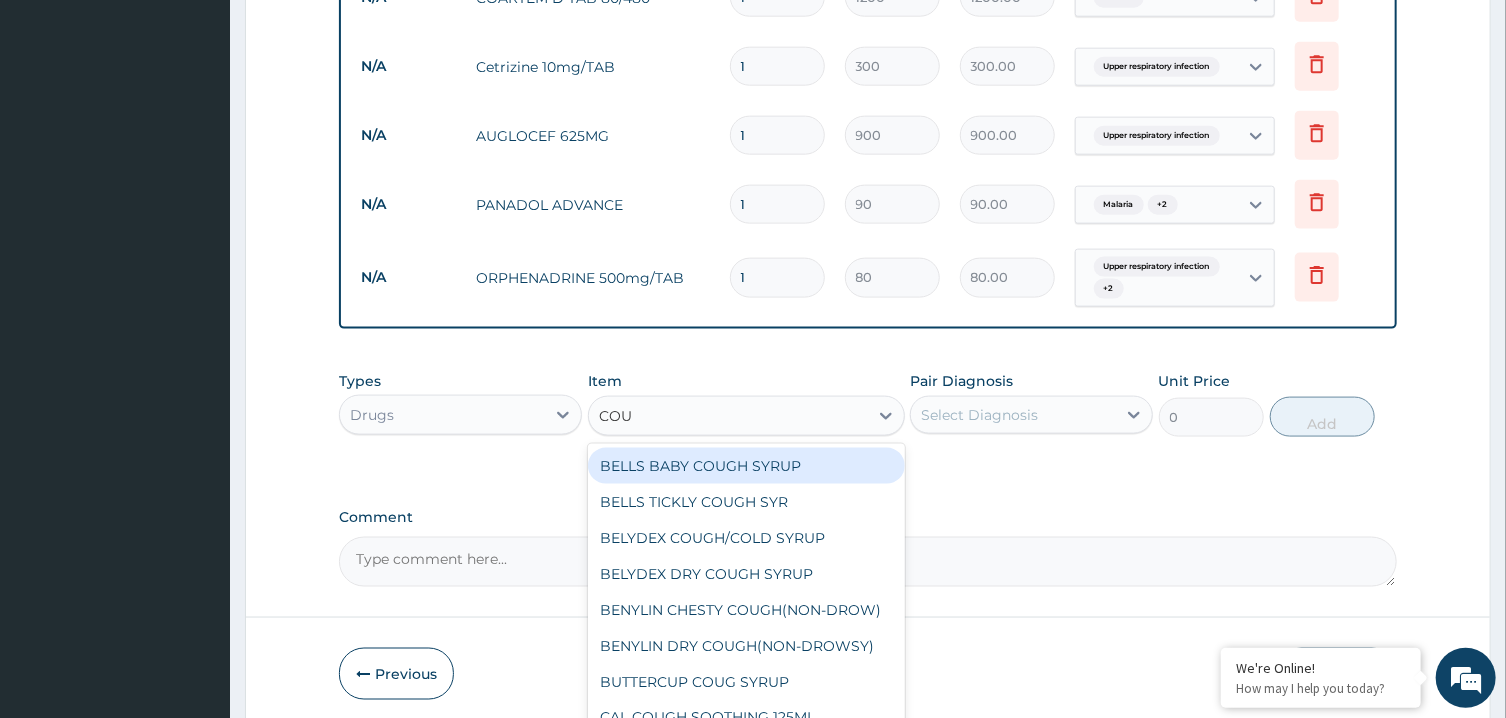 type on "COUG" 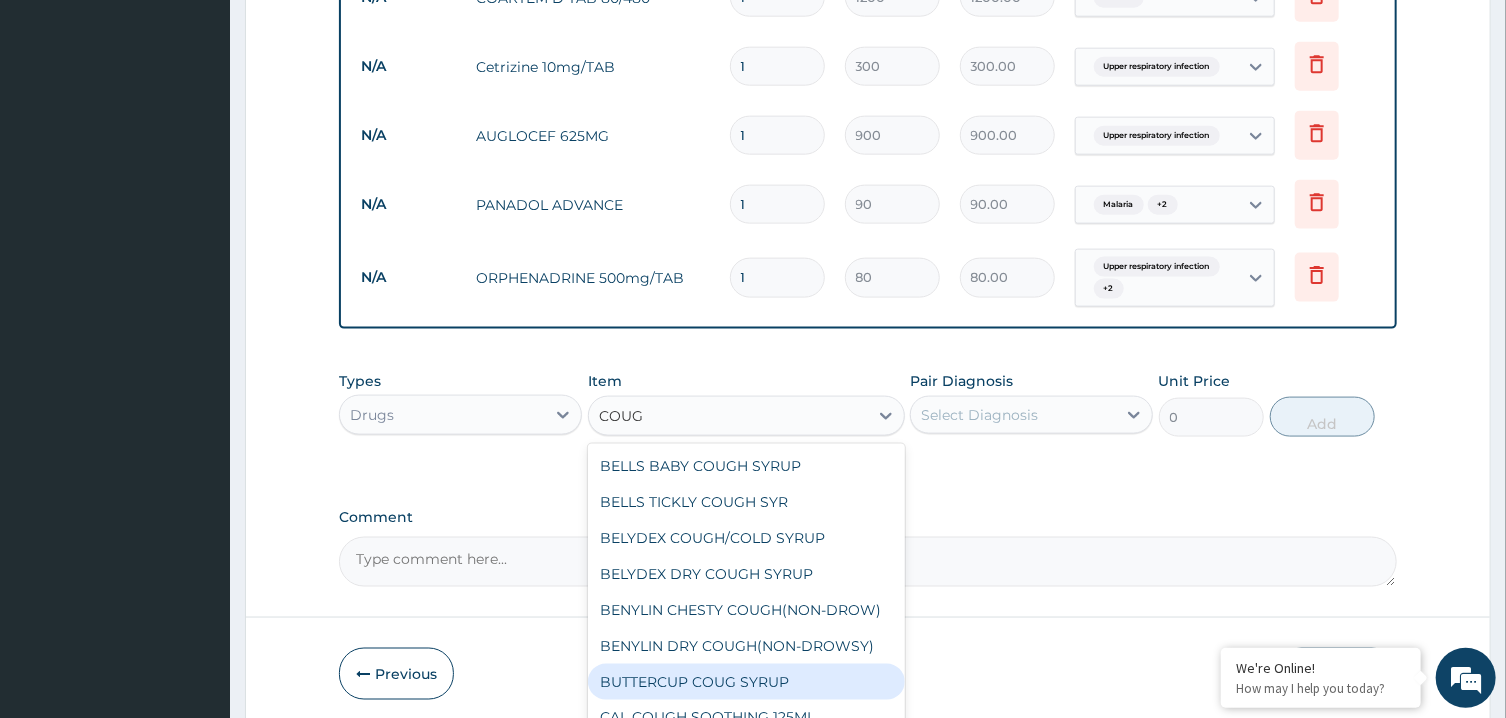 click on "BUTTERCUP COUG SYRUP" at bounding box center (746, 682) 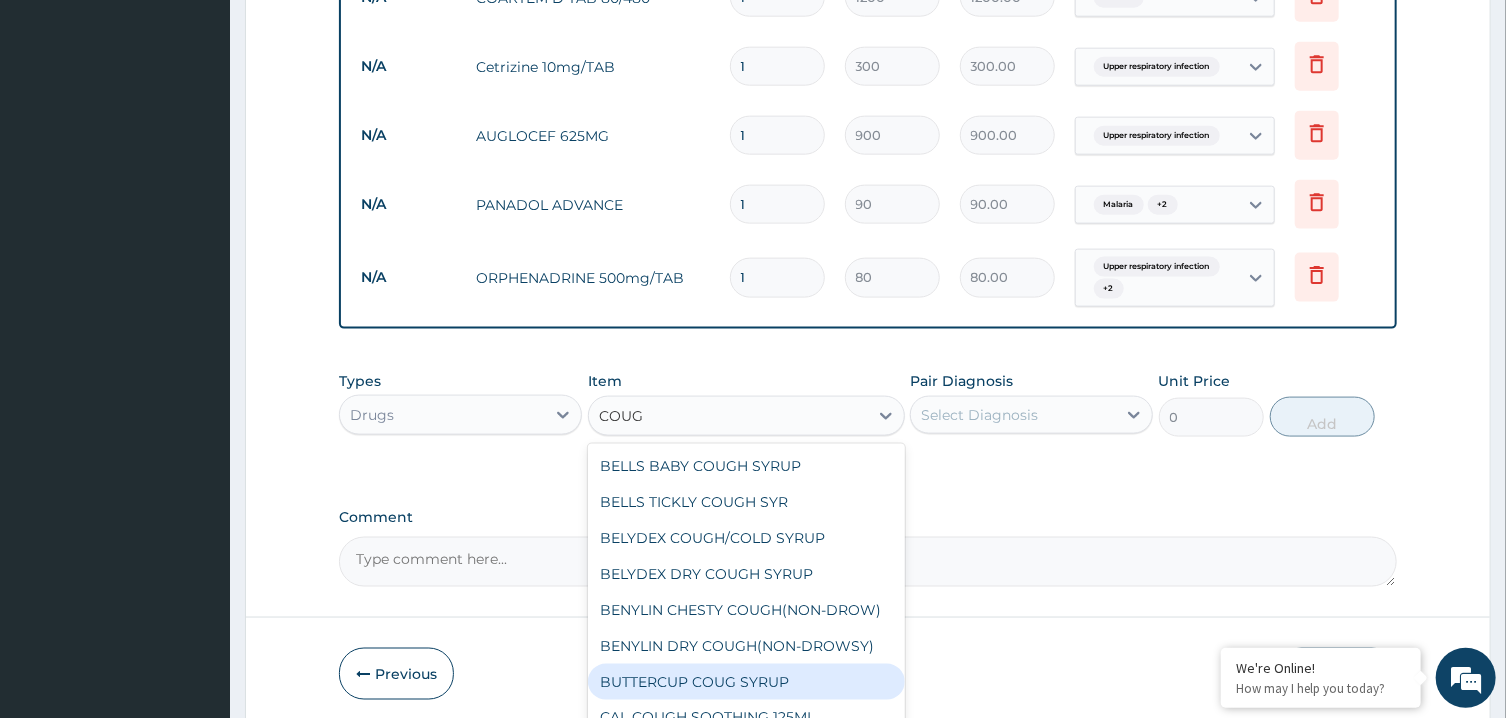 type 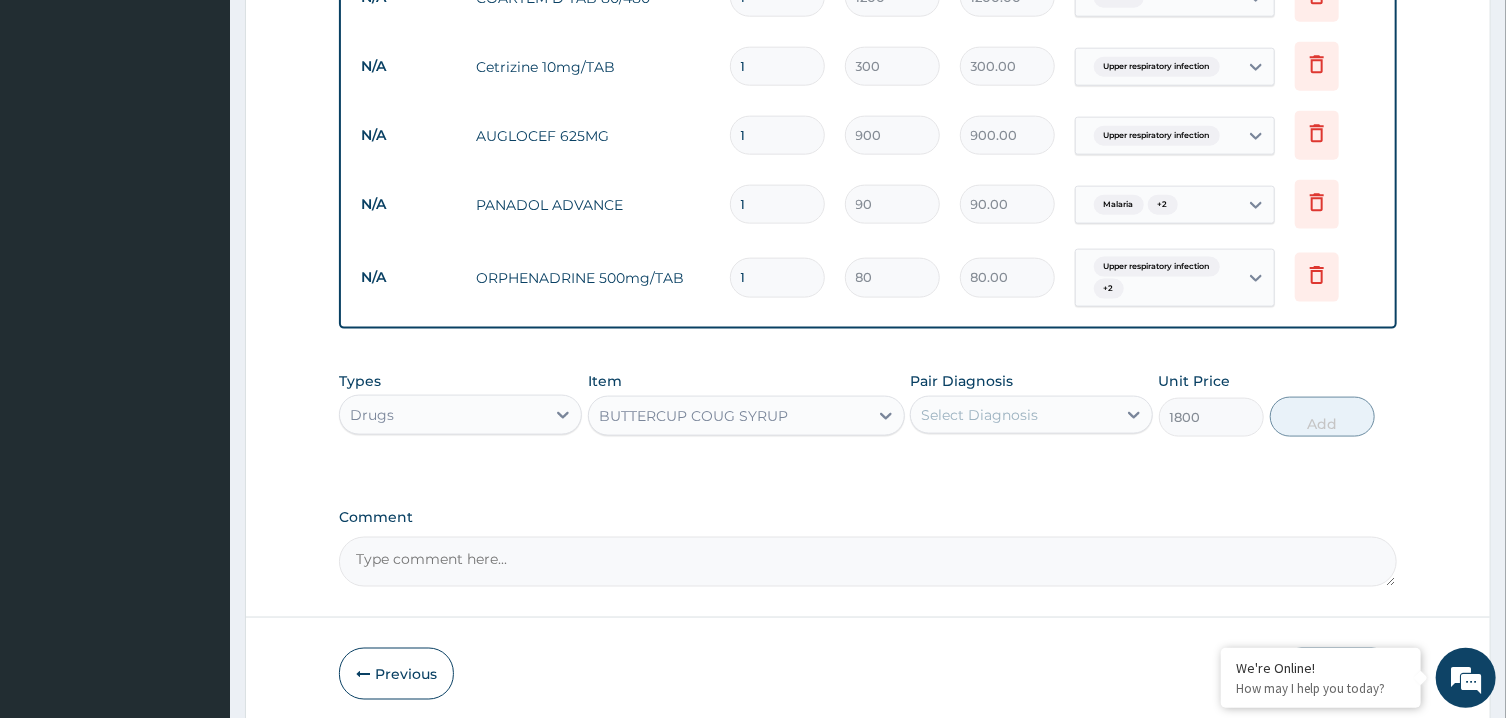 click on "Select Diagnosis" at bounding box center [1013, 415] 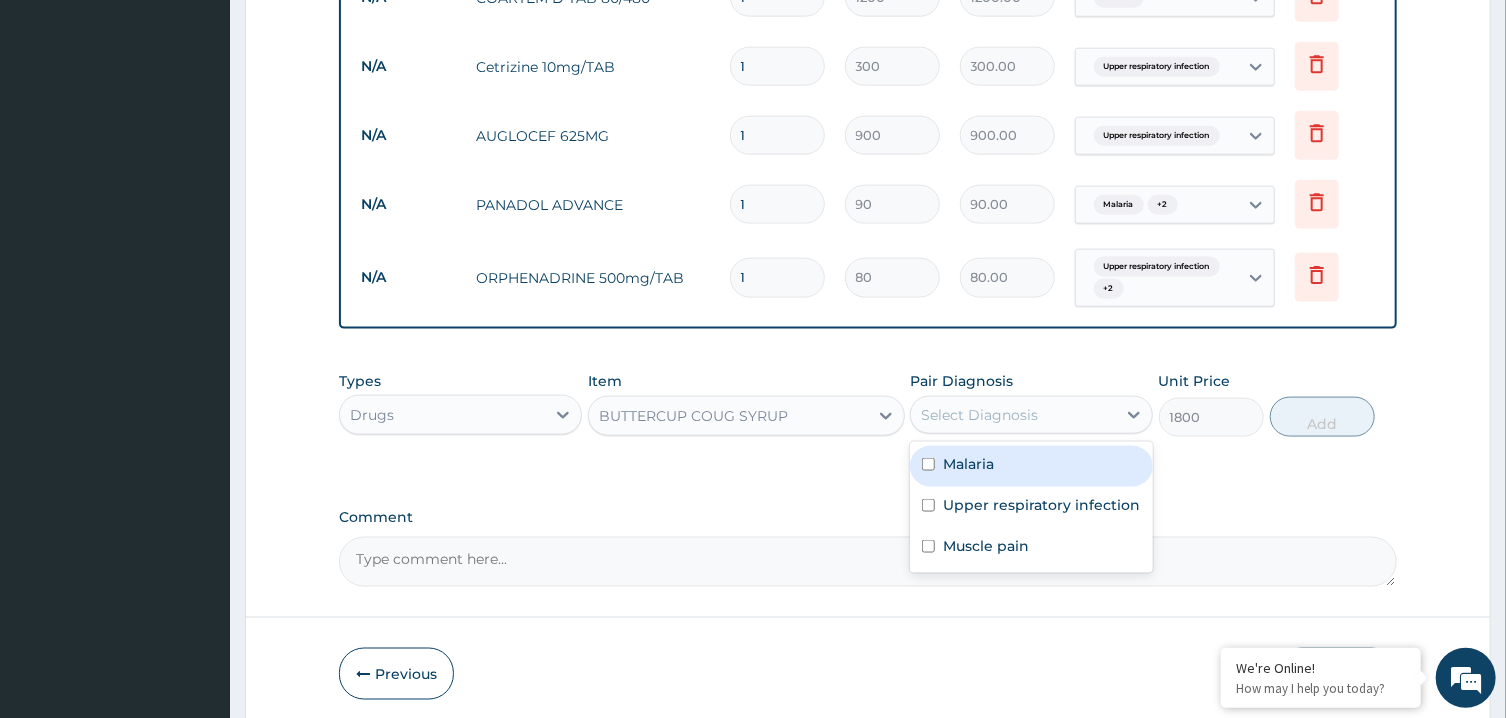 click on "Malaria" at bounding box center [1031, 466] 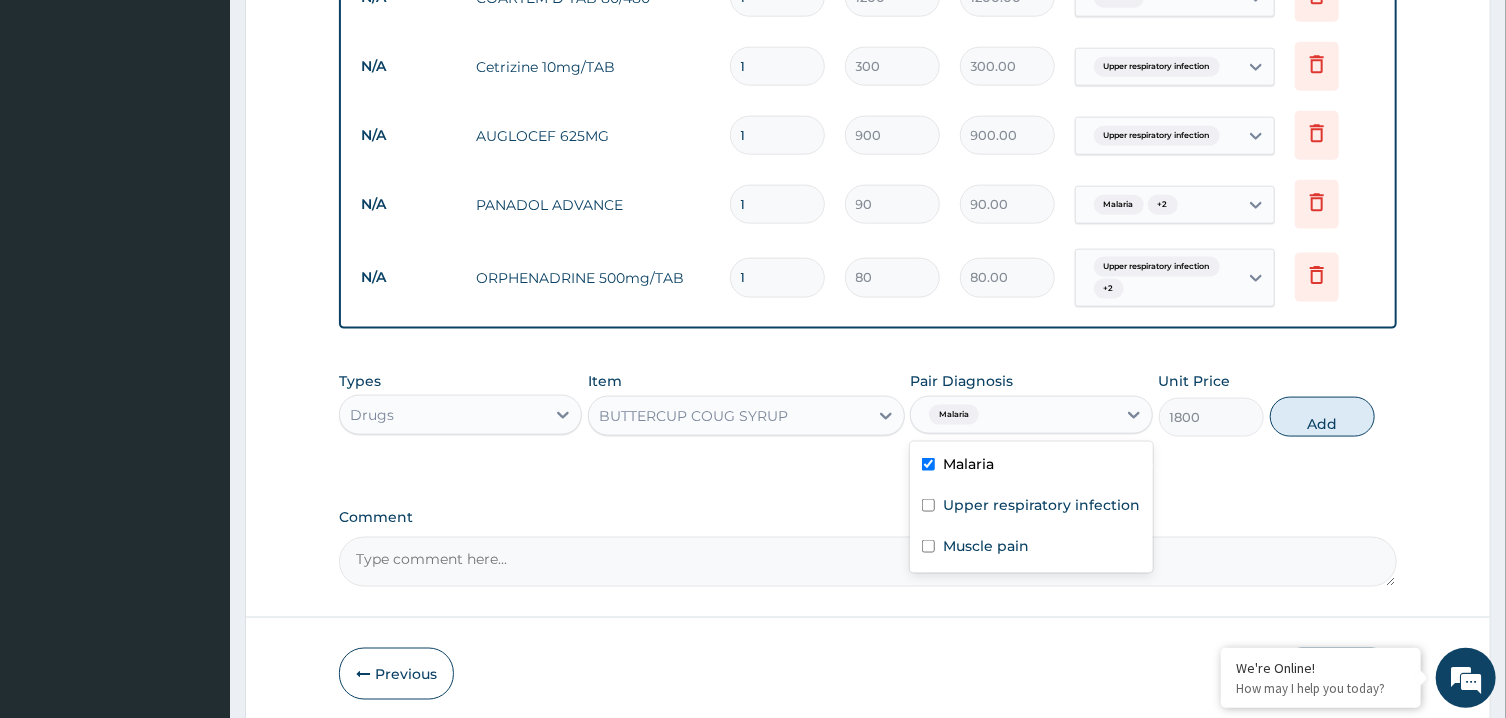 click on "Malaria" at bounding box center [1031, 466] 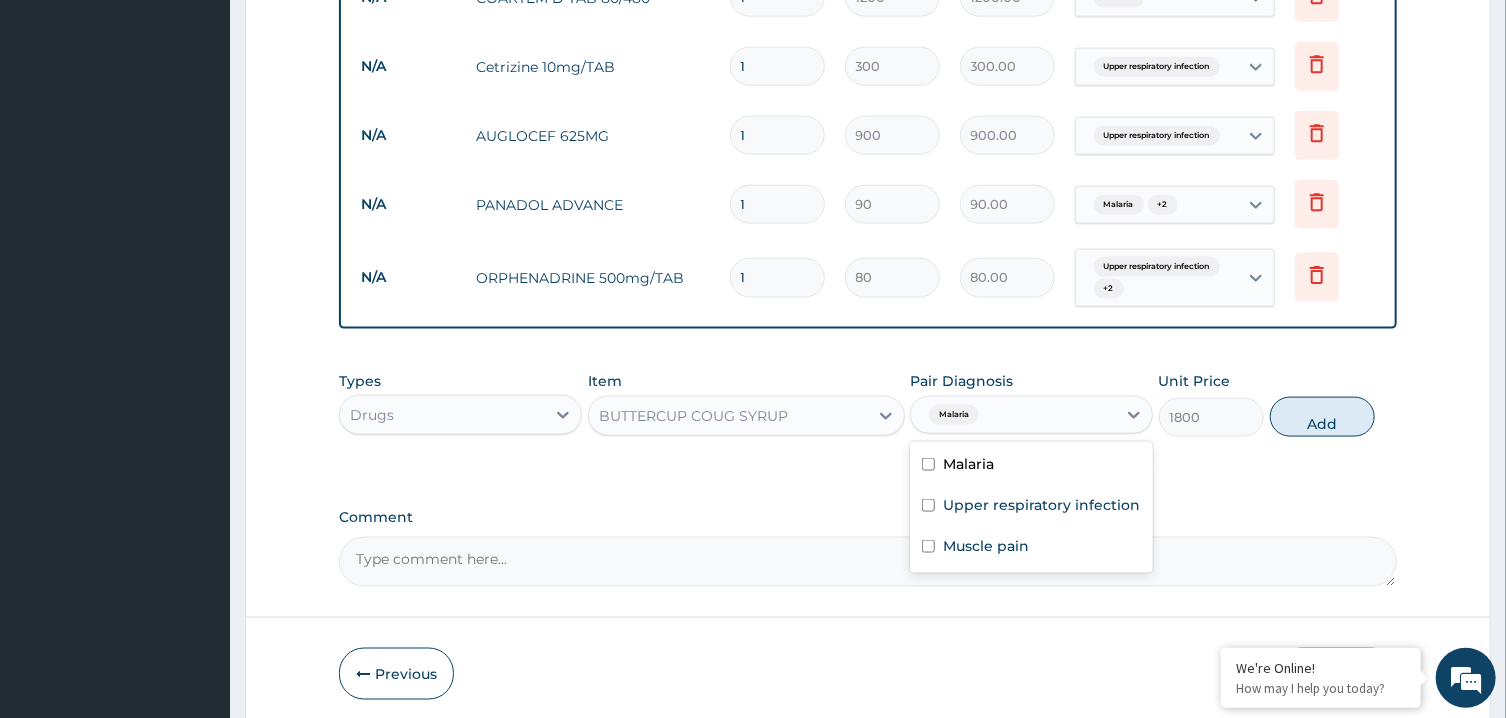 checkbox on "false" 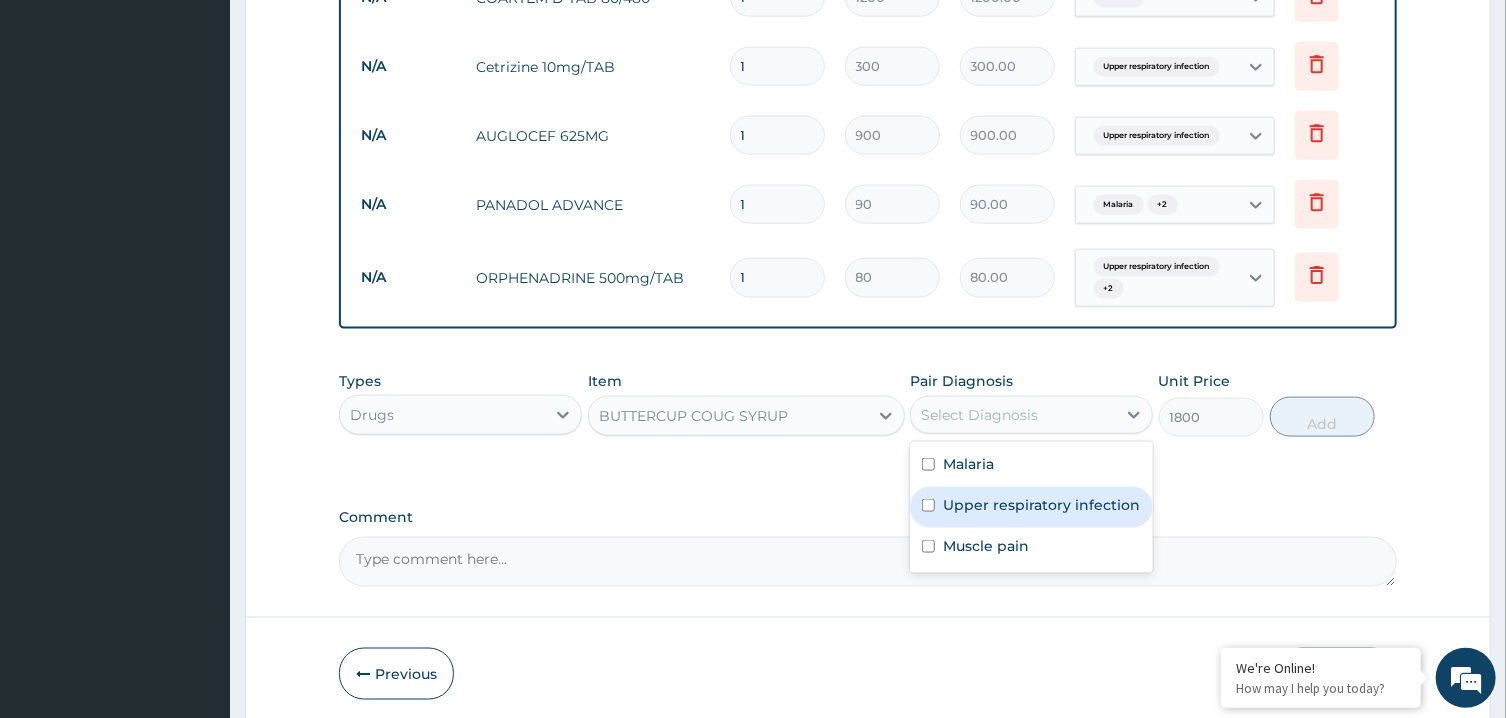 click on "Upper respiratory infection" at bounding box center (1041, 505) 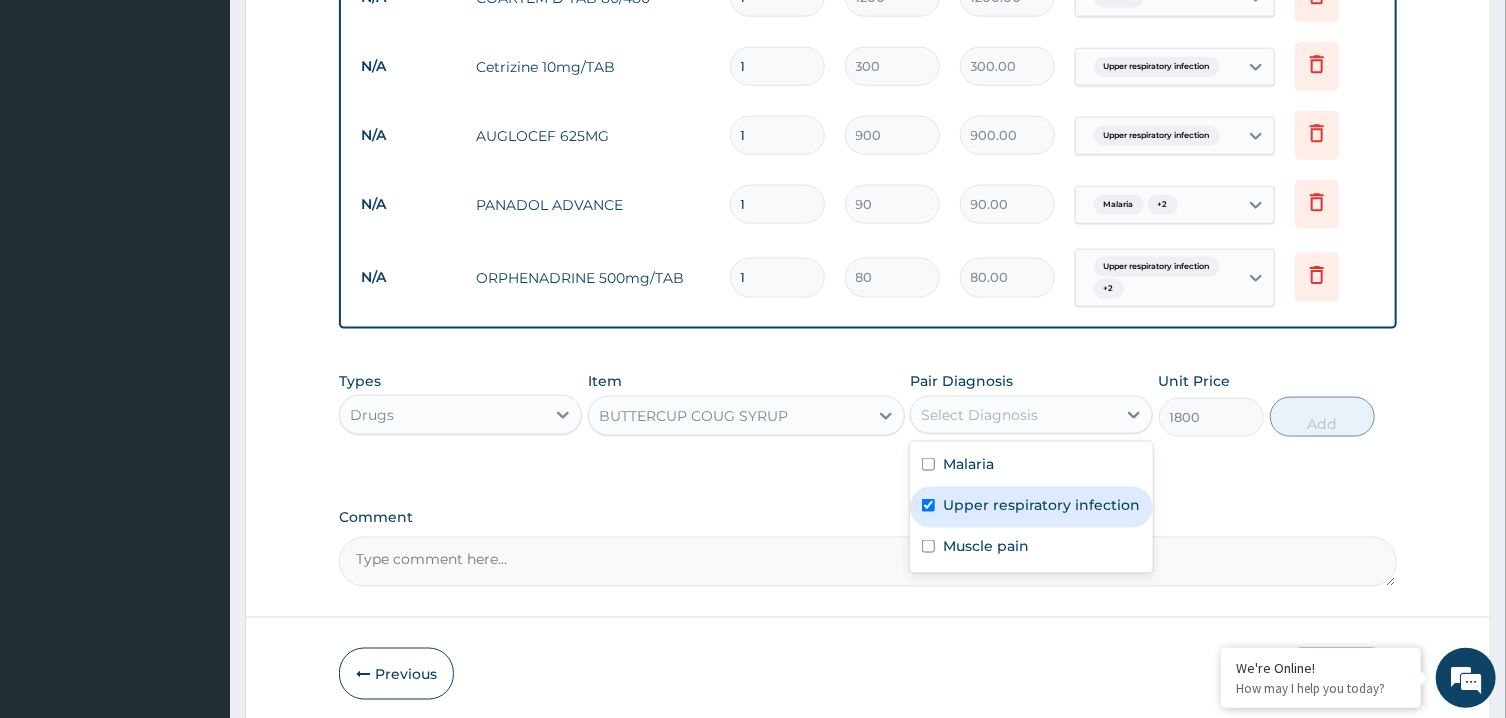 checkbox on "true" 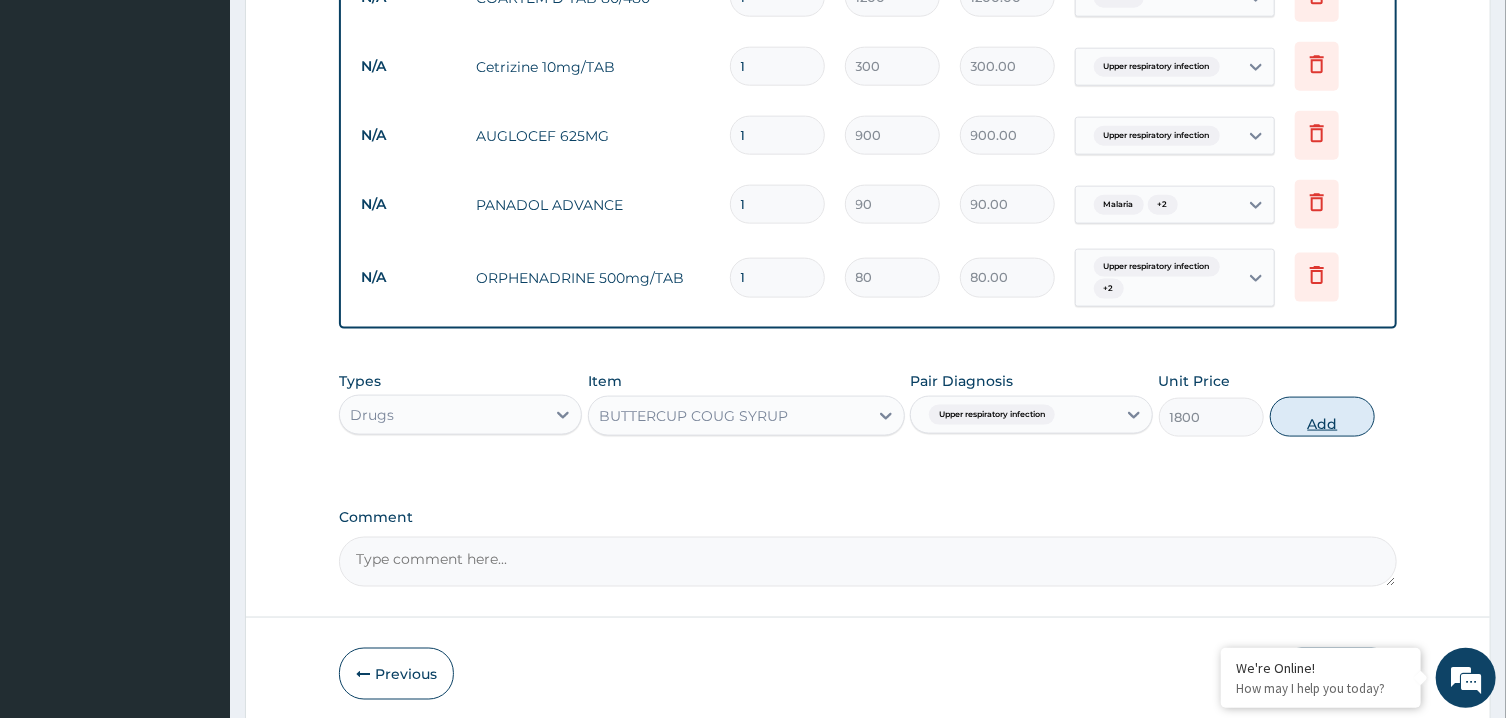 click on "Add" at bounding box center [1323, 417] 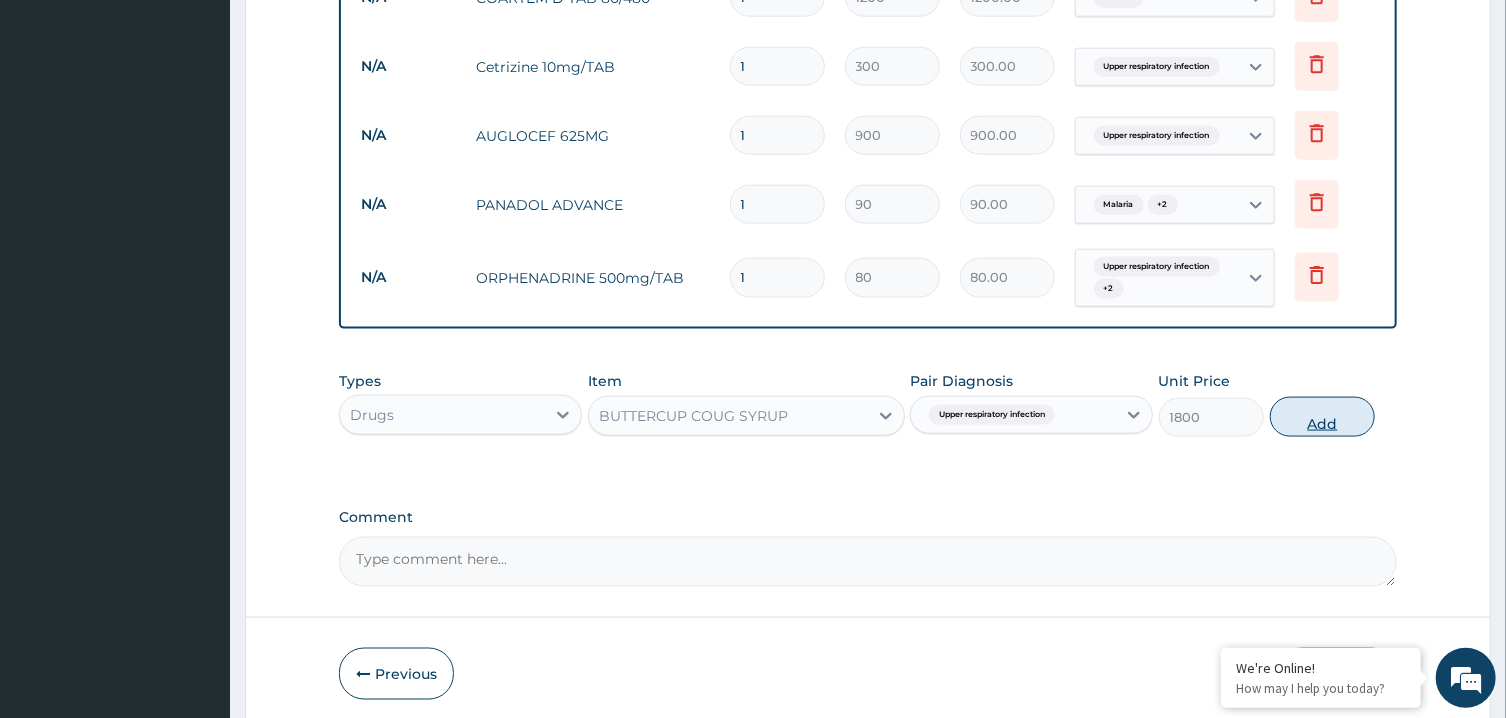 type on "0" 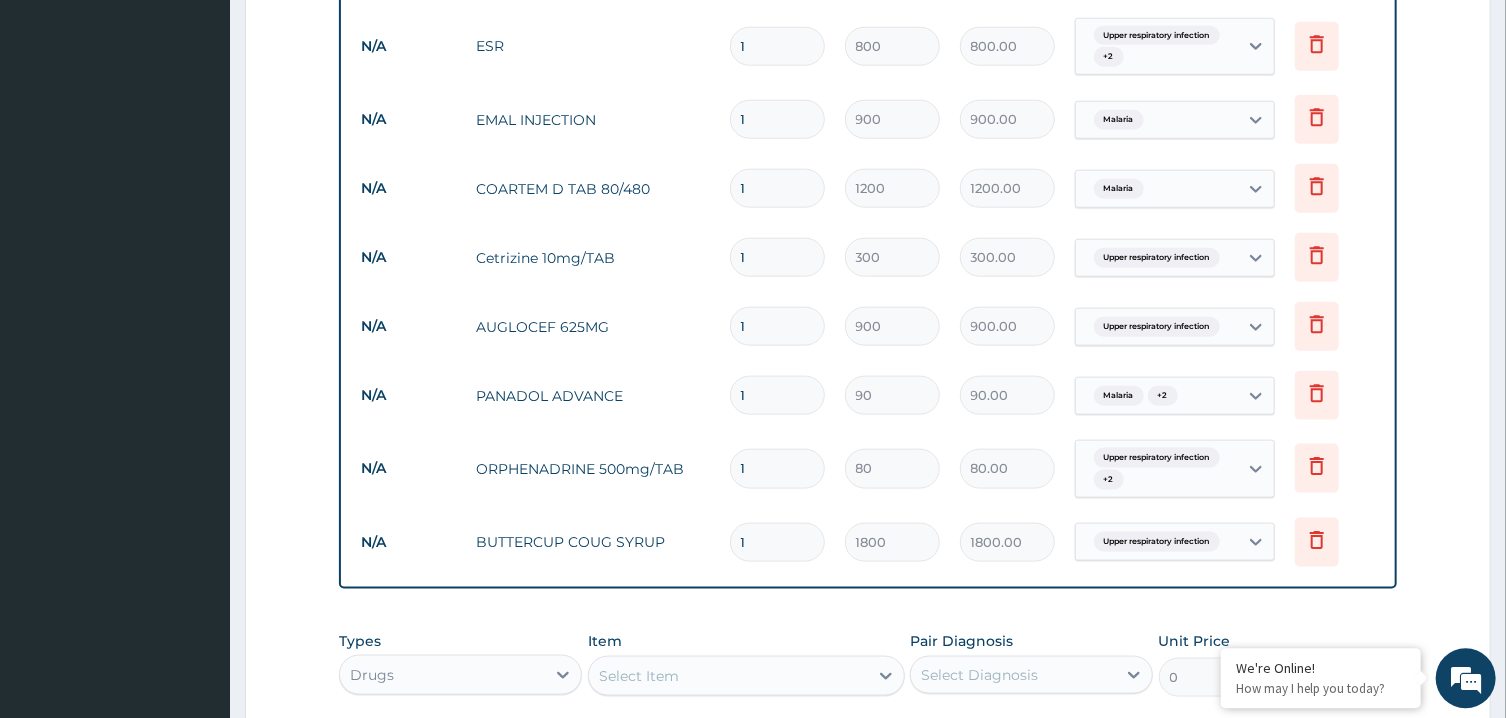 scroll, scrollTop: 1039, scrollLeft: 0, axis: vertical 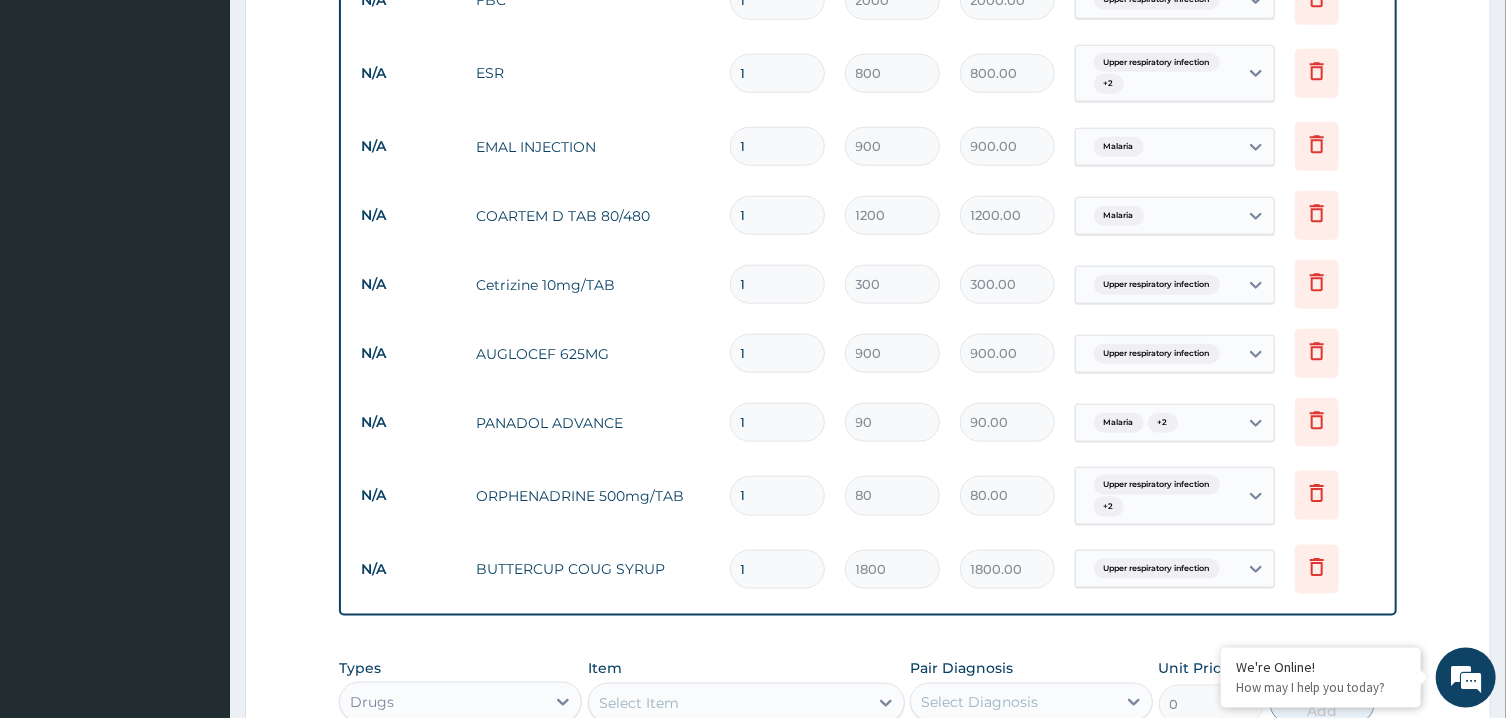 click on "1" at bounding box center (777, 495) 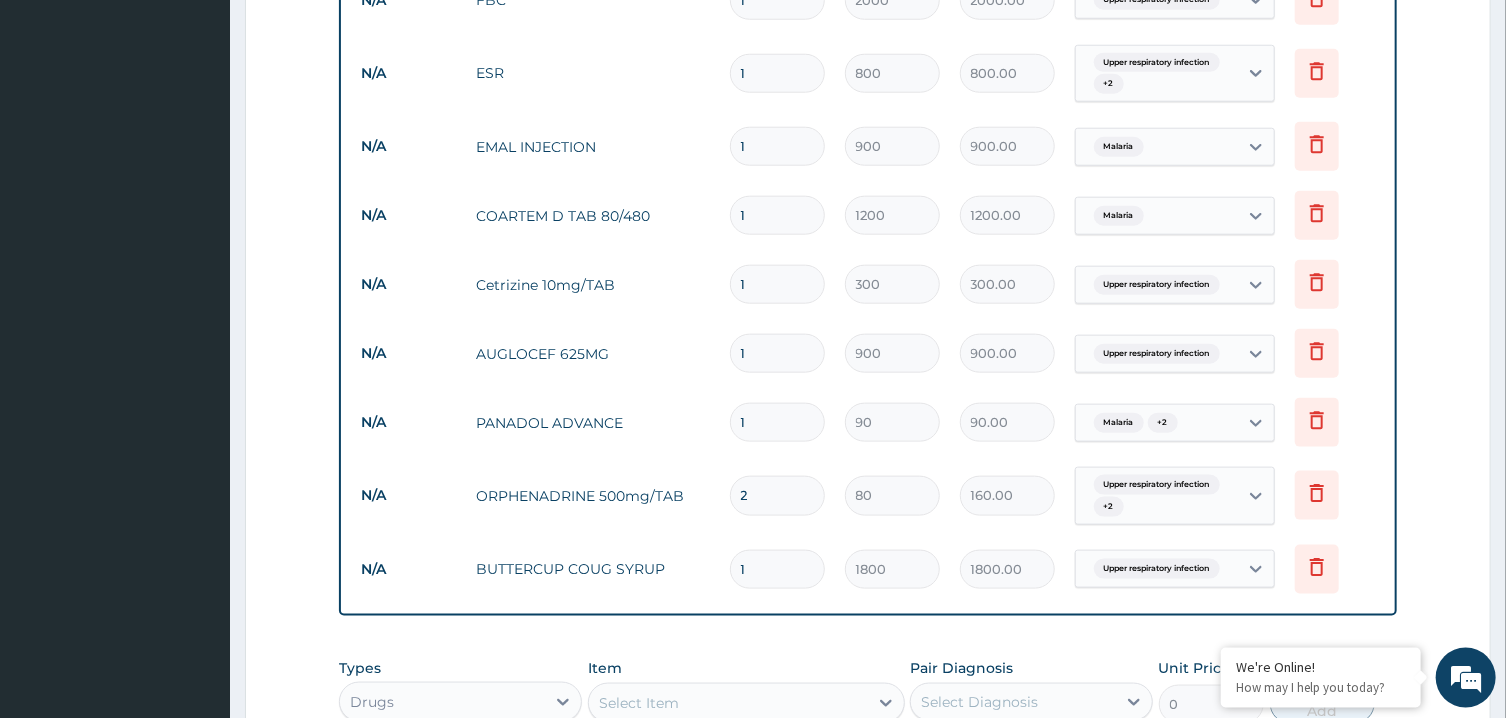 type on "21" 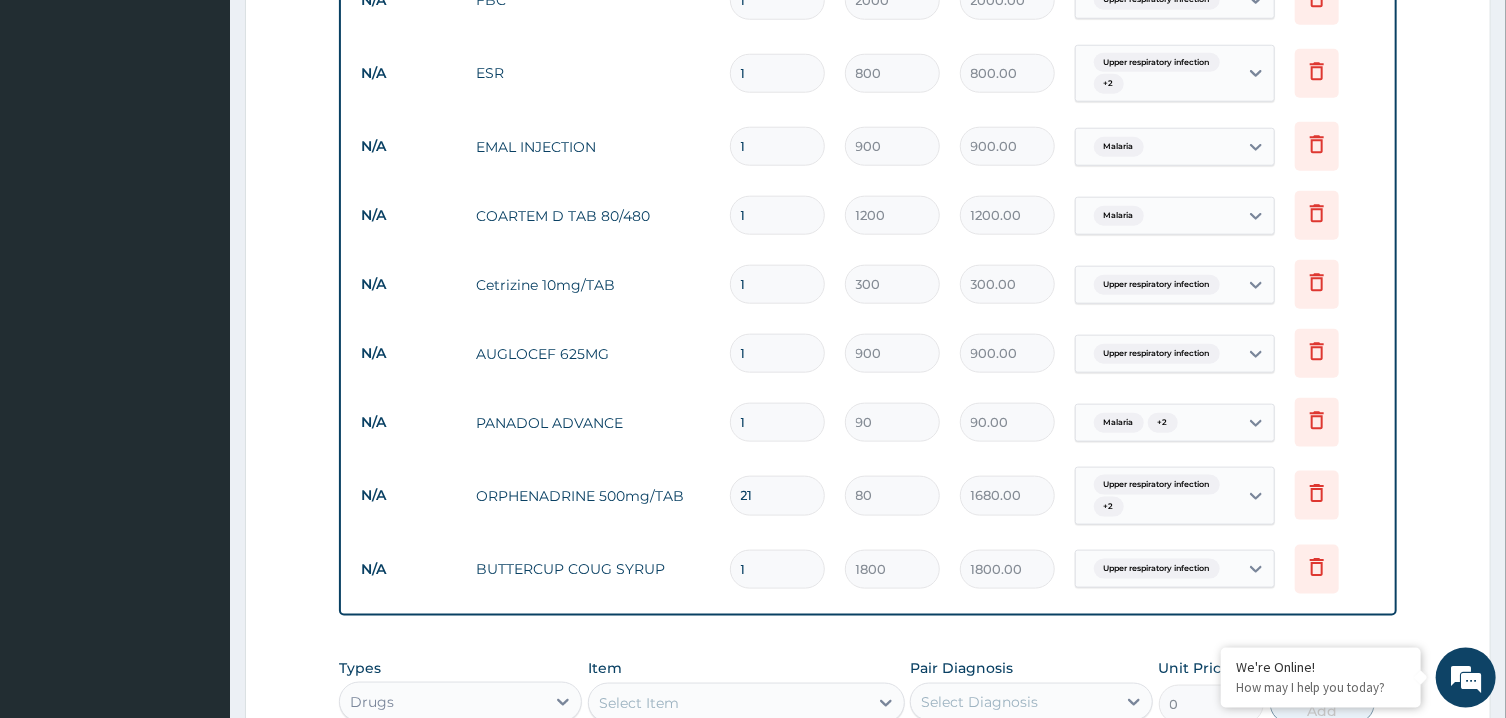 type on "21" 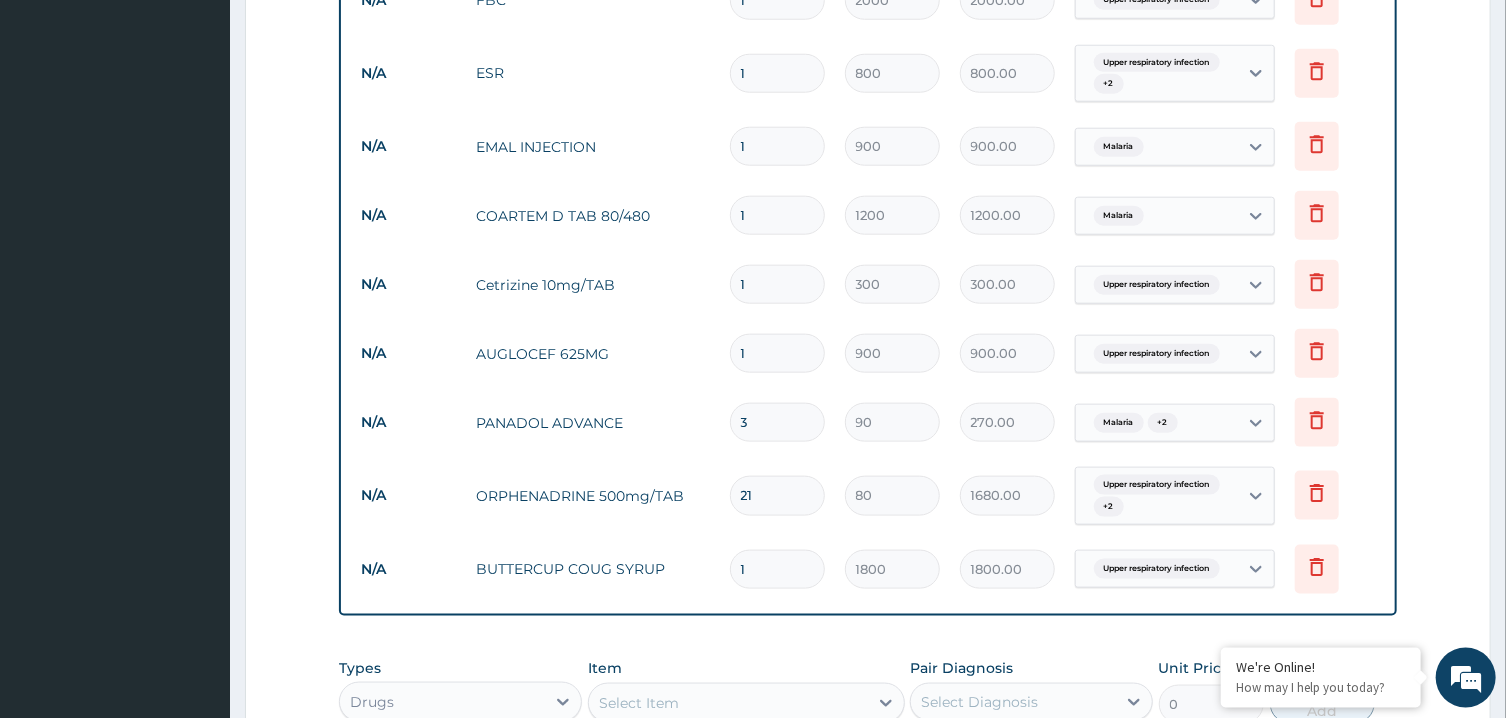 type on "30" 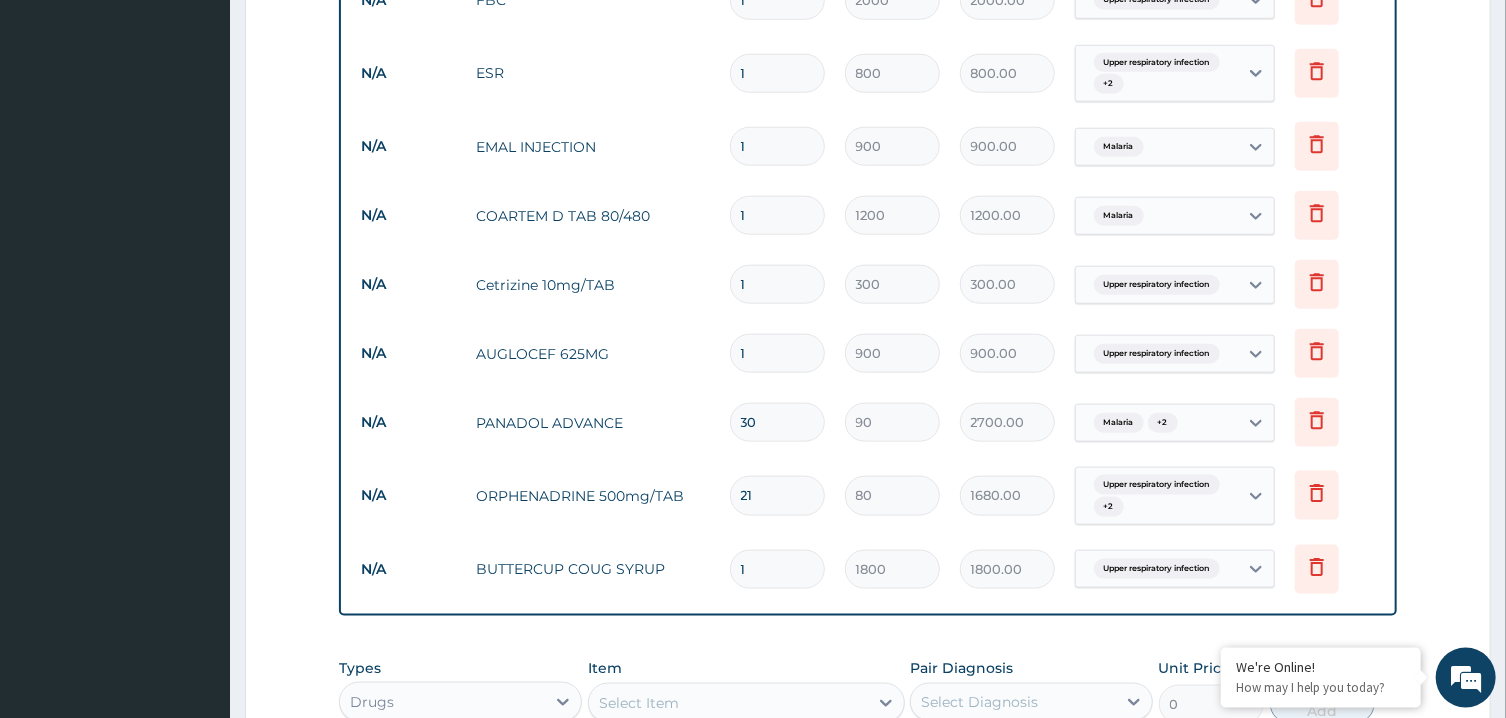 type on "30" 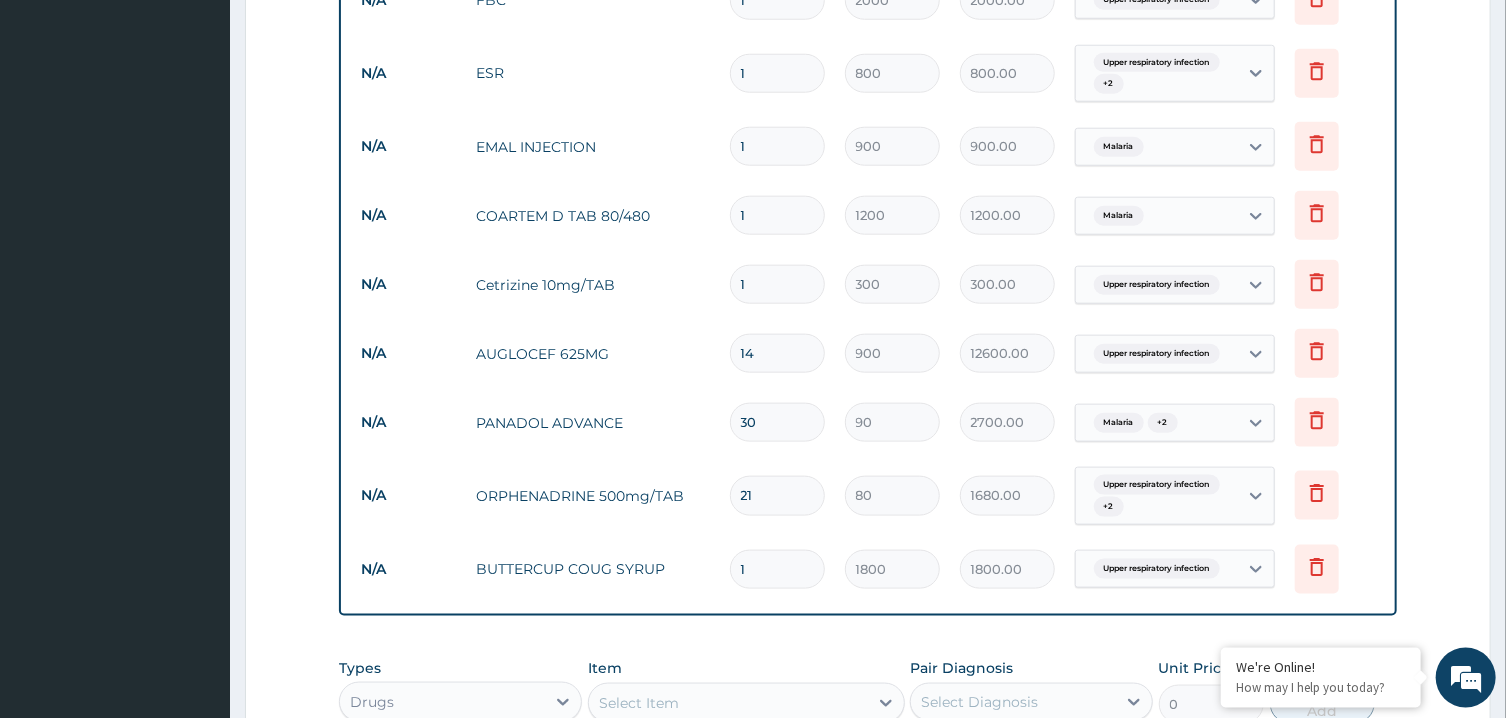 type on "14" 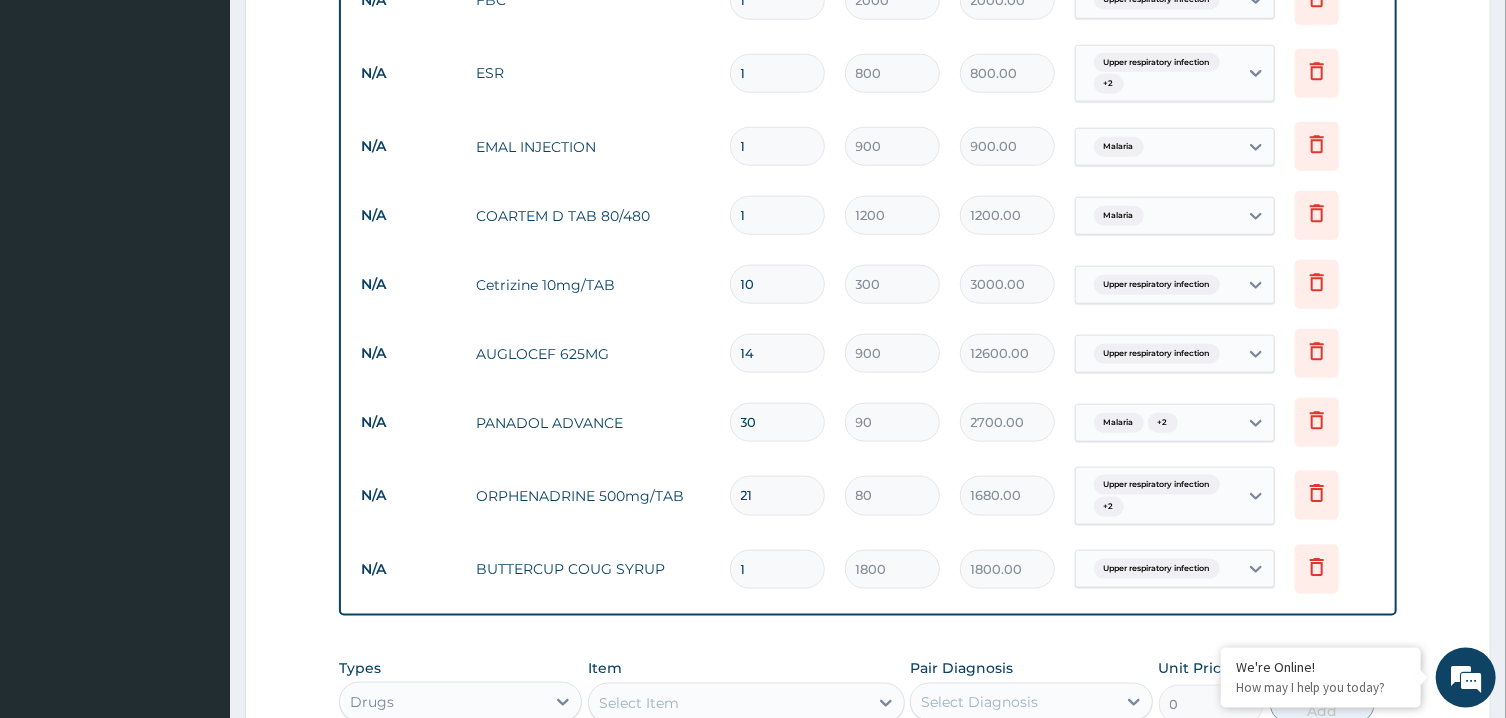 type on "10" 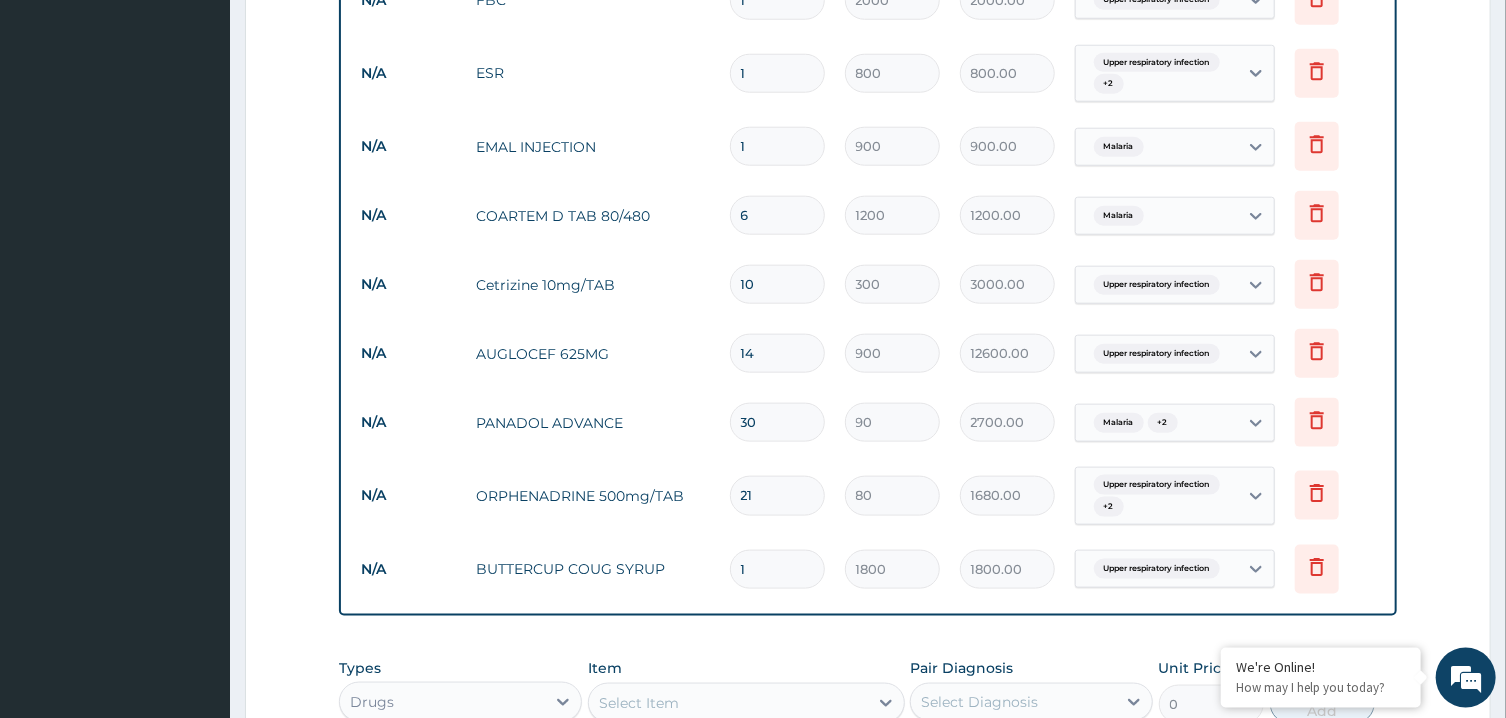 type on "7200.00" 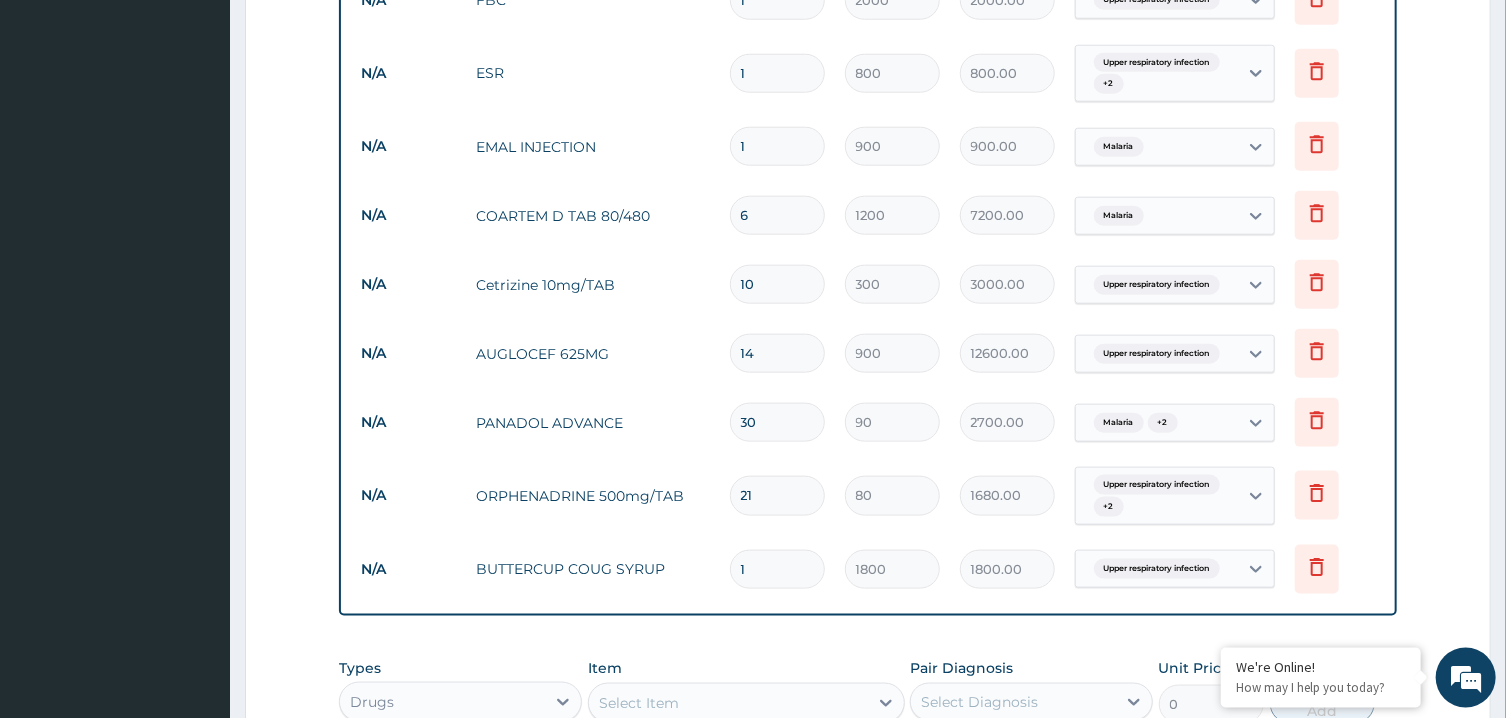 type on "6" 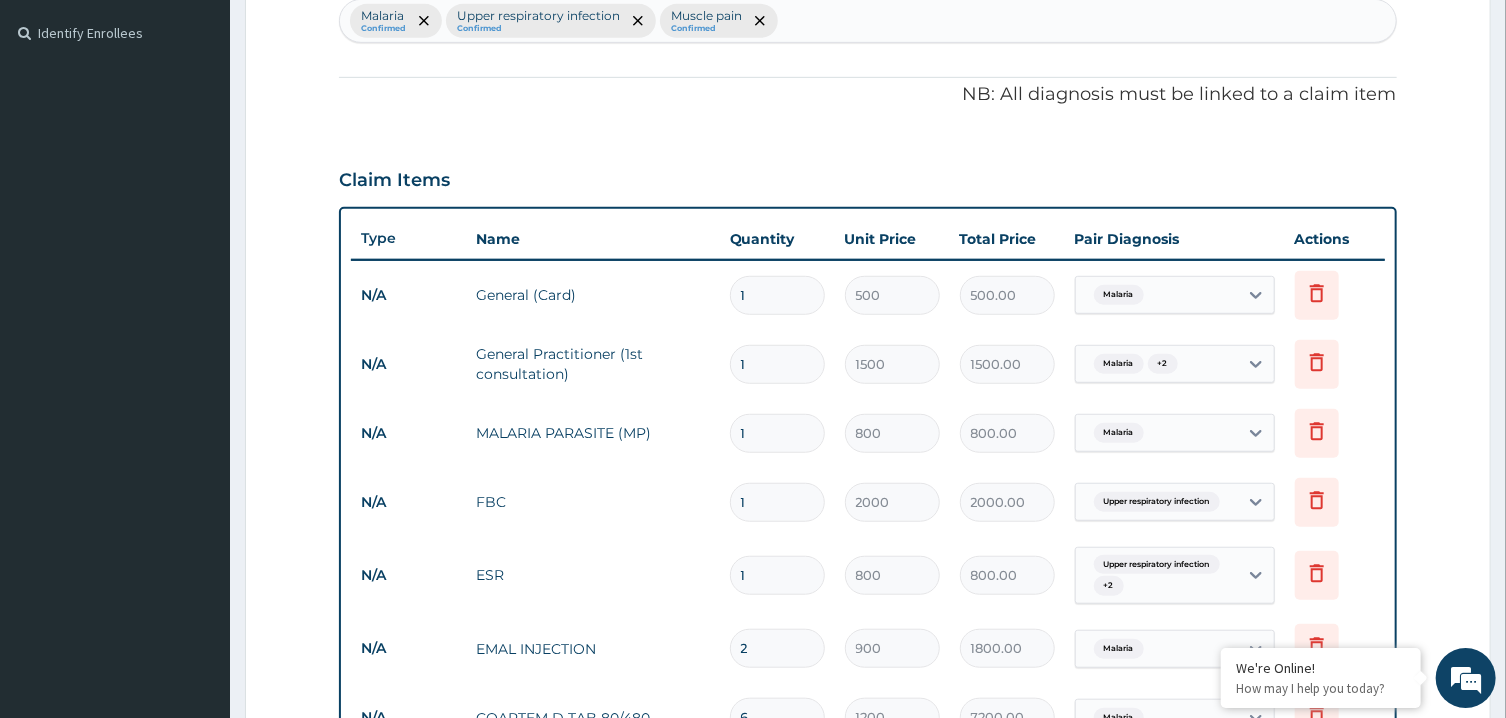 scroll, scrollTop: 1403, scrollLeft: 0, axis: vertical 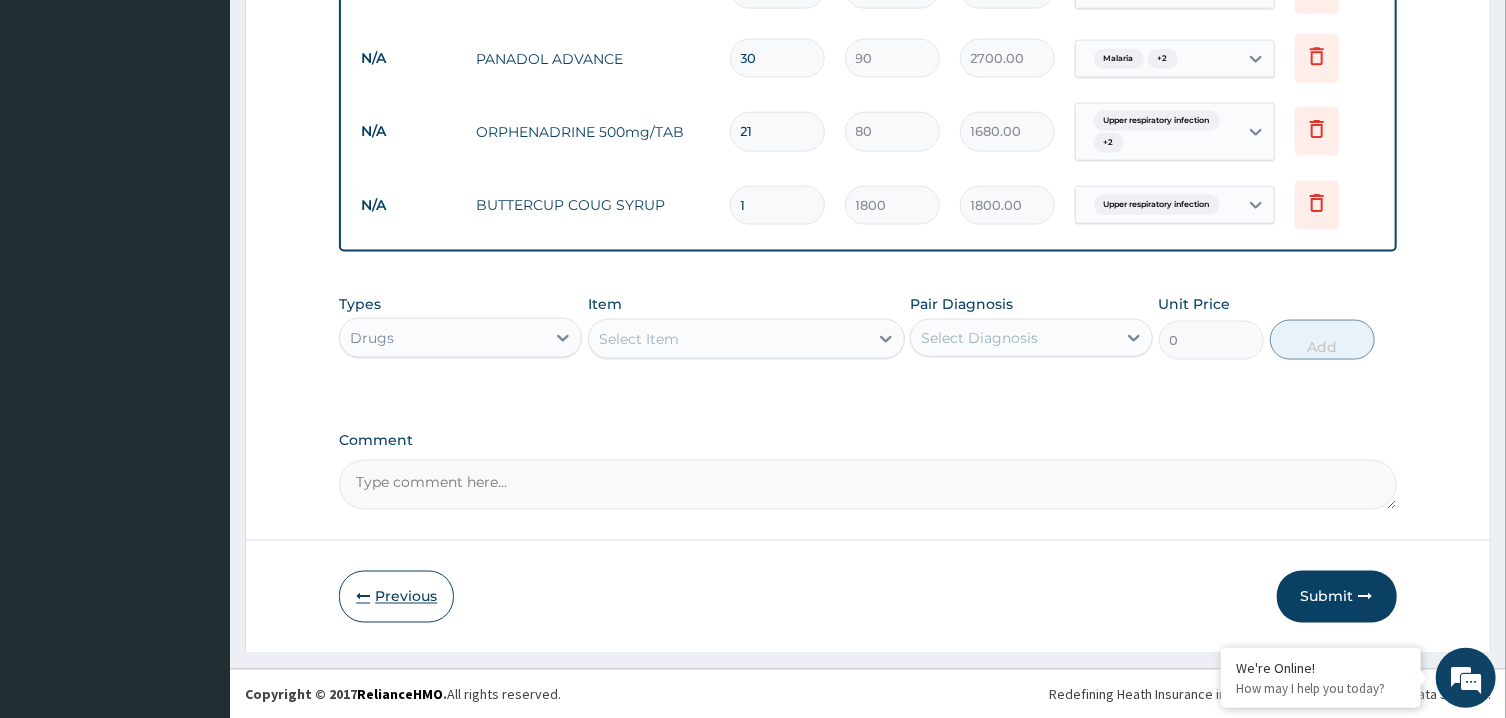 type on "2" 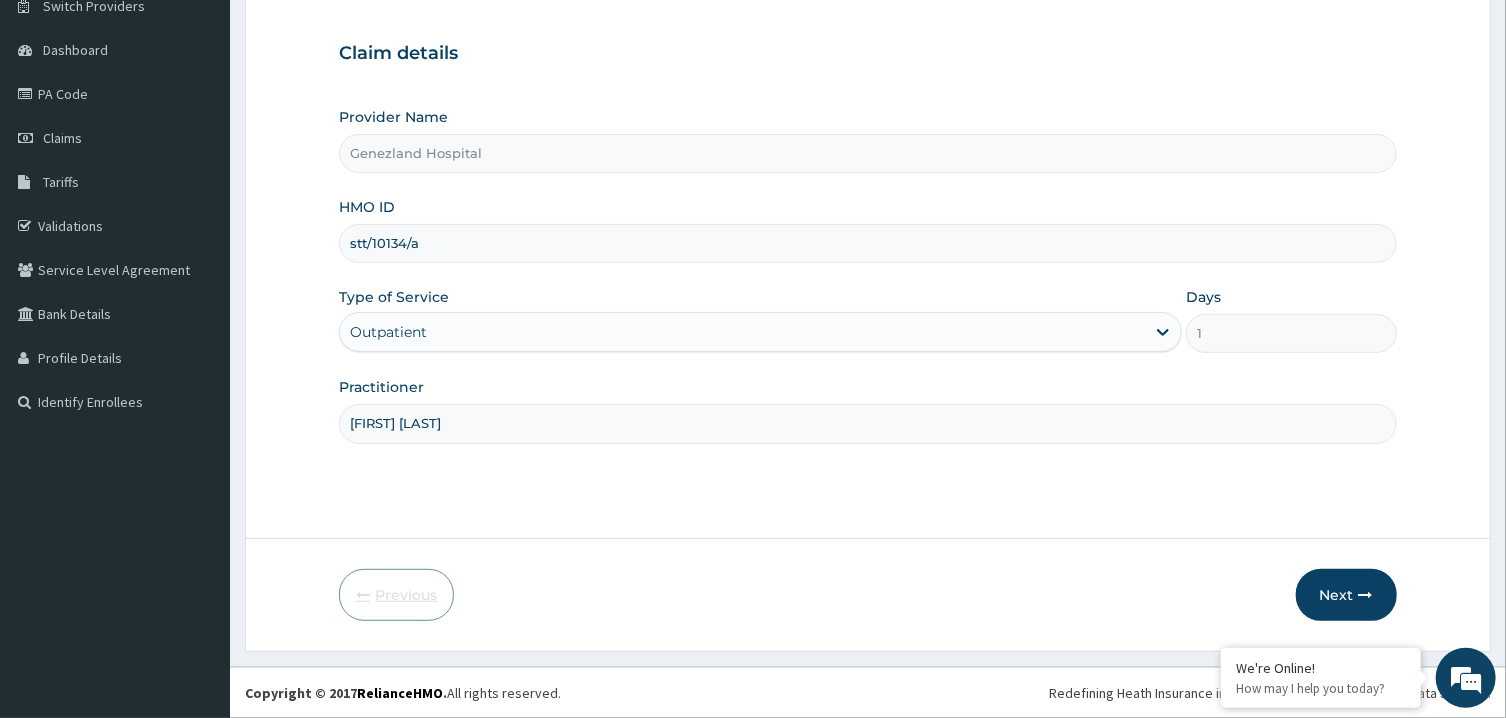 scroll, scrollTop: 168, scrollLeft: 0, axis: vertical 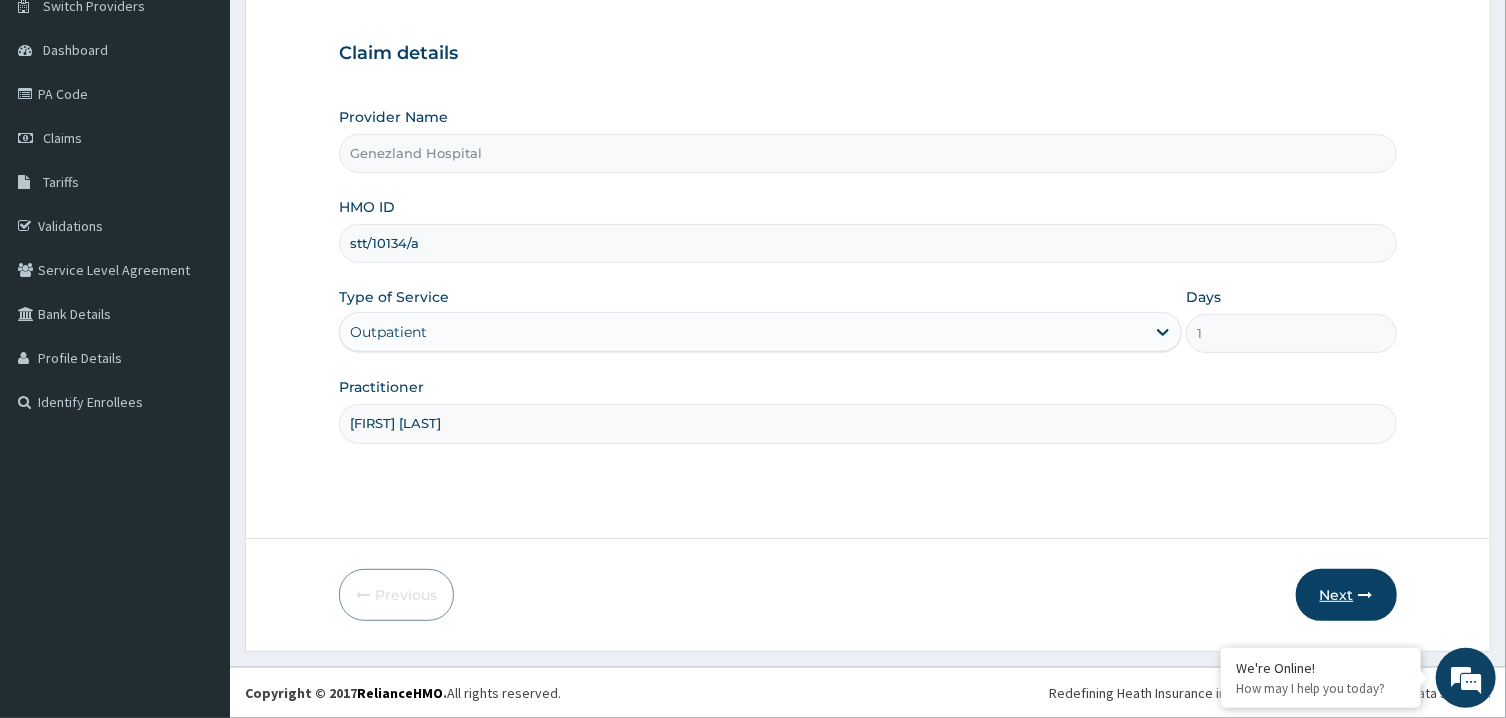 click on "Next" at bounding box center [1346, 595] 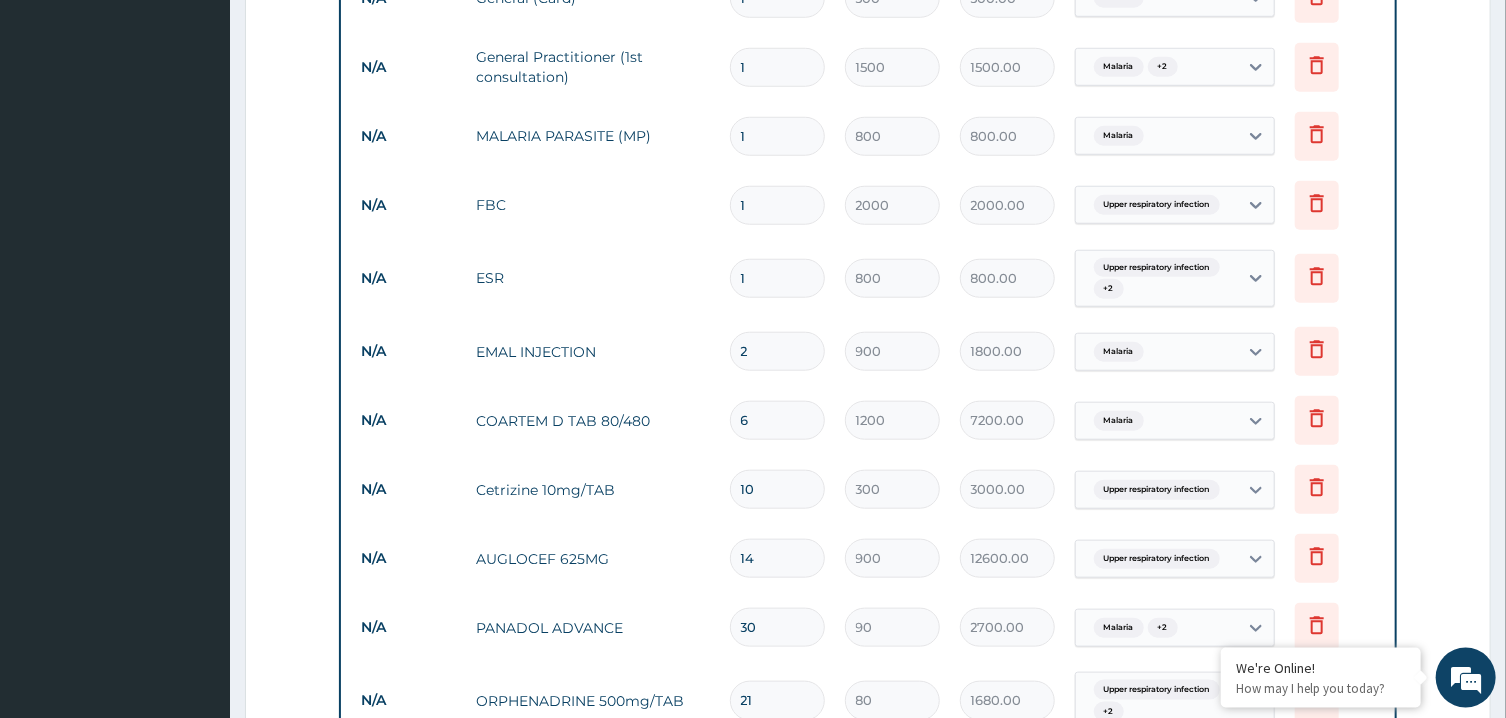 scroll, scrollTop: 850, scrollLeft: 0, axis: vertical 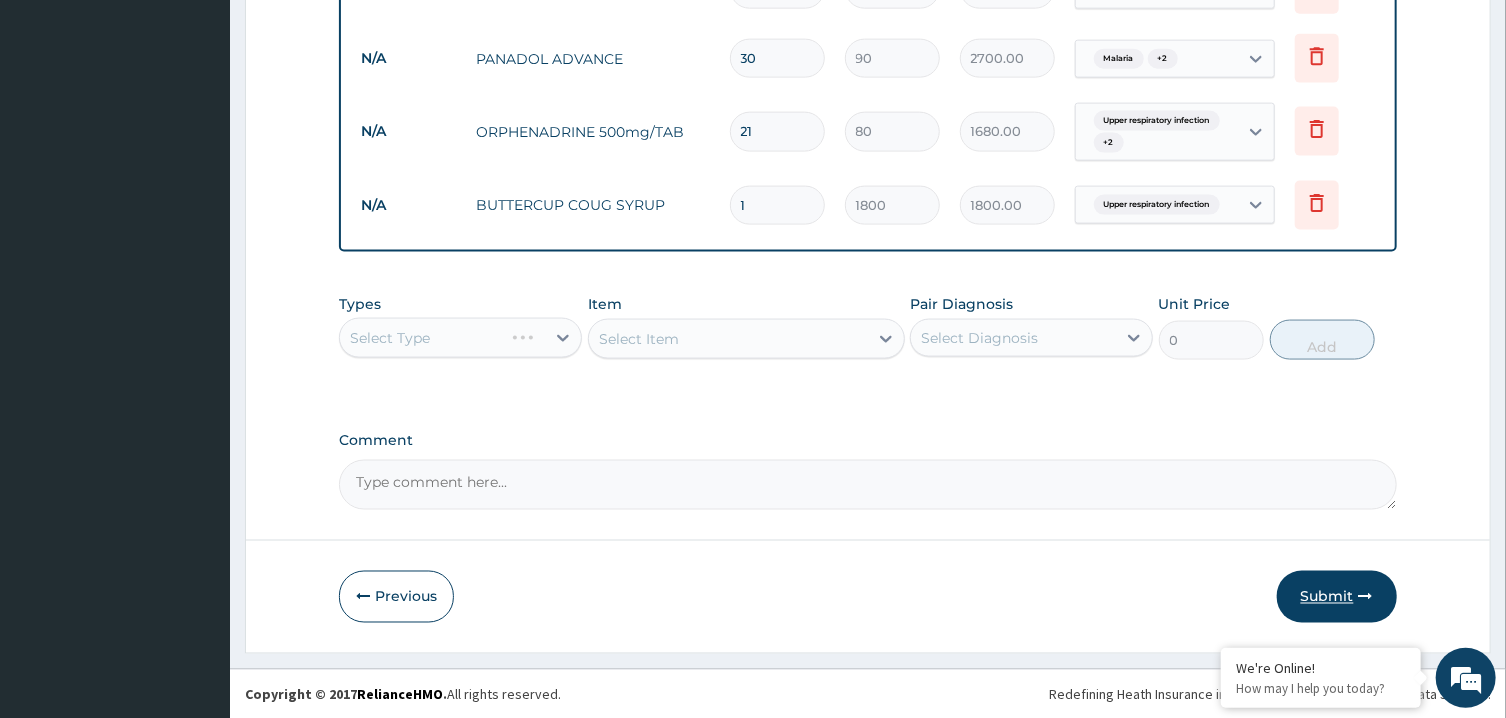 click on "Submit" at bounding box center (1337, 597) 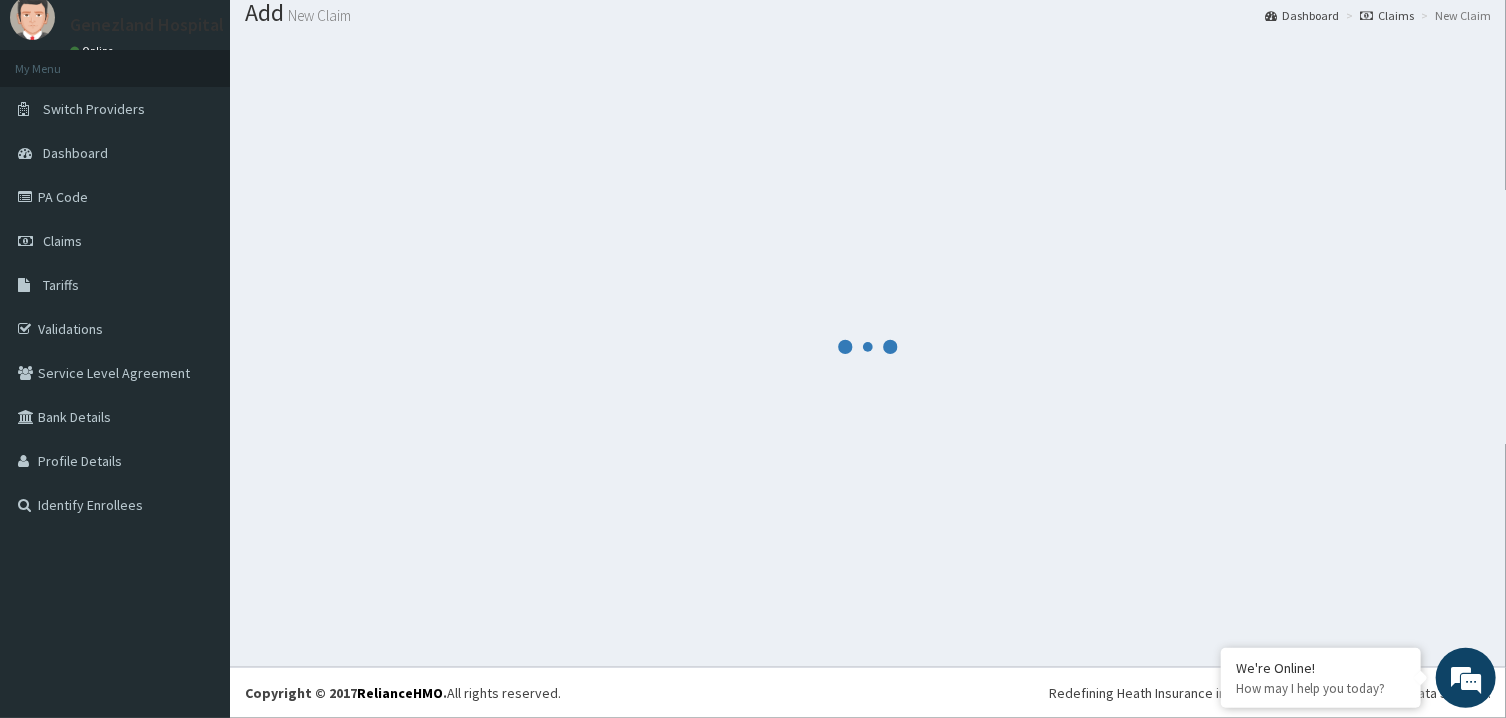 scroll, scrollTop: 64, scrollLeft: 0, axis: vertical 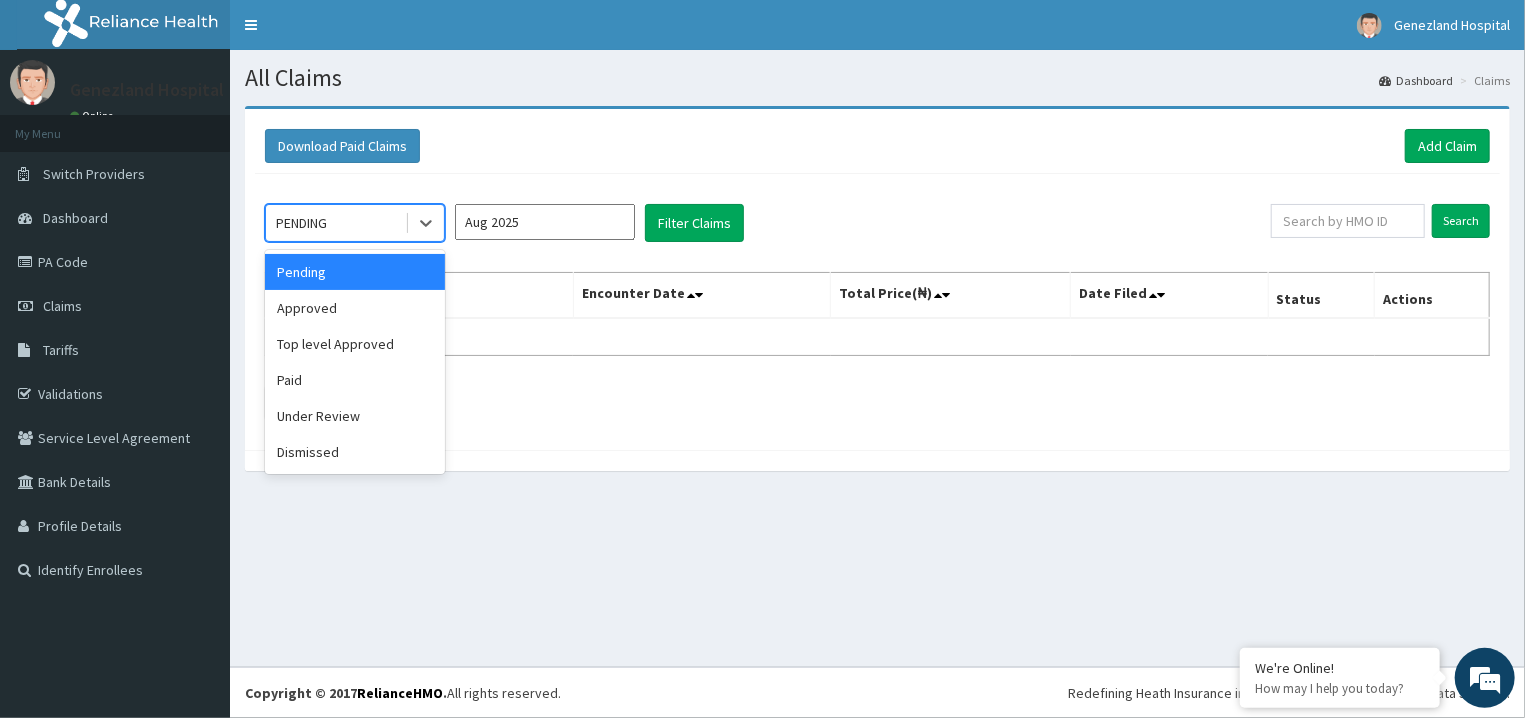 click on "PENDING" at bounding box center [355, 223] 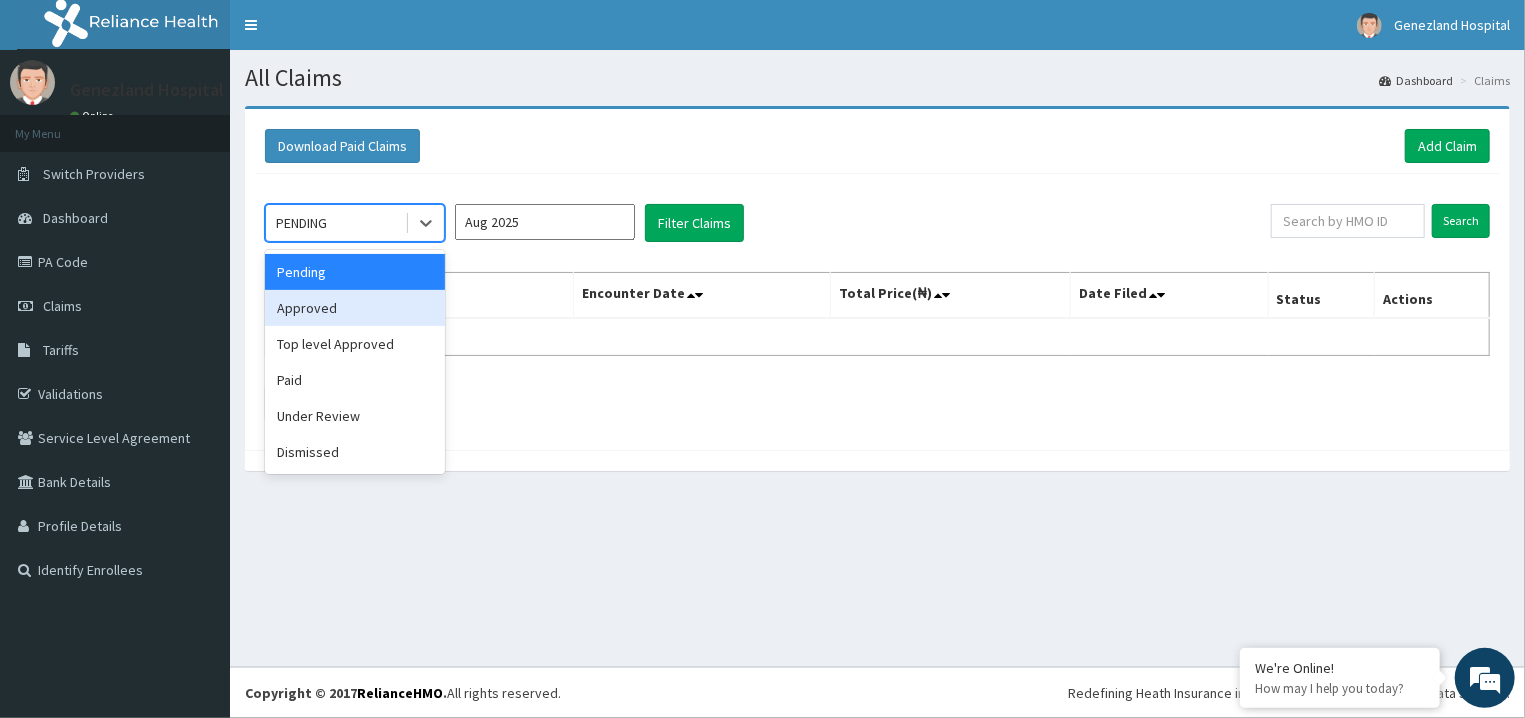 click on "Approved" at bounding box center [355, 308] 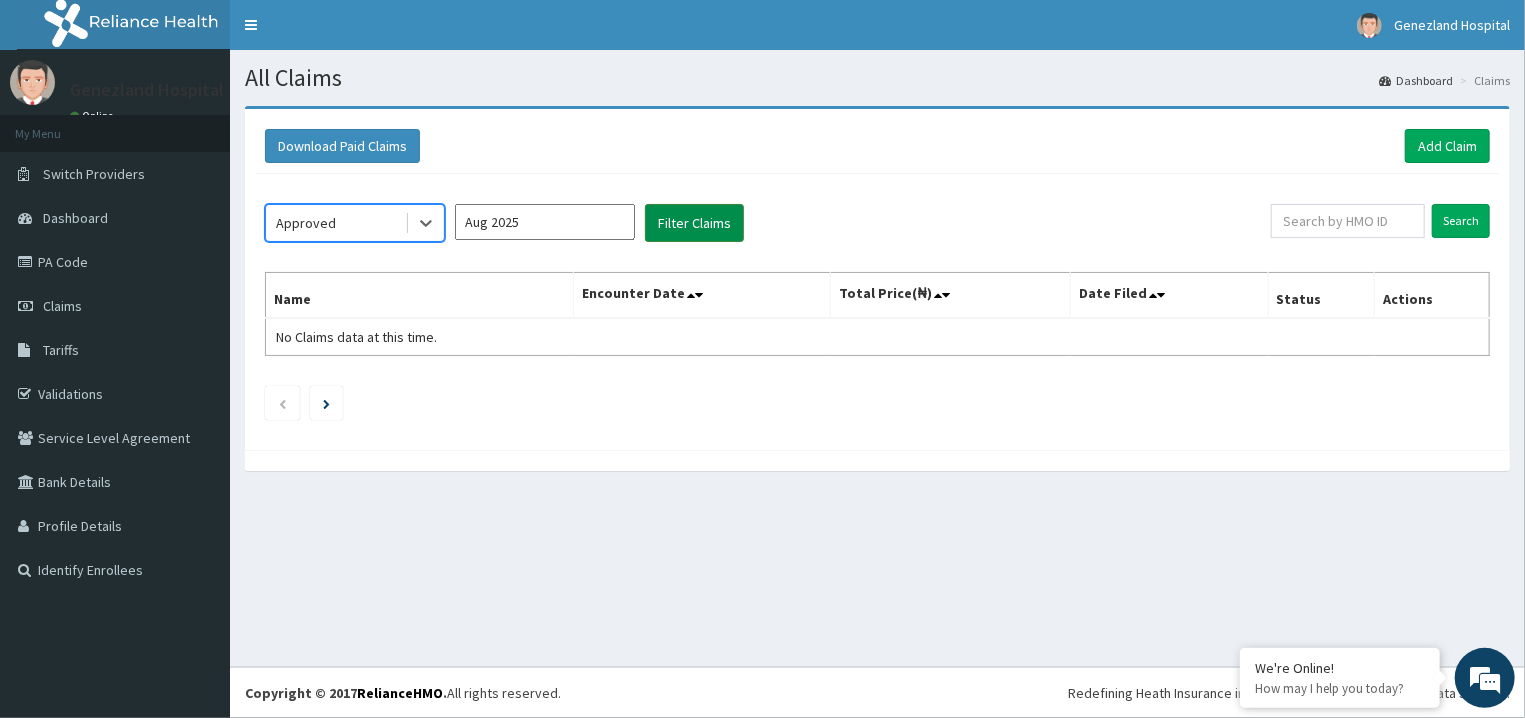 click on "Filter Claims" at bounding box center (694, 223) 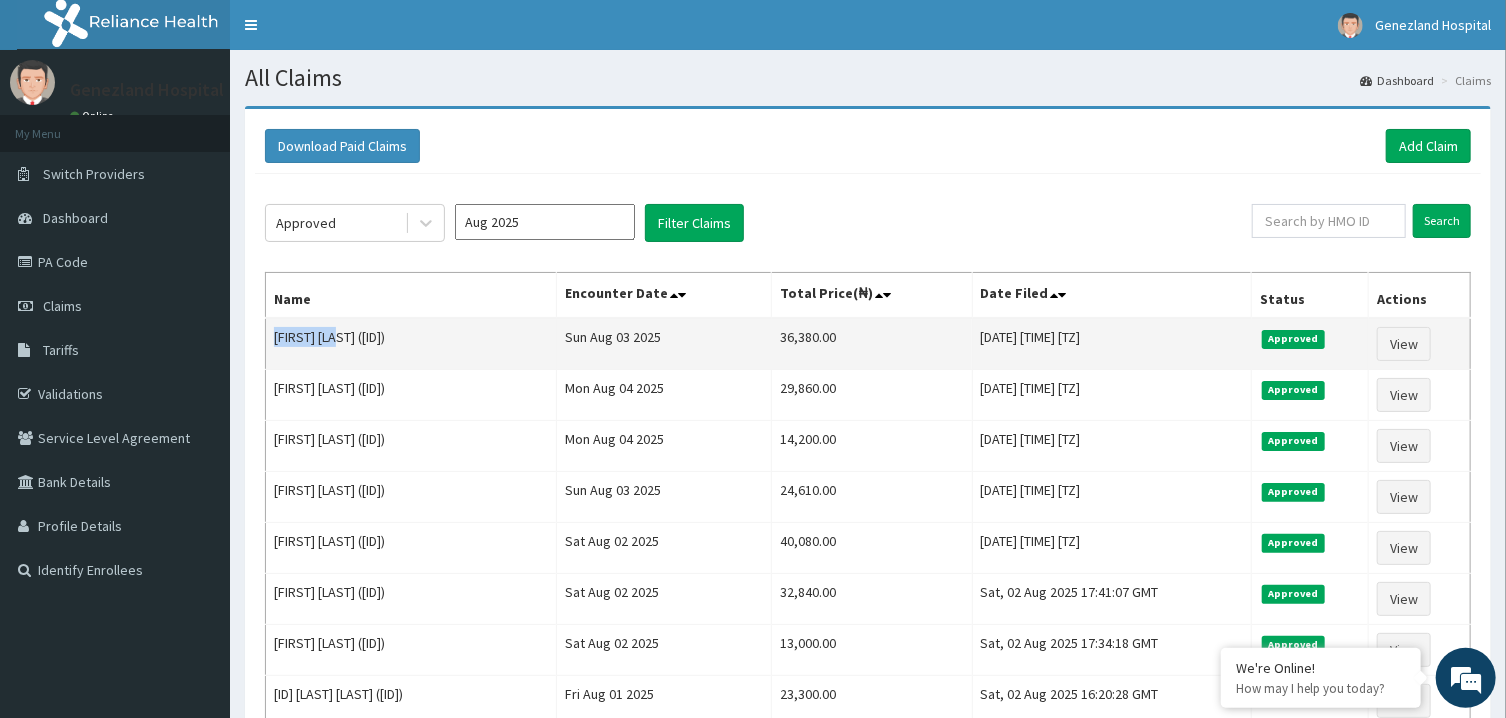 drag, startPoint x: 356, startPoint y: 333, endPoint x: 266, endPoint y: 344, distance: 90.66973 